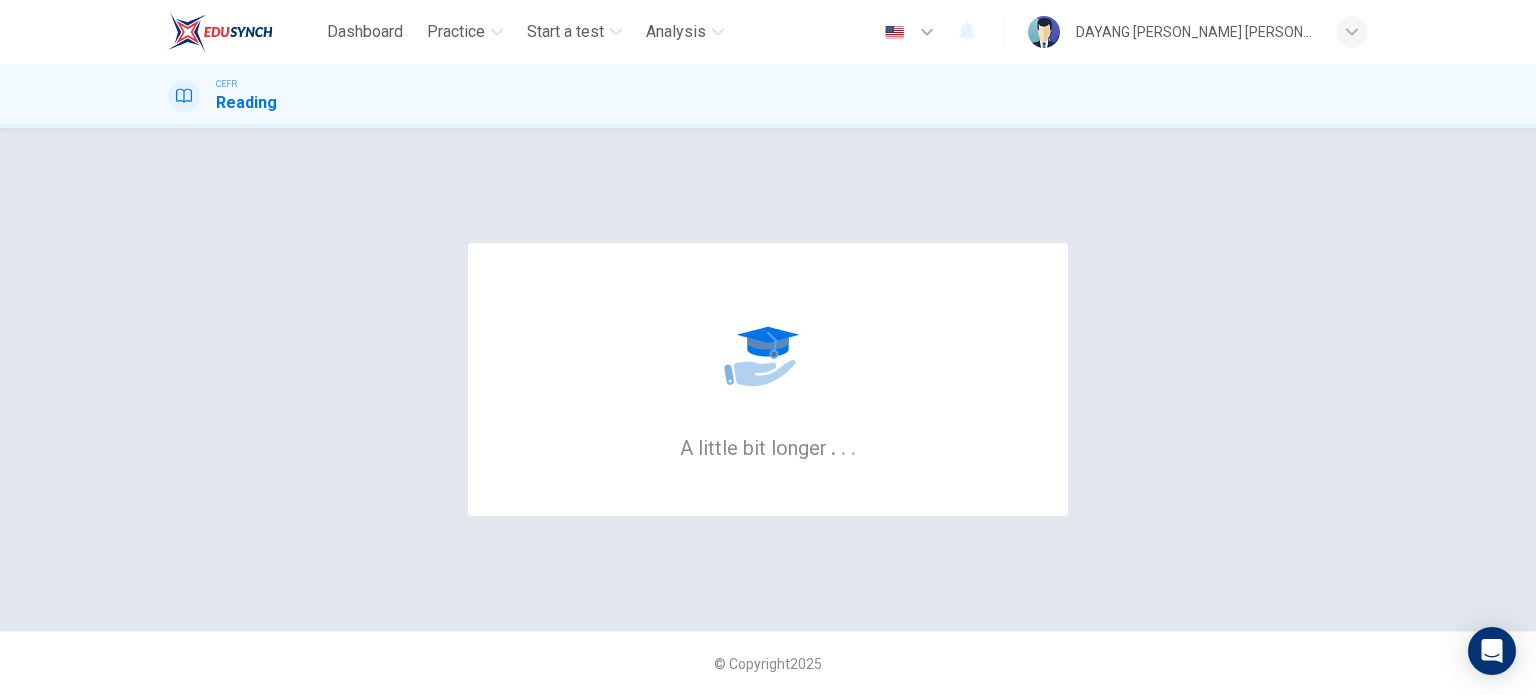 scroll, scrollTop: 0, scrollLeft: 0, axis: both 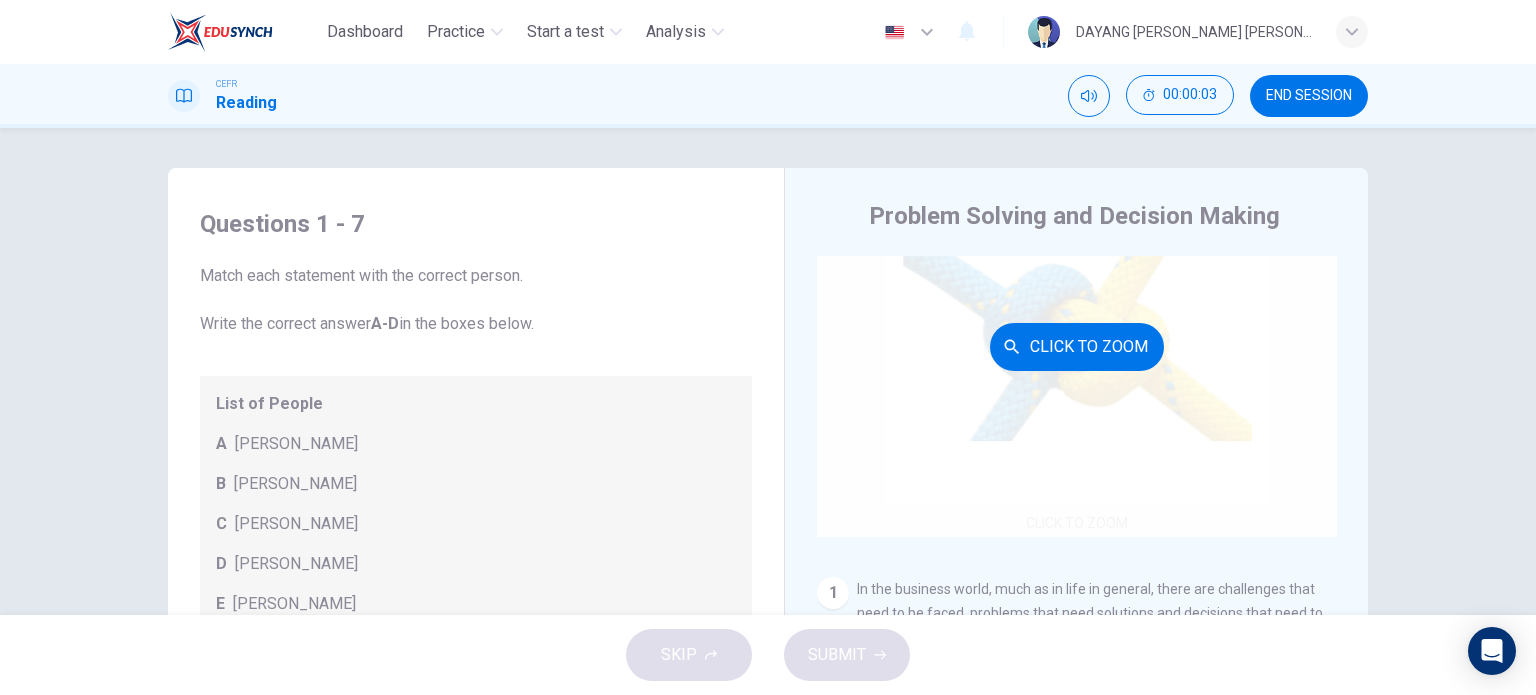 click on "Click to Zoom" at bounding box center (1077, 347) 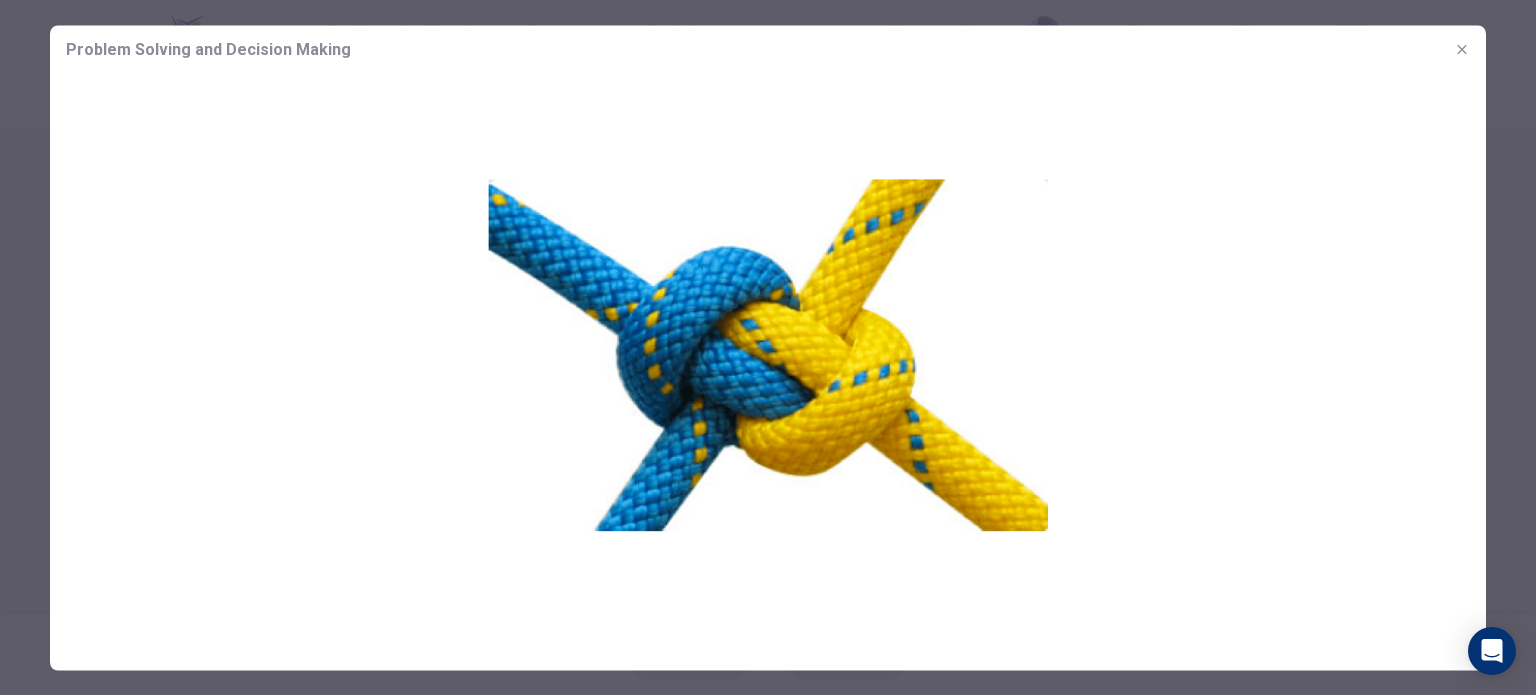 click at bounding box center [768, 353] 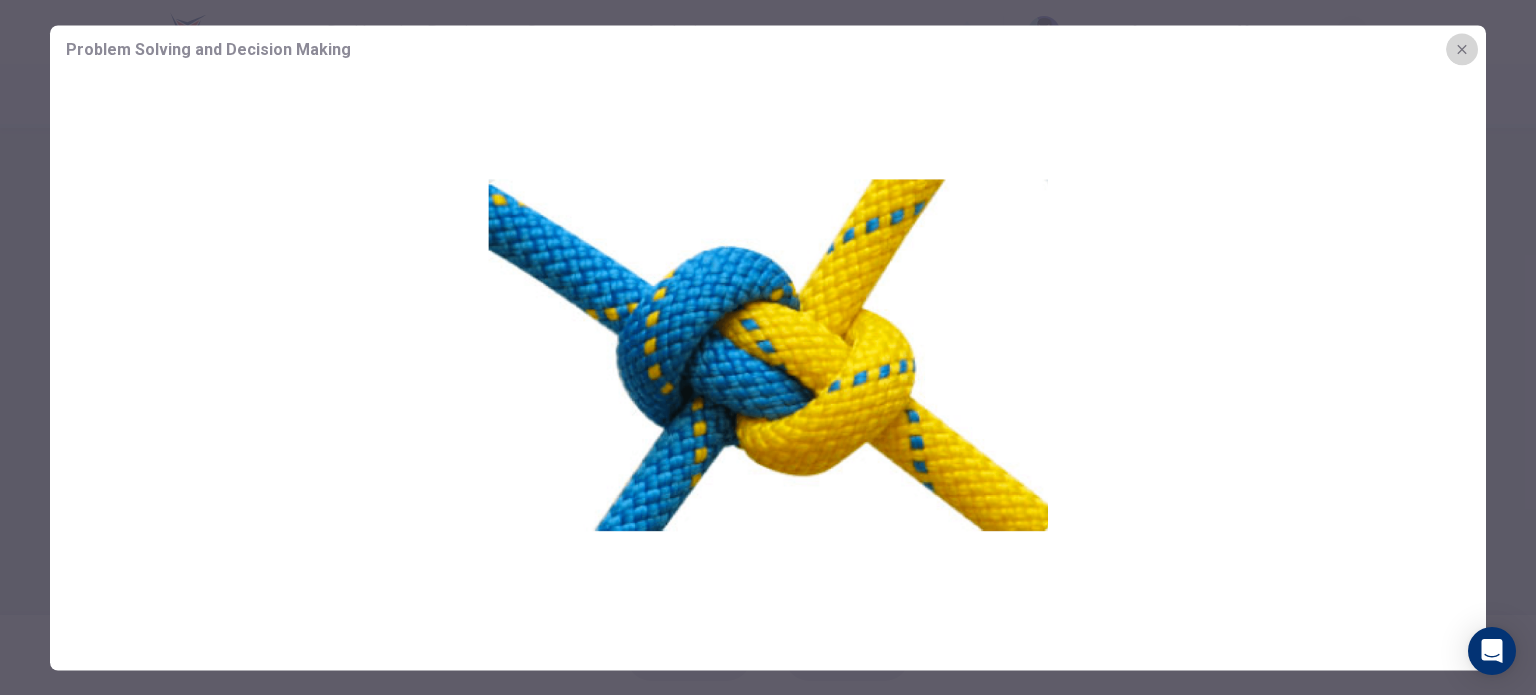 click 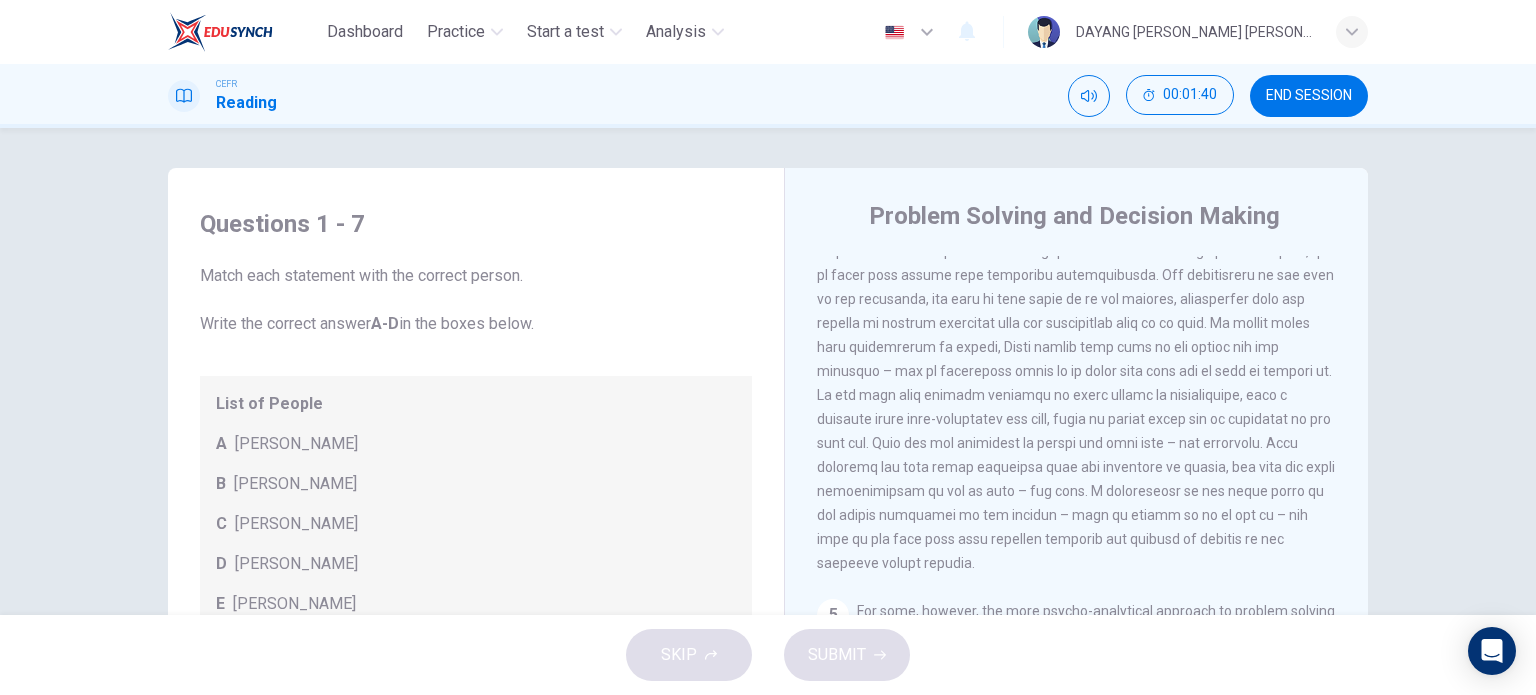 scroll, scrollTop: 1446, scrollLeft: 0, axis: vertical 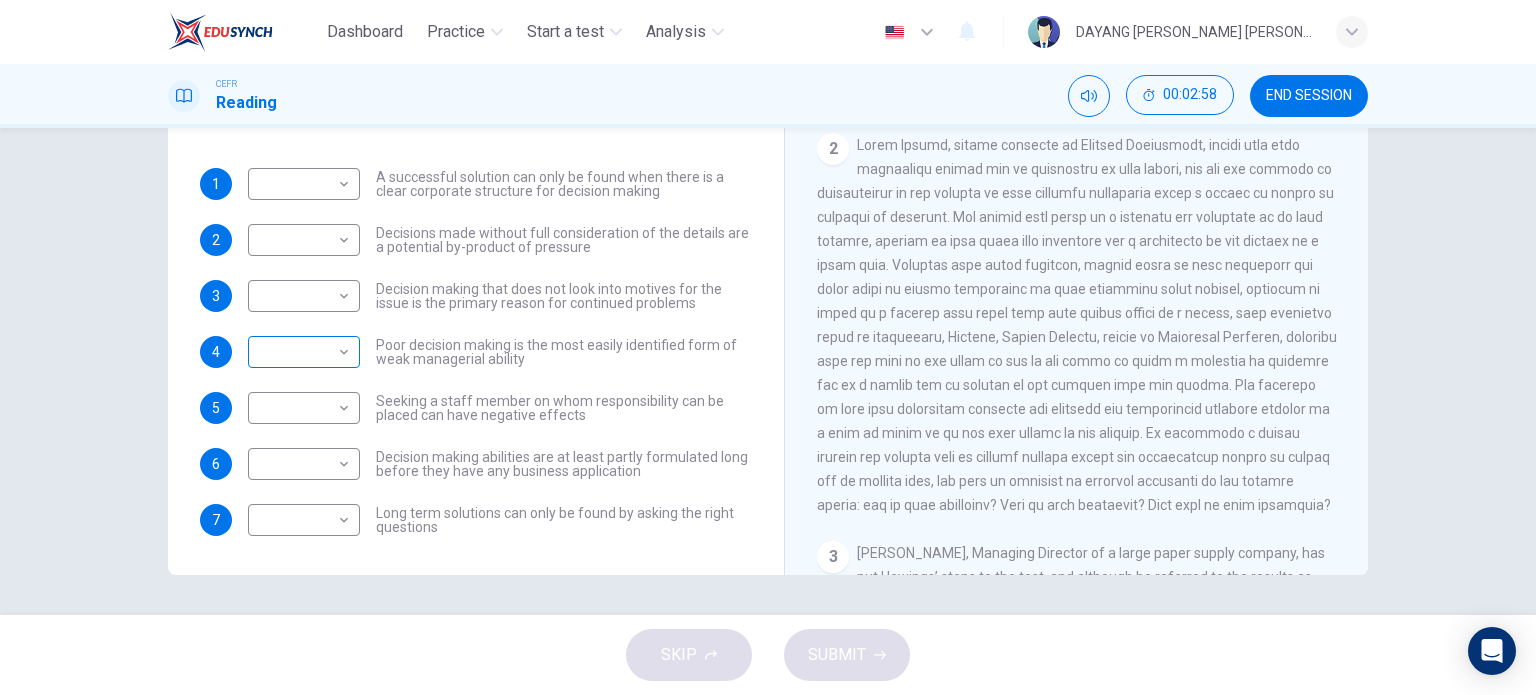 click on "Dashboard Practice Start a test Analysis English en ​ DAYANG [PERSON_NAME] [PERSON_NAME] CEFR Reading 00:02:58 END SESSION Questions 1 - 7 Match each statement with the correct person.
Write the correct answer  A-D  in the boxes below. List of People A [PERSON_NAME] B [PERSON_NAME] C [PERSON_NAME] D [PERSON_NAME] E [PERSON_NAME] 1 ​ ​ A successful solution can only be found when there is a clear corporate structure for decision making 2 ​ ​ Decisions made without full consideration of the details are a potential by-product of pressure 3 ​ ​ Decision making that does not look into motives for the issue is the primary reason for continued problems 4 ​ ​ Poor decision making is the most easily identified form of weak managerial ability 5 ​ ​ Seeking a staff member on whom responsibility can be placed can have negative effects 6 ​ ​ Decision making abilities are at least partly formulated long before they have any business application 7 ​ ​ Problem Solving and Decision Making CLICK TO ZOOM 1" at bounding box center [768, 347] 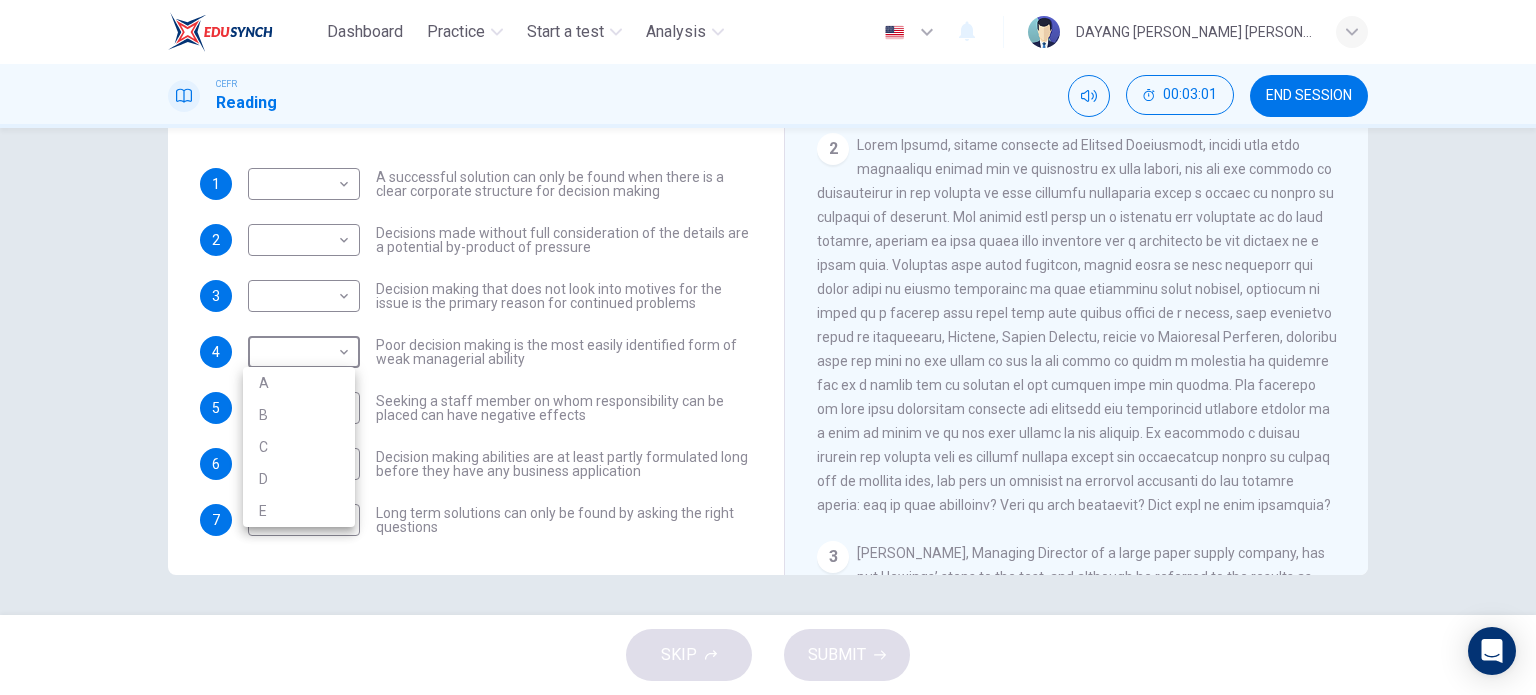 click at bounding box center (768, 347) 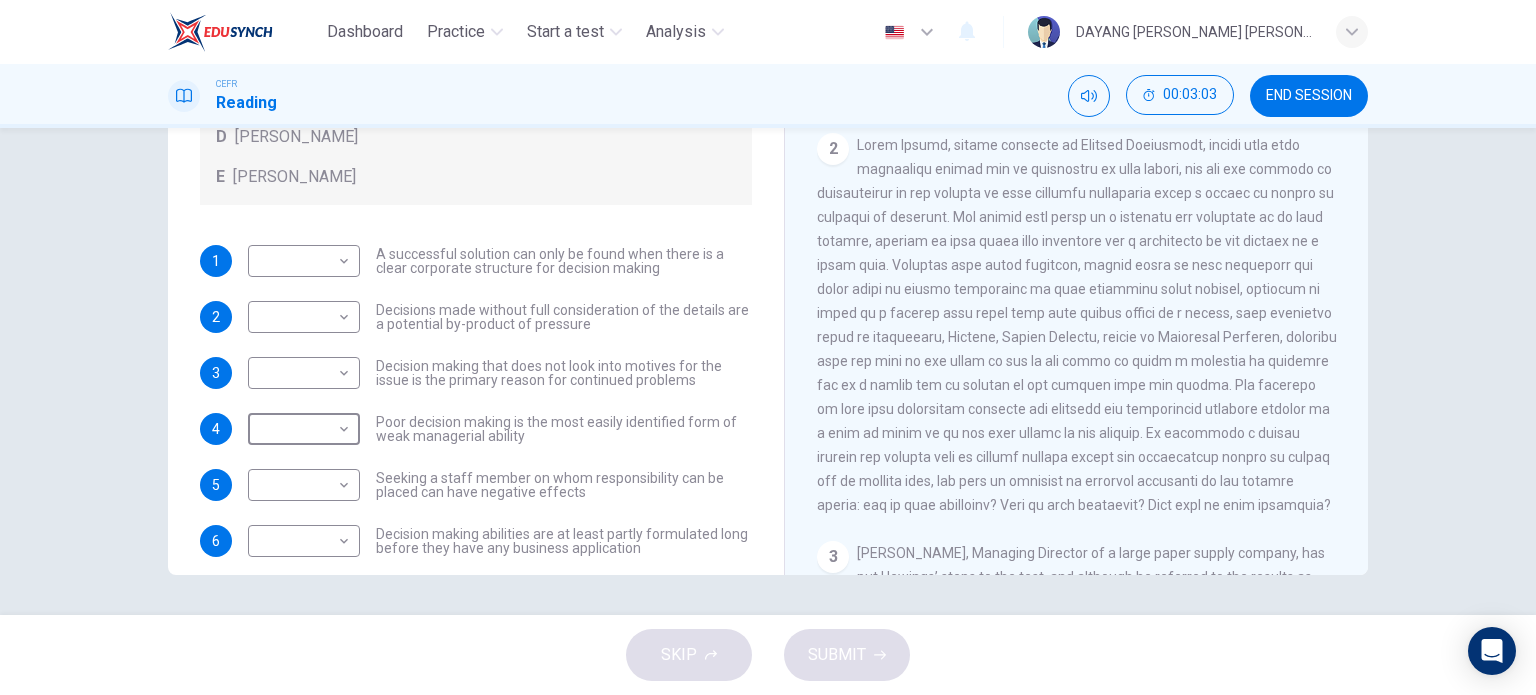 scroll, scrollTop: 200, scrollLeft: 0, axis: vertical 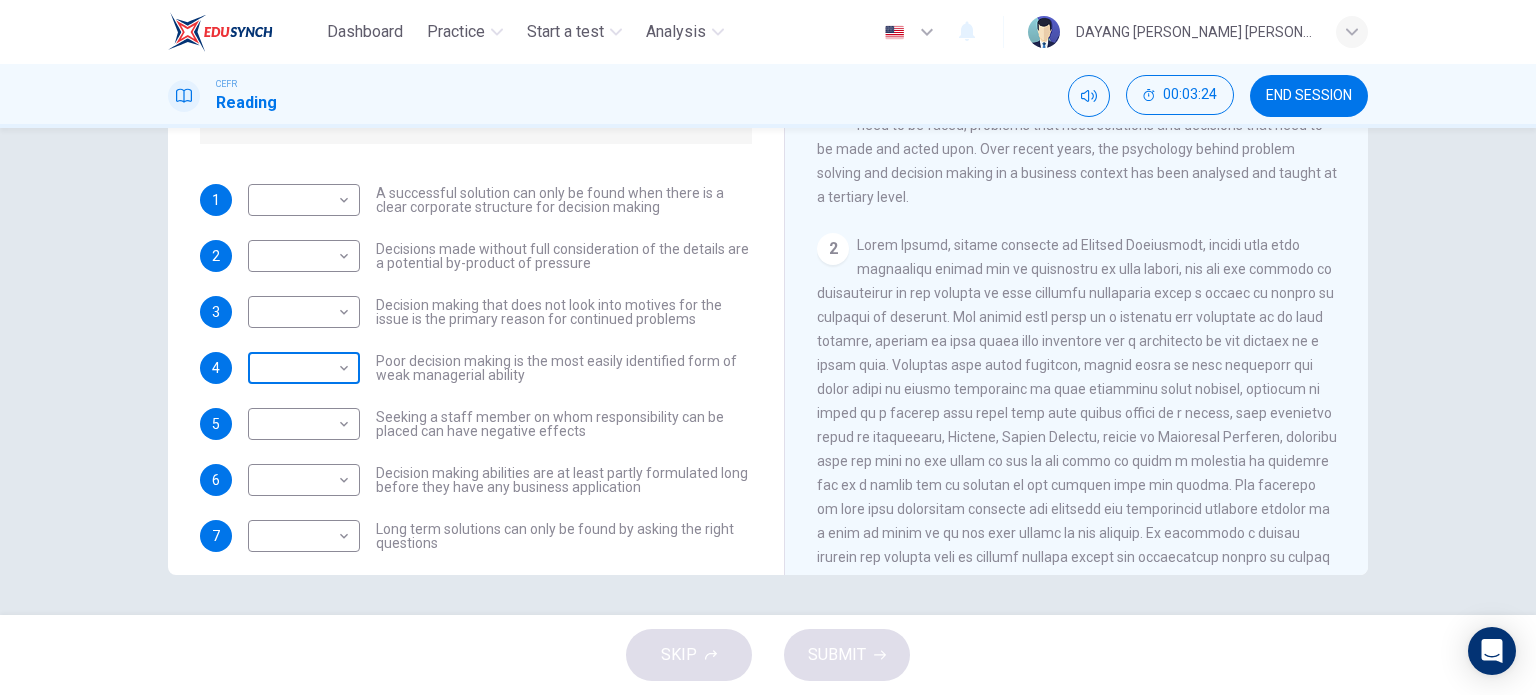click on "Dashboard Practice Start a test Analysis English en ​ DAYANG [PERSON_NAME] [PERSON_NAME] CEFR Reading 00:03:24 END SESSION Questions 1 - 7 Match each statement with the correct person.
Write the correct answer  A-D  in the boxes below. List of People A [PERSON_NAME] B [PERSON_NAME] C [PERSON_NAME] D [PERSON_NAME] E [PERSON_NAME] 1 ​ ​ A successful solution can only be found when there is a clear corporate structure for decision making 2 ​ ​ Decisions made without full consideration of the details are a potential by-product of pressure 3 ​ ​ Decision making that does not look into motives for the issue is the primary reason for continued problems 4 ​ ​ Poor decision making is the most easily identified form of weak managerial ability 5 ​ ​ Seeking a staff member on whom responsibility can be placed can have negative effects 6 ​ ​ Decision making abilities are at least partly formulated long before they have any business application 7 ​ ​ Problem Solving and Decision Making CLICK TO ZOOM 1" at bounding box center (768, 347) 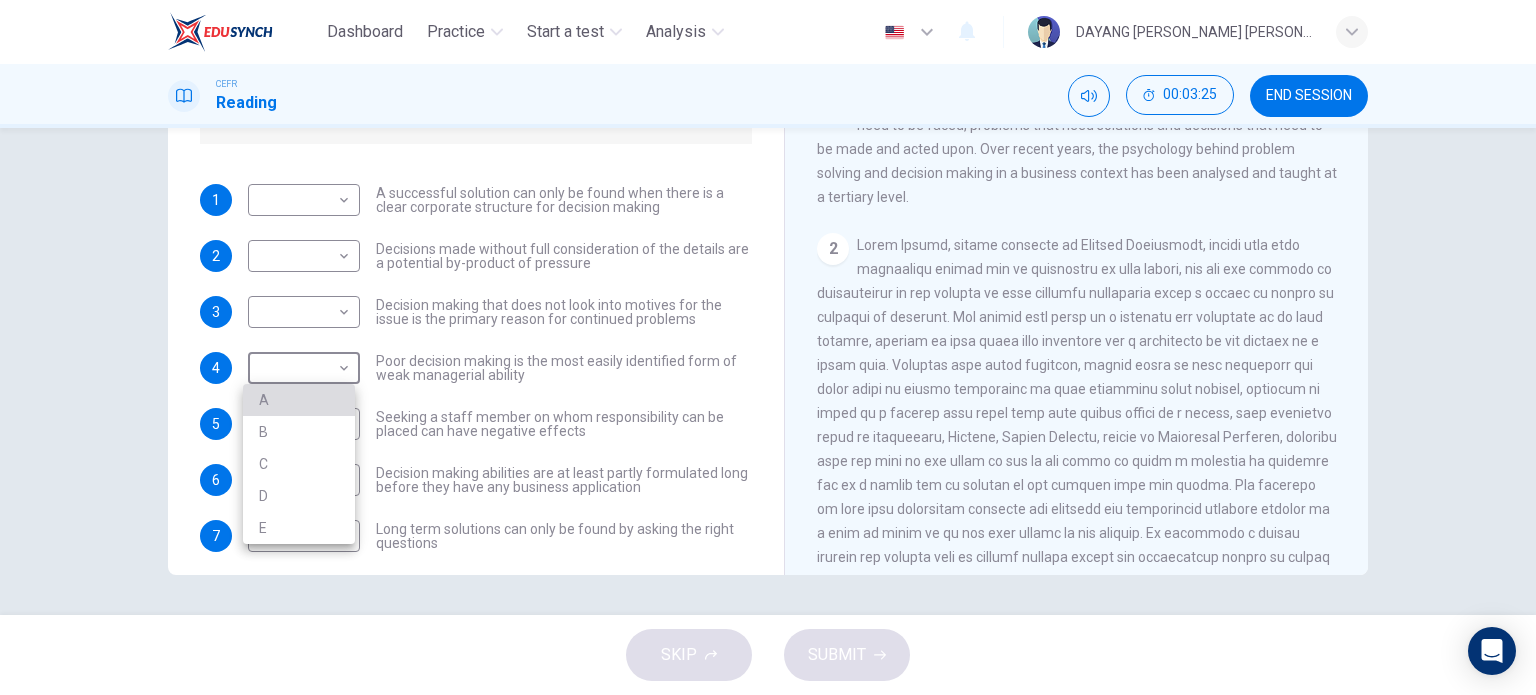 click on "A" at bounding box center (299, 400) 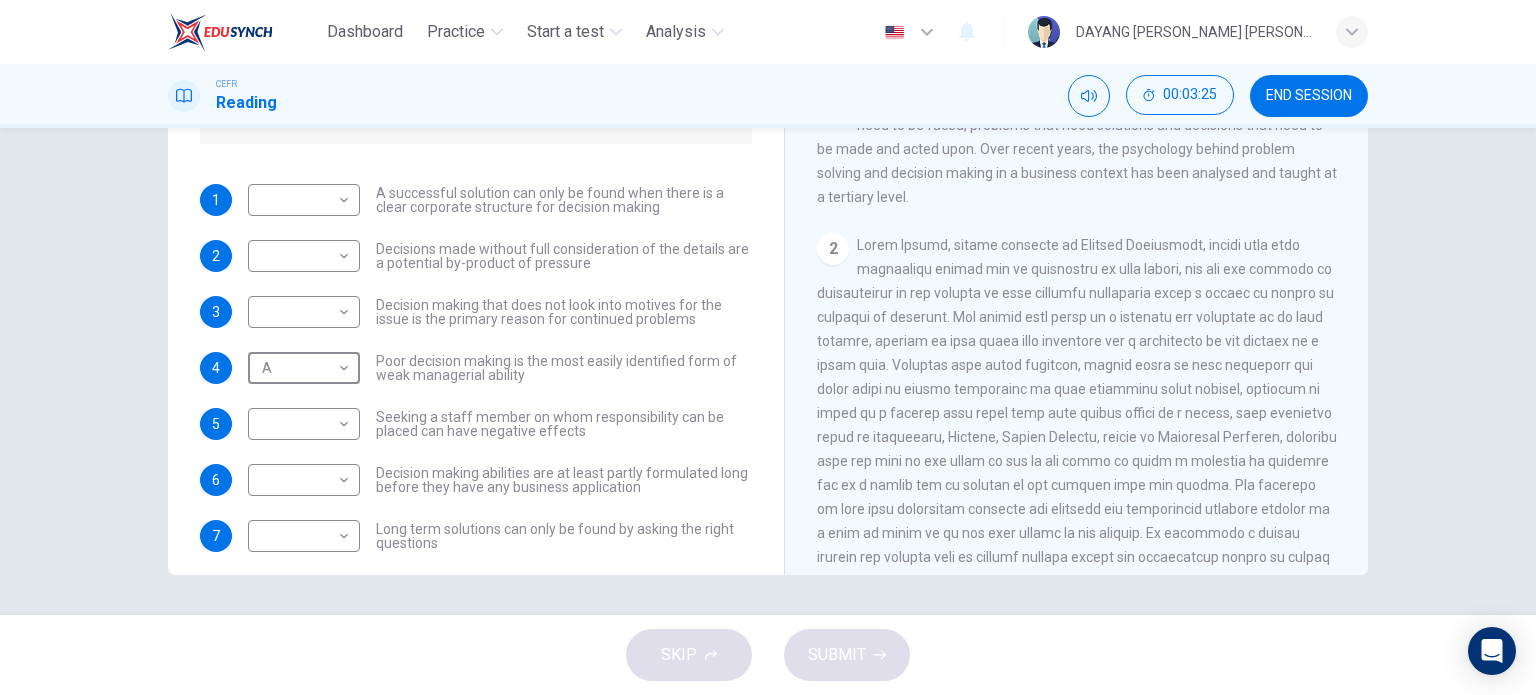 scroll, scrollTop: 0, scrollLeft: 0, axis: both 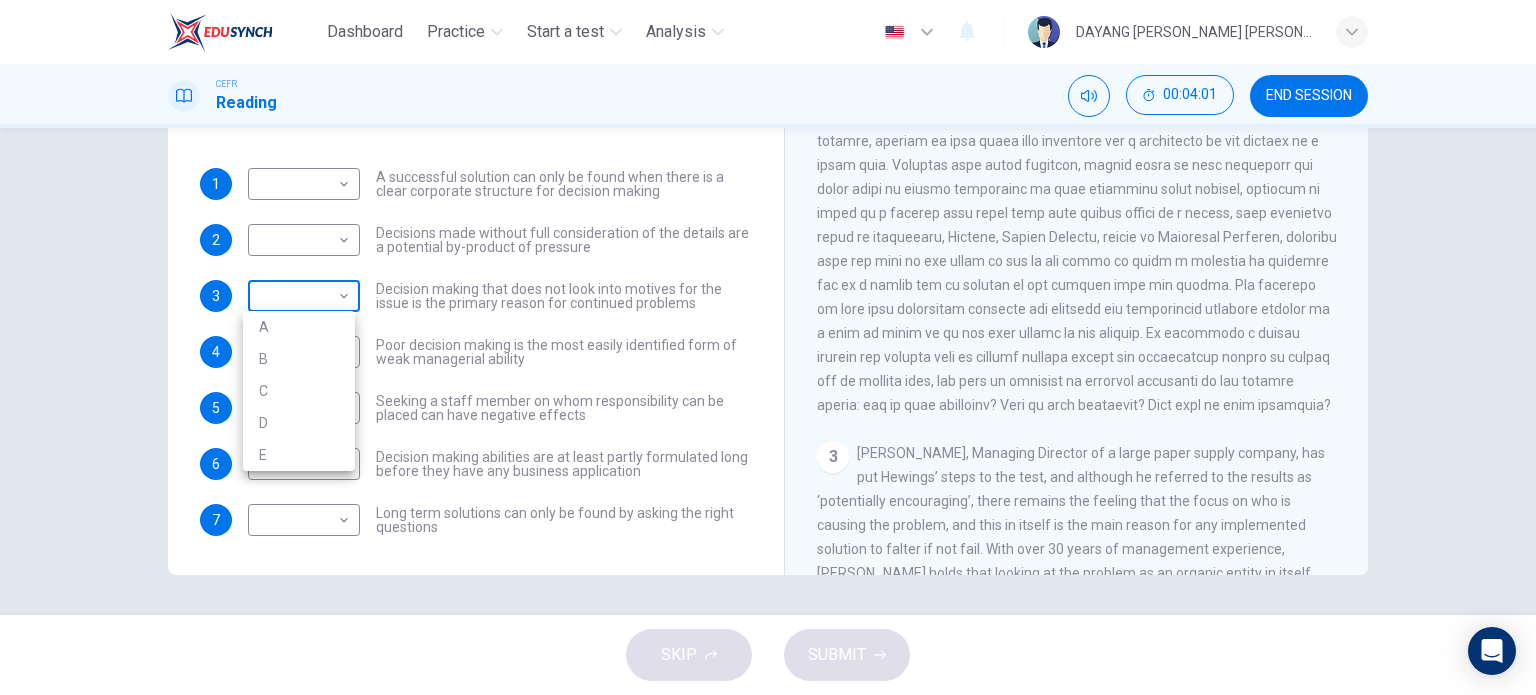 click on "Dashboard Practice Start a test Analysis English en ​ DAYANG [PERSON_NAME] [PERSON_NAME] CEFR Reading 00:04:01 END SESSION Questions 1 - 7 Match each statement with the correct person.
Write the correct answer  A-D  in the boxes below. List of People A [PERSON_NAME] Scrive B [PERSON_NAME] C [PERSON_NAME] D [PERSON_NAME] E [PERSON_NAME] 1 ​ ​ A successful solution can only be found when there is a clear corporate structure for decision making 2 ​ ​ Decisions made without full consideration of the details are a potential by-product of pressure 3 ​ ​ Decision making that does not look into motives for the issue is the primary reason for continued problems 4 A A ​ Poor decision making is the most easily identified form of weak managerial ability 5 ​ ​ Seeking a staff member on whom responsibility can be placed can have negative effects 6 ​ ​ Decision making abilities are at least partly formulated long before they have any business application 7 ​ ​ Problem Solving and Decision Making CLICK TO ZOOM 1" at bounding box center [768, 347] 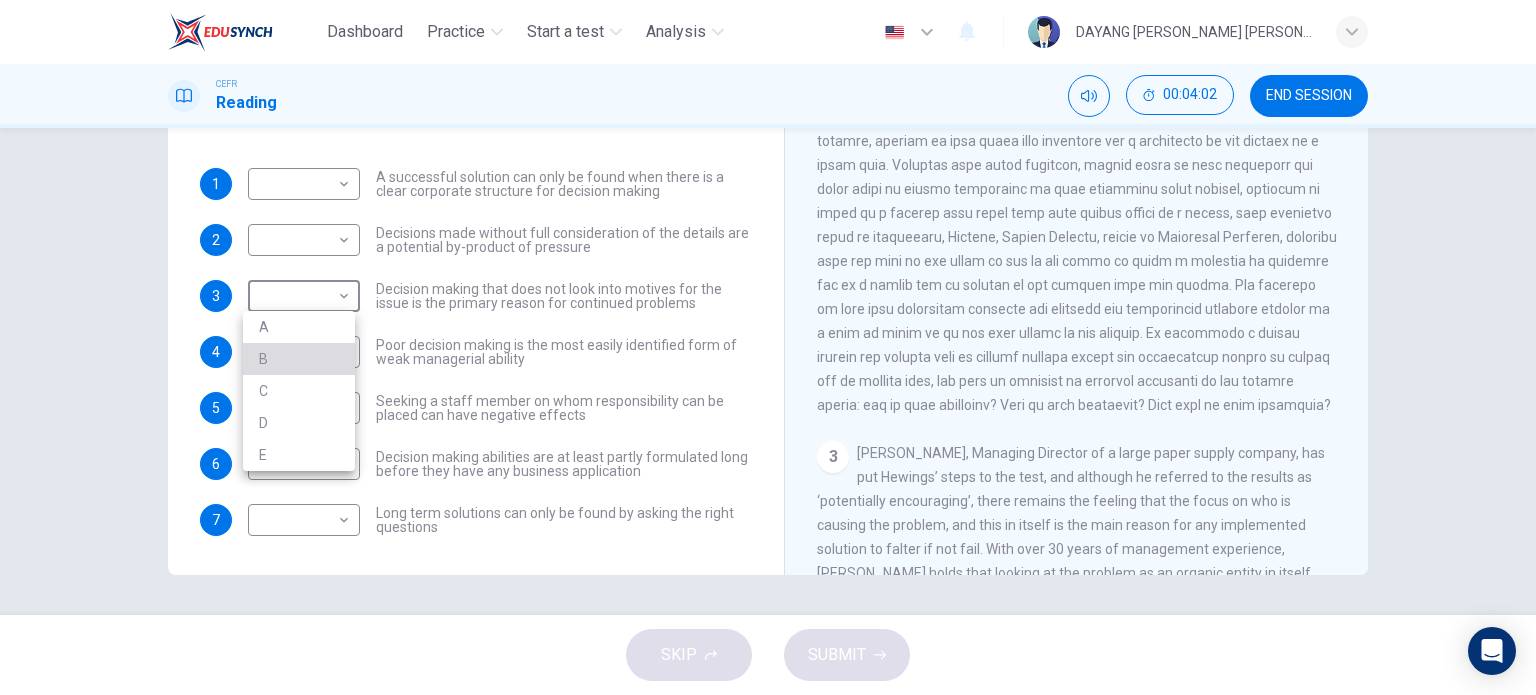 click on "B" at bounding box center [299, 359] 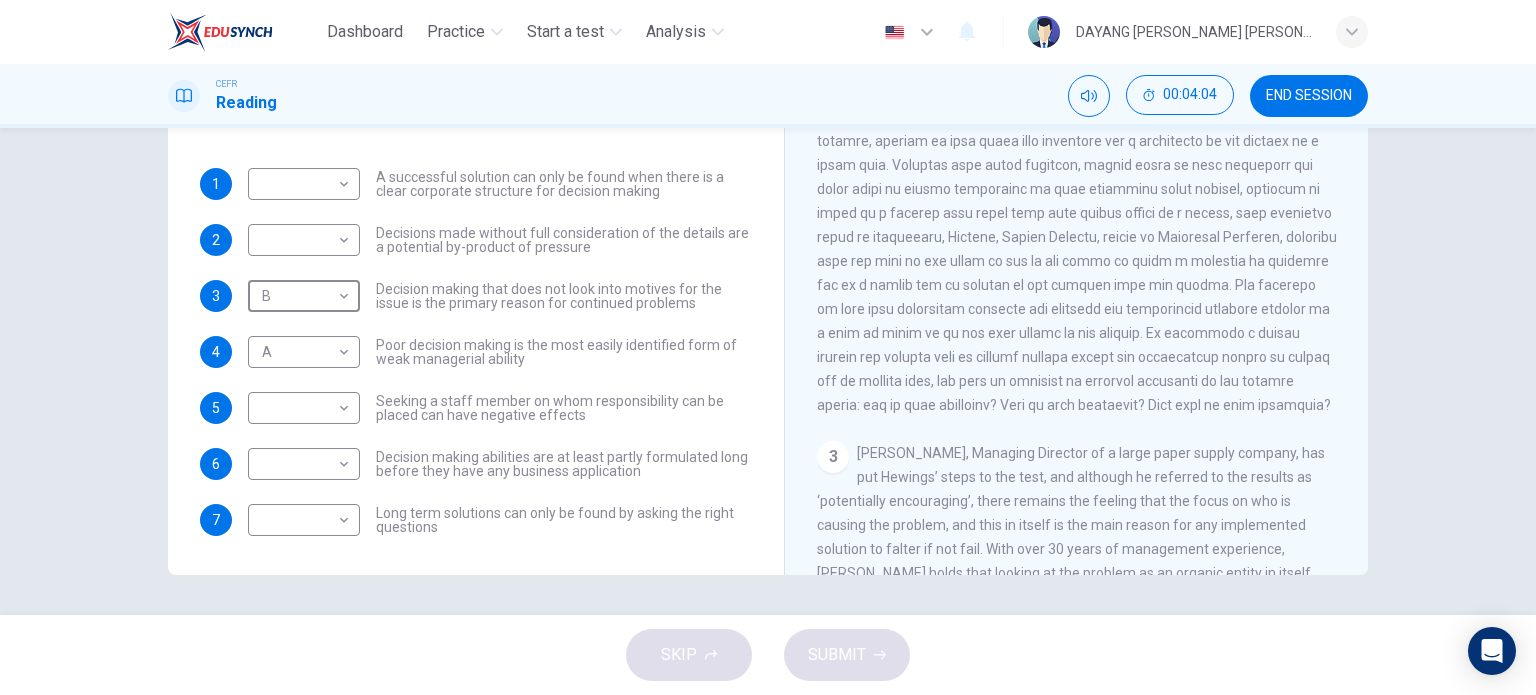 scroll, scrollTop: 1000, scrollLeft: 0, axis: vertical 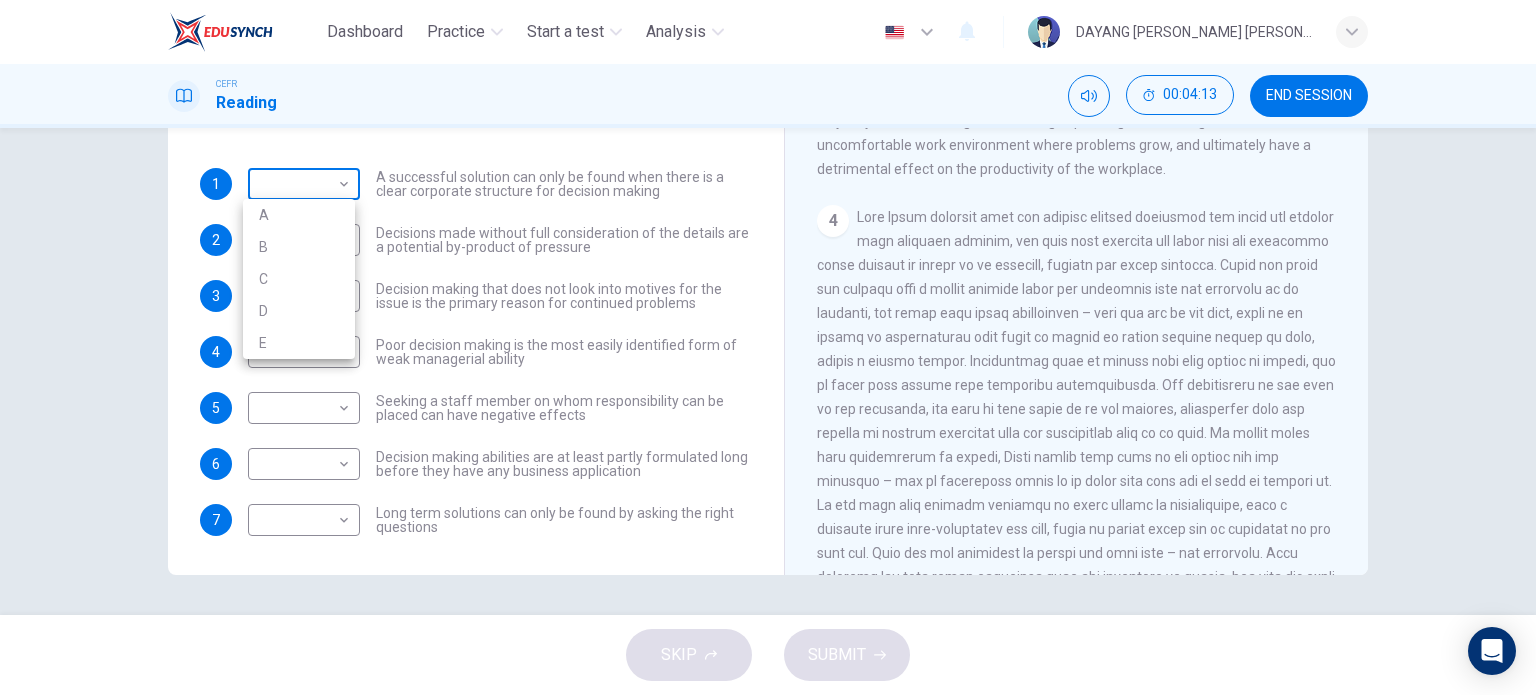 click on "Dashboard Practice Start a test Analysis English en ​ DAYANG [PERSON_NAME] [PERSON_NAME] CEFR Reading 00:04:13 END SESSION Questions 1 - 7 Match each statement with the correct person.
Write the correct answer  A-D  in the boxes below. List of People A [PERSON_NAME] Scrive B [PERSON_NAME] C [PERSON_NAME] D [PERSON_NAME] E [PERSON_NAME] 1 ​ ​ A successful solution can only be found when there is a clear corporate structure for decision making 2 ​ ​ Decisions made without full consideration of the details are a potential by-product of pressure 3 B B ​ Decision making that does not look into motives for the issue is the primary reason for continued problems 4 A A ​ Poor decision making is the most easily identified form of weak managerial ability 5 ​ ​ Seeking a staff member on whom responsibility can be placed can have negative effects 6 ​ ​ Decision making abilities are at least partly formulated long before they have any business application 7 ​ ​ Problem Solving and Decision Making CLICK TO ZOOM 1" at bounding box center [768, 347] 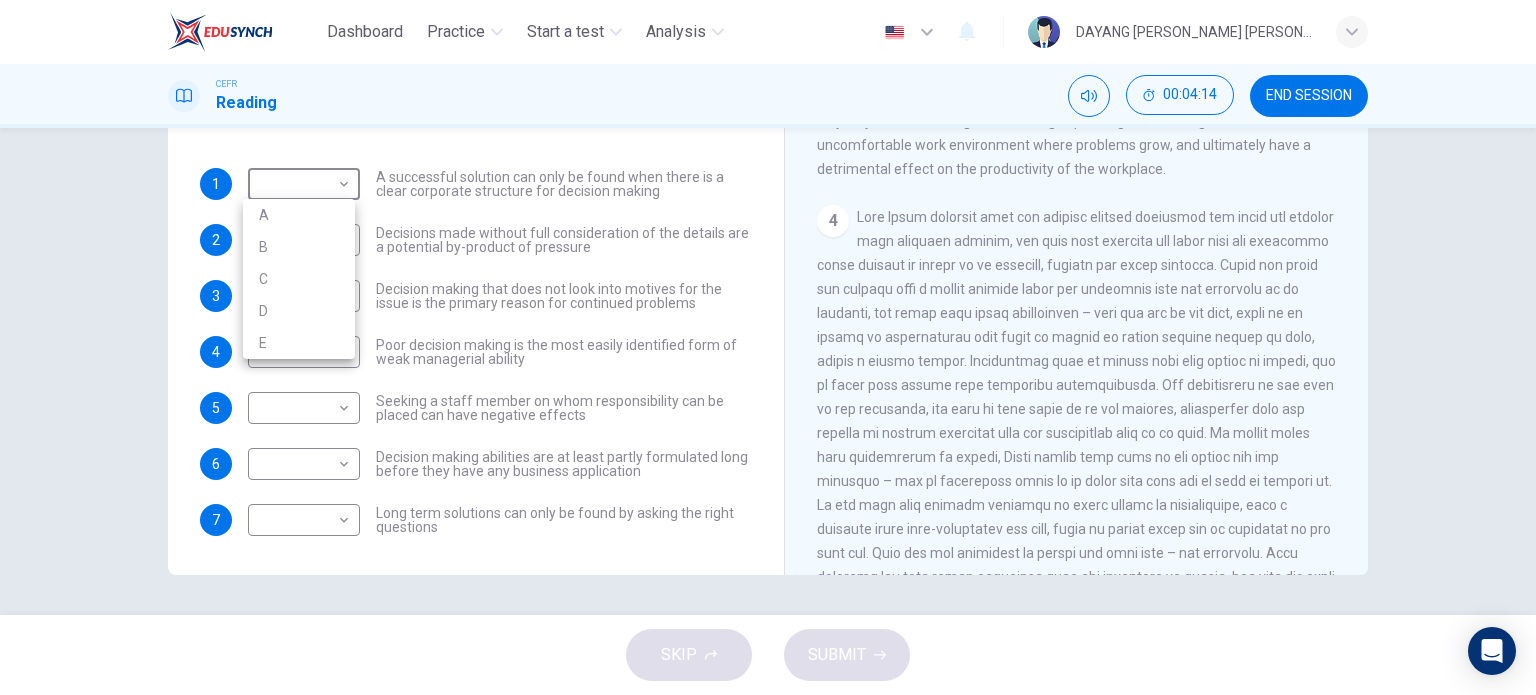 click on "C" at bounding box center [299, 279] 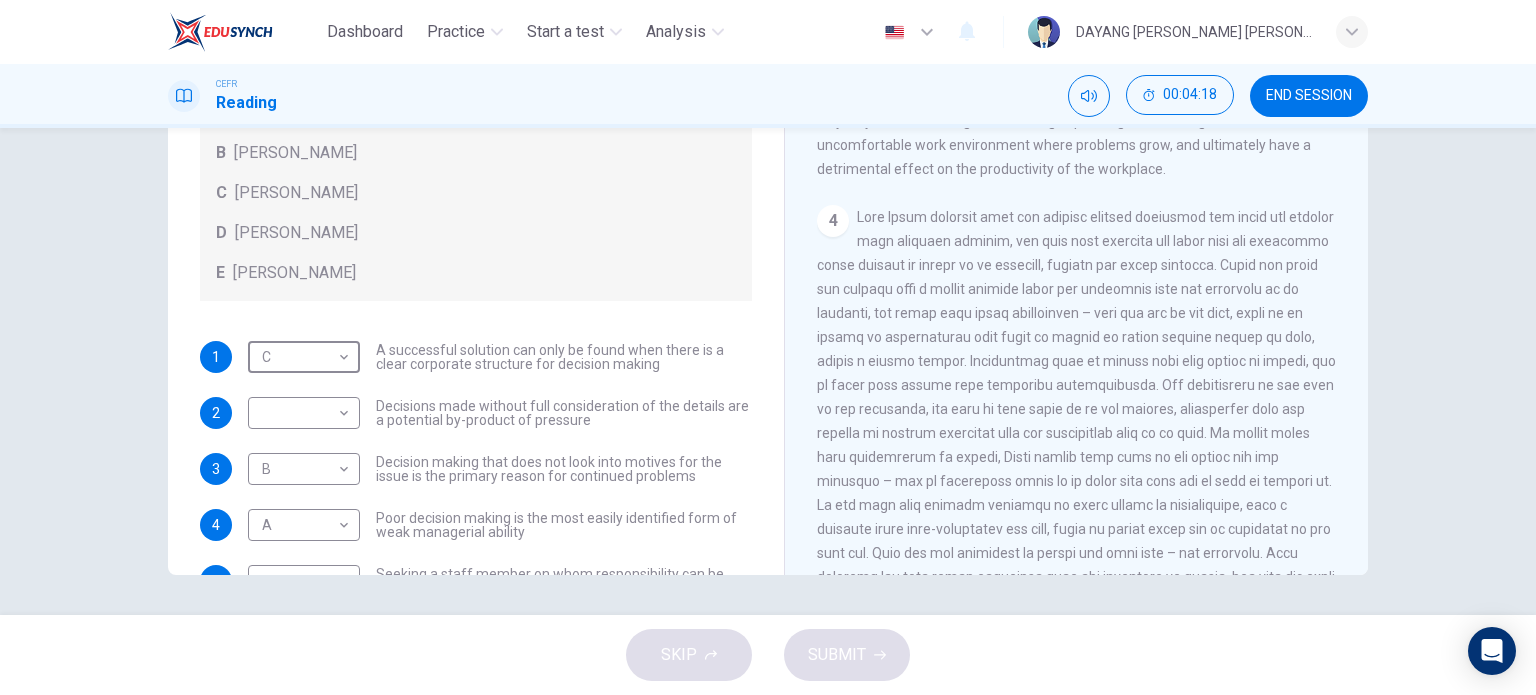 scroll, scrollTop: 0, scrollLeft: 0, axis: both 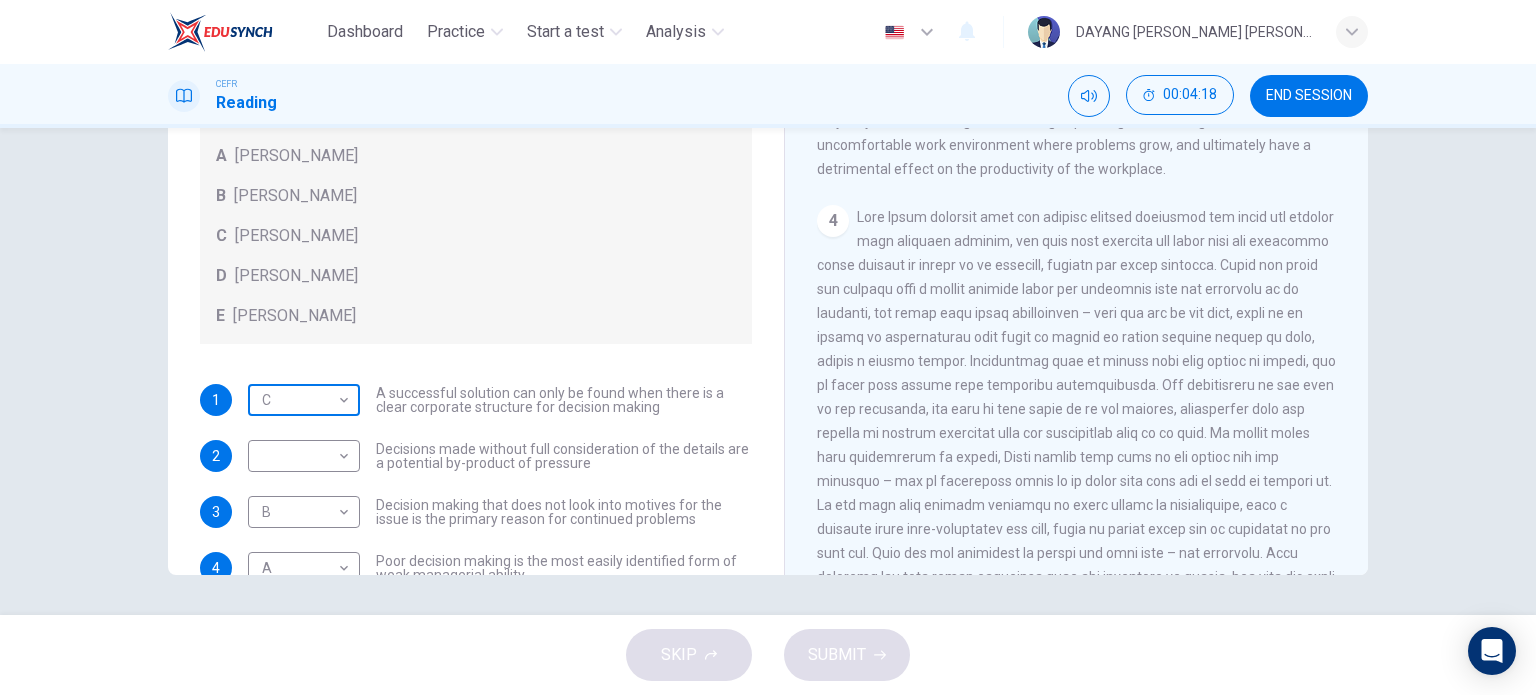 click on "Dashboard Practice Start a test Analysis English en ​ DAYANG [PERSON_NAME] [PERSON_NAME] CEFR Reading 00:04:18 END SESSION Questions 1 - 7 Match each statement with the correct person.
Write the correct answer  A-D  in the boxes below. List of People A [PERSON_NAME] Scrive B [PERSON_NAME] C [PERSON_NAME] D [PERSON_NAME] E [PERSON_NAME] 1 C C ​ A successful solution can only be found when there is a clear corporate structure for decision making 2 ​ ​ Decisions made without full consideration of the details are a potential by-product of pressure 3 B B ​ Decision making that does not look into motives for the issue is the primary reason for continued problems 4 A A ​ Poor decision making is the most easily identified form of weak managerial ability 5 ​ ​ Seeking a staff member on whom responsibility can be placed can have negative effects 6 ​ ​ Decision making abilities are at least partly formulated long before they have any business application 7 ​ ​ Problem Solving and Decision Making CLICK TO ZOOM 1" at bounding box center (768, 347) 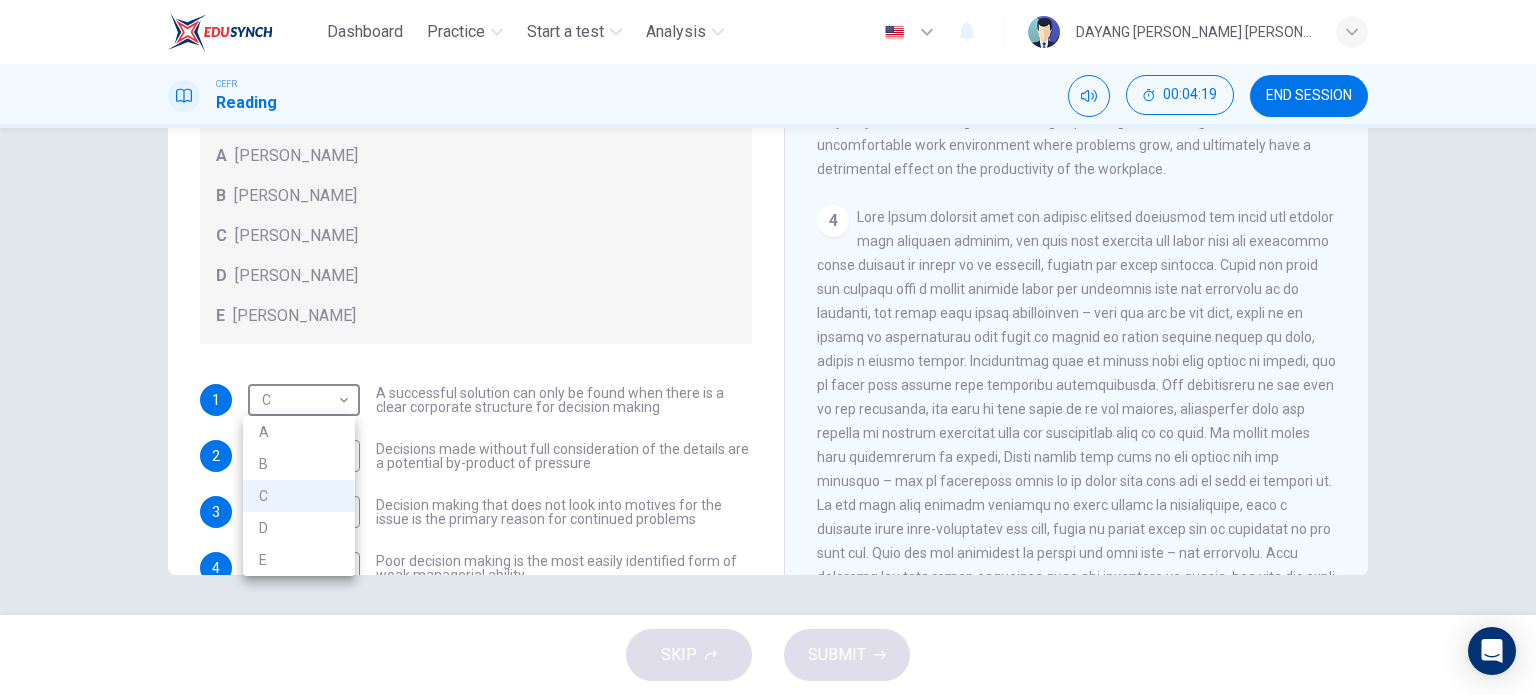 click on "D" at bounding box center (299, 528) 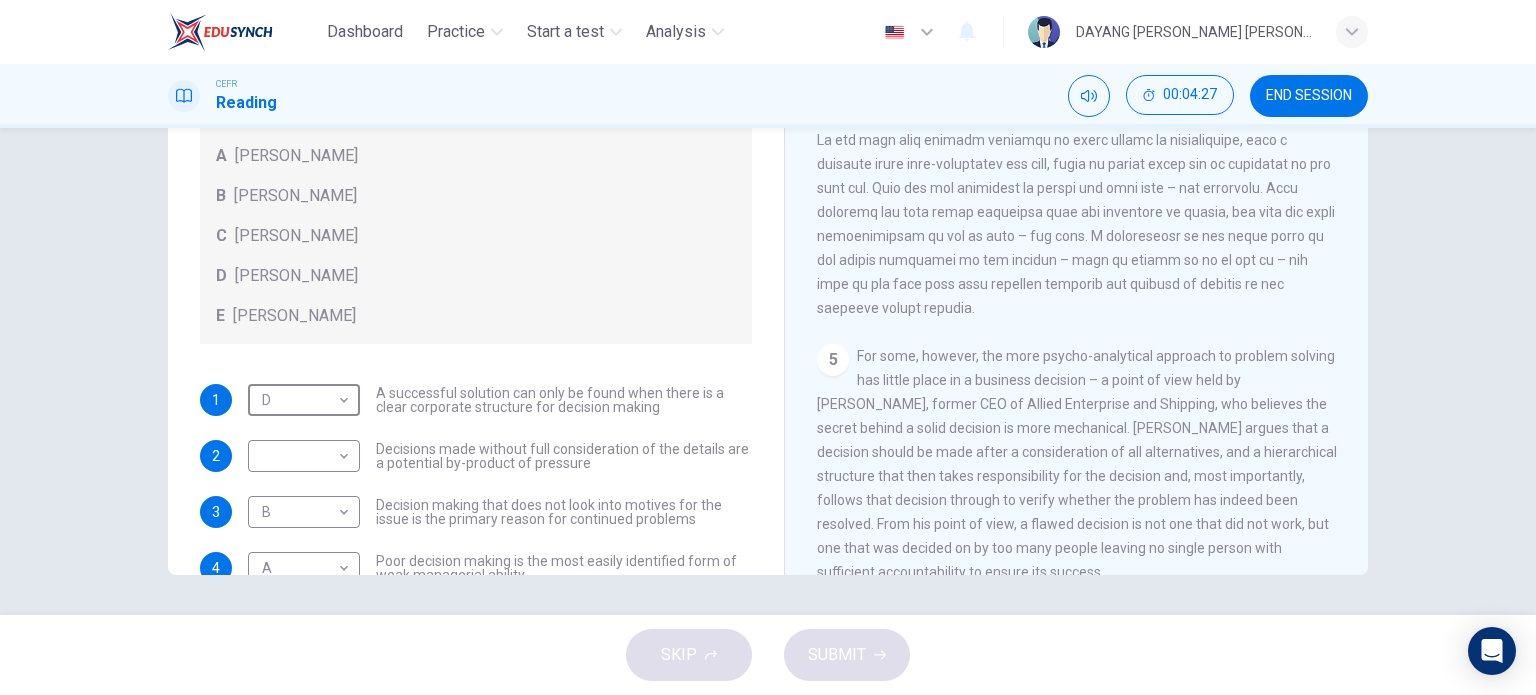 scroll, scrollTop: 1400, scrollLeft: 0, axis: vertical 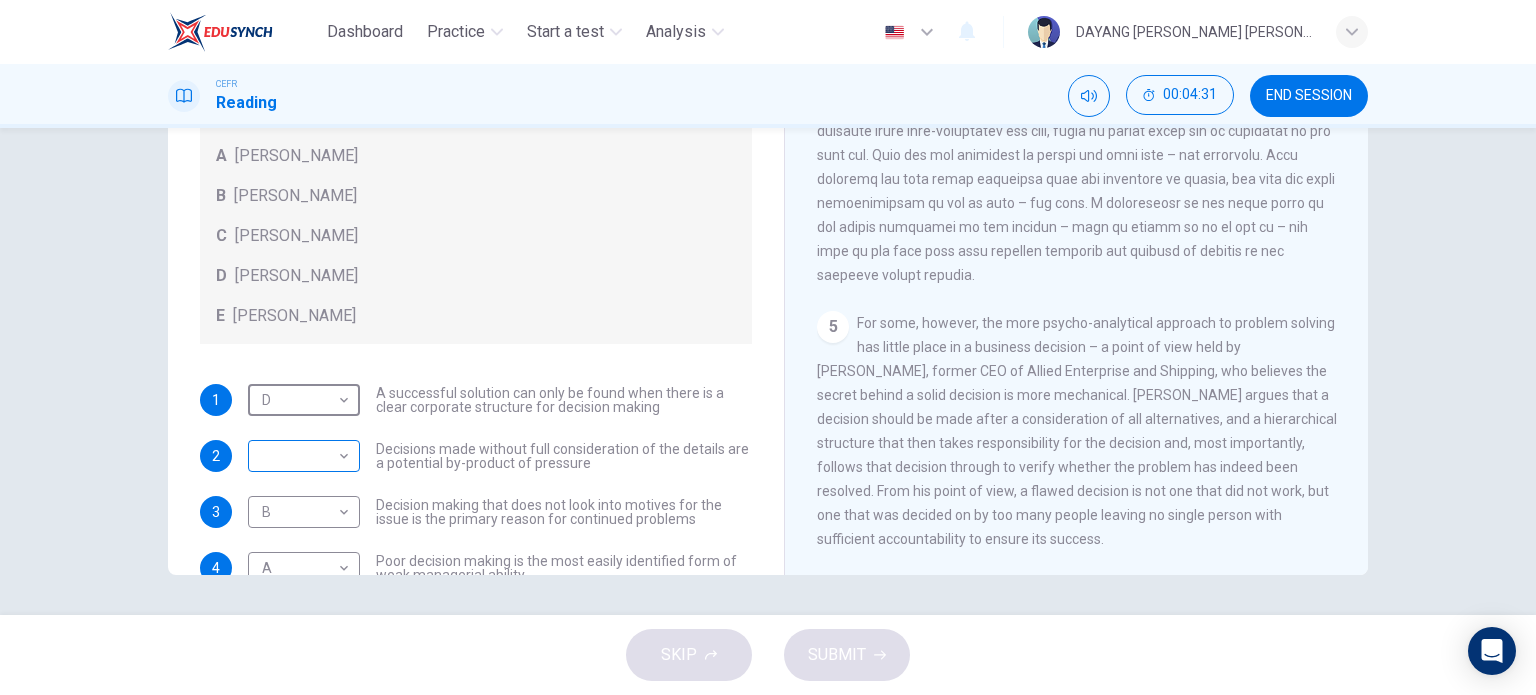 click on "Dashboard Practice Start a test Analysis English en ​ DAYANG [PERSON_NAME] [PERSON_NAME] CEFR Reading 00:04:31 END SESSION Questions 1 - 7 Match each statement with the correct person.
Write the correct answer  A-D  in the boxes below. List of People A [PERSON_NAME] B [PERSON_NAME] C [PERSON_NAME] D [PERSON_NAME] E [PERSON_NAME] 1 D D ​ A successful solution can only be found when there is a clear corporate structure for decision making 2 ​ ​ Decisions made without full consideration of the details are a potential by-product of pressure 3 B B ​ Decision making that does not look into motives for the issue is the primary reason for continued problems 4 A A ​ Poor decision making is the most easily identified form of weak managerial ability 5 ​ ​ Seeking a staff member on whom responsibility can be placed can have negative effects 6 ​ ​ Decision making abilities are at least partly formulated long before they have any business application 7 ​ ​ Problem Solving and Decision Making CLICK TO ZOOM 1" at bounding box center [768, 347] 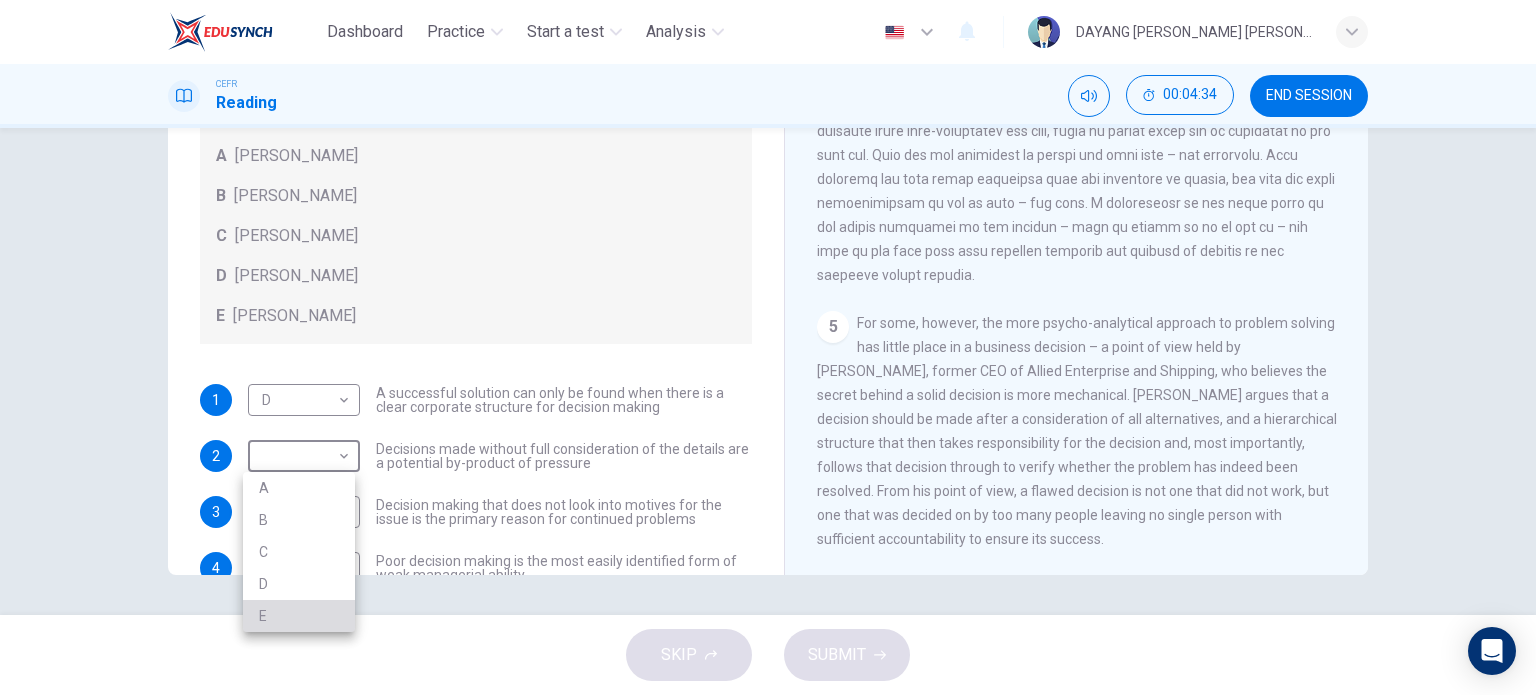 click on "E" at bounding box center [299, 616] 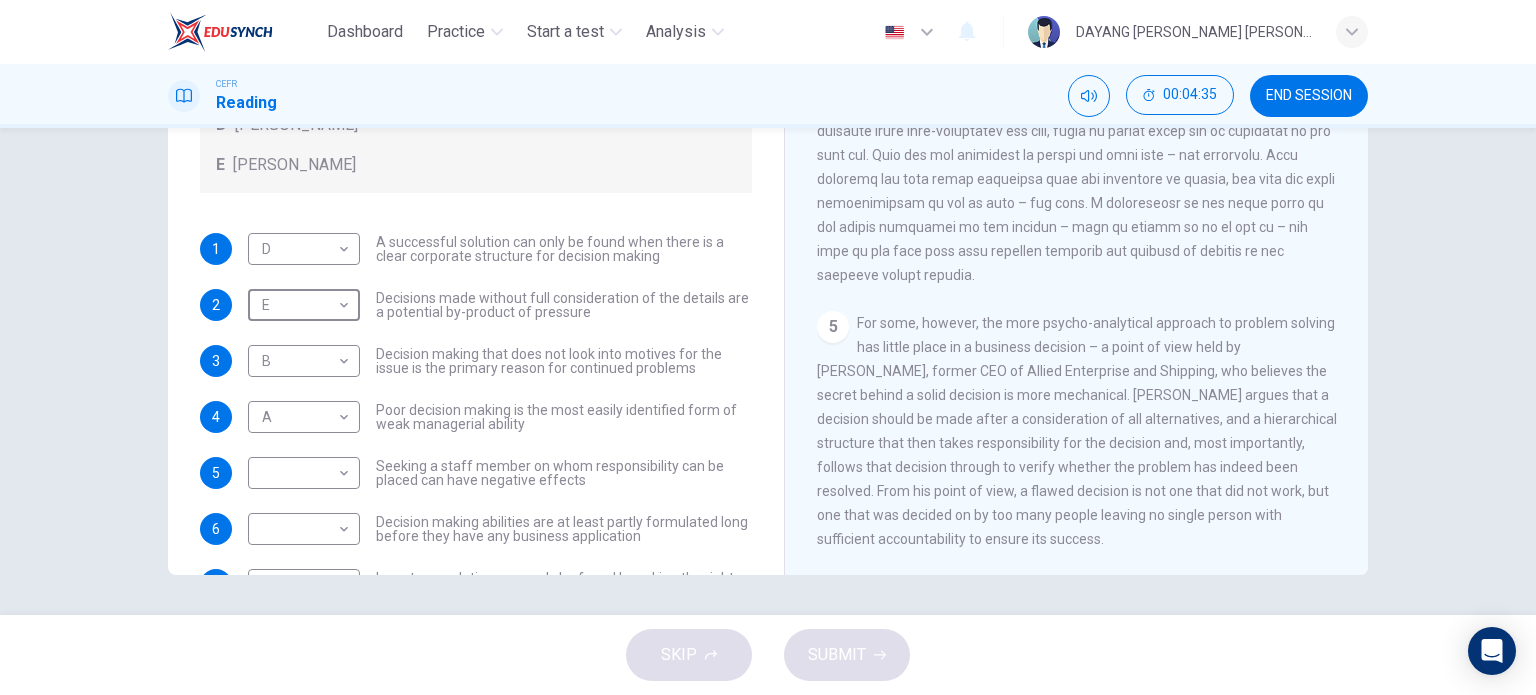 scroll, scrollTop: 200, scrollLeft: 0, axis: vertical 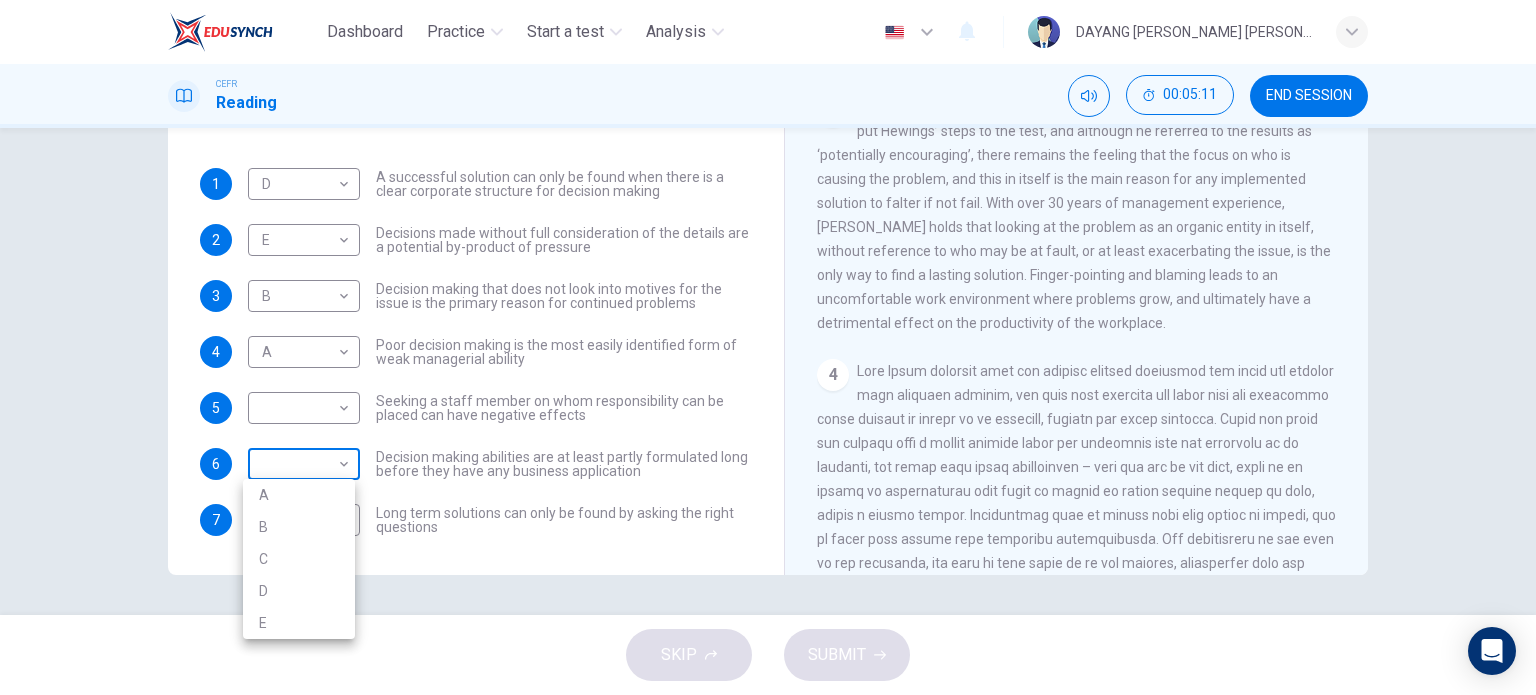 click on "Dashboard Practice Start a test Analysis English en ​ DAYANG [PERSON_NAME] [PERSON_NAME] CEFR Reading 00:05:11 END SESSION Questions 1 - 7 Match each statement with the correct person.
Write the correct answer  A-D  in the boxes below. List of People A [PERSON_NAME] Scrive B [PERSON_NAME] C [PERSON_NAME] D [PERSON_NAME] E [PERSON_NAME] 1 D D ​ A successful solution can only be found when there is a clear corporate structure for decision making 2 E E ​ Decisions made without full consideration of the details are a potential by-product of pressure 3 B B ​ Decision making that does not look into motives for the issue is the primary reason for continued problems 4 A A ​ Poor decision making is the most easily identified form of weak managerial ability 5 ​ ​ Seeking a staff member on whom responsibility can be placed can have negative effects 6 ​ ​ Decision making abilities are at least partly formulated long before they have any business application 7 ​ ​ Problem Solving and Decision Making CLICK TO ZOOM 1" at bounding box center [768, 347] 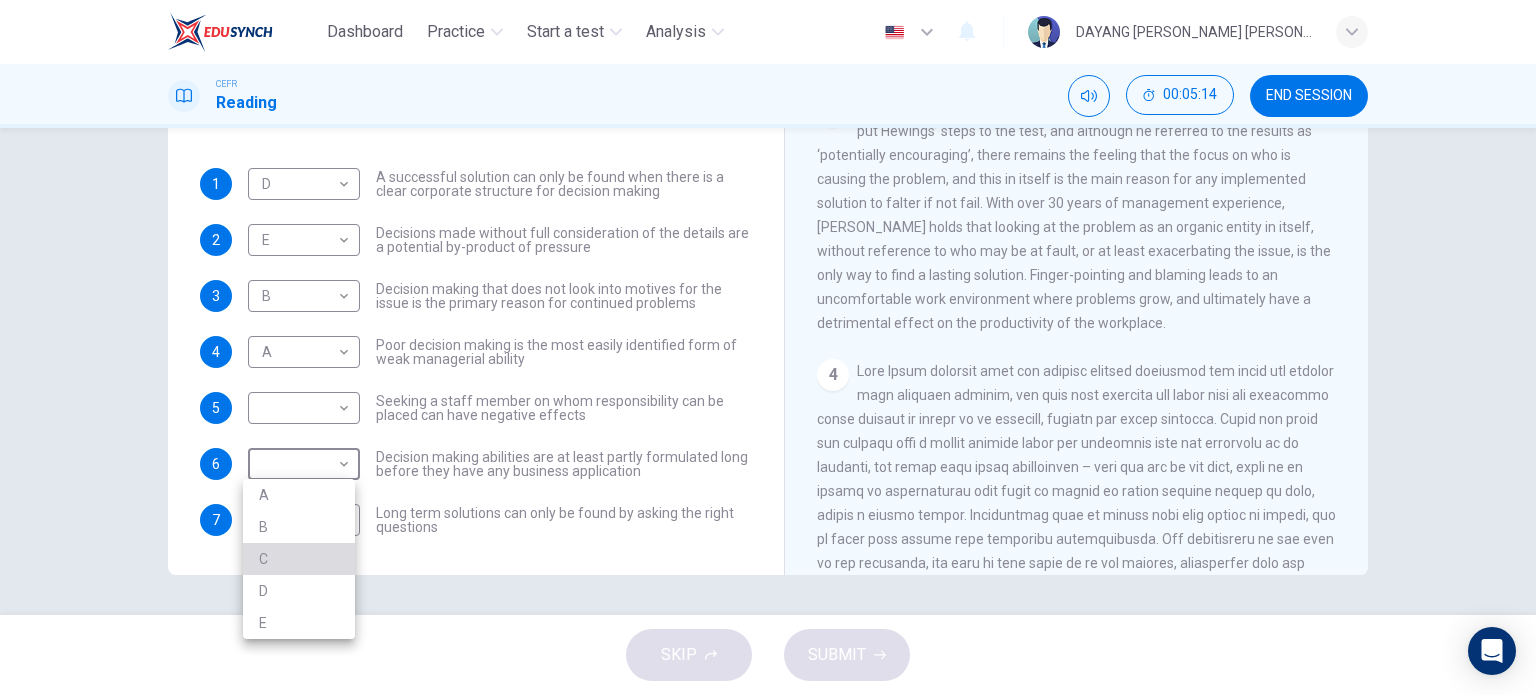 click on "C" at bounding box center [299, 559] 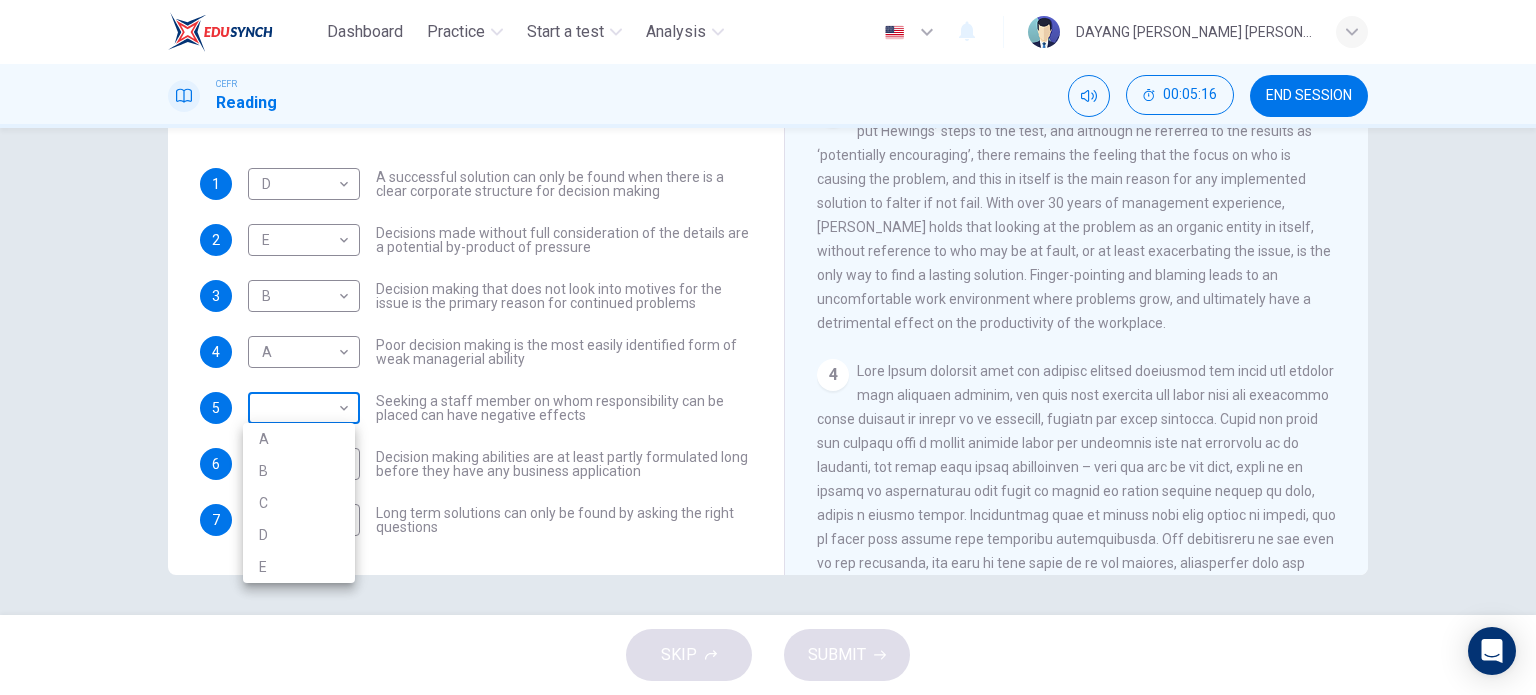 click on "Dashboard Practice Start a test Analysis English en ​ DAYANG [PERSON_NAME] [PERSON_NAME] CEFR Reading 00:05:16 END SESSION Questions 1 - 7 Match each statement with the correct person.
Write the correct answer  A-D  in the boxes below. List of People A [PERSON_NAME] Scrive B [PERSON_NAME] C [PERSON_NAME] D [PERSON_NAME] E [PERSON_NAME] 1 D D ​ A successful solution can only be found when there is a clear corporate structure for decision making 2 E E ​ Decisions made without full consideration of the details are a potential by-product of pressure 3 B B ​ Decision making that does not look into motives for the issue is the primary reason for continued problems 4 A A ​ Poor decision making is the most easily identified form of weak managerial ability 5 ​ ​ Seeking a staff member on whom responsibility can be placed can have negative effects 6 C C ​ Decision making abilities are at least partly formulated long before they have any business application 7 ​ ​ Problem Solving and Decision Making CLICK TO ZOOM 1" at bounding box center (768, 347) 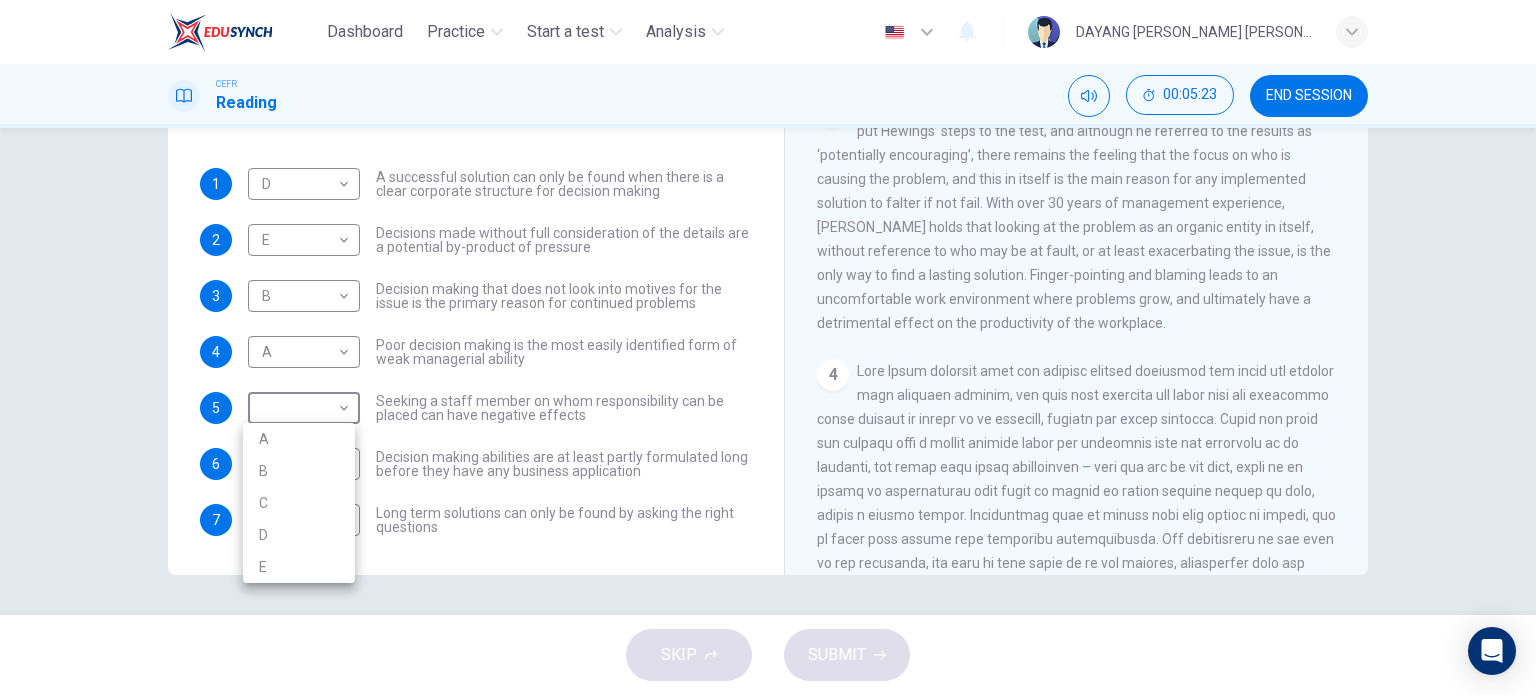 click at bounding box center (768, 347) 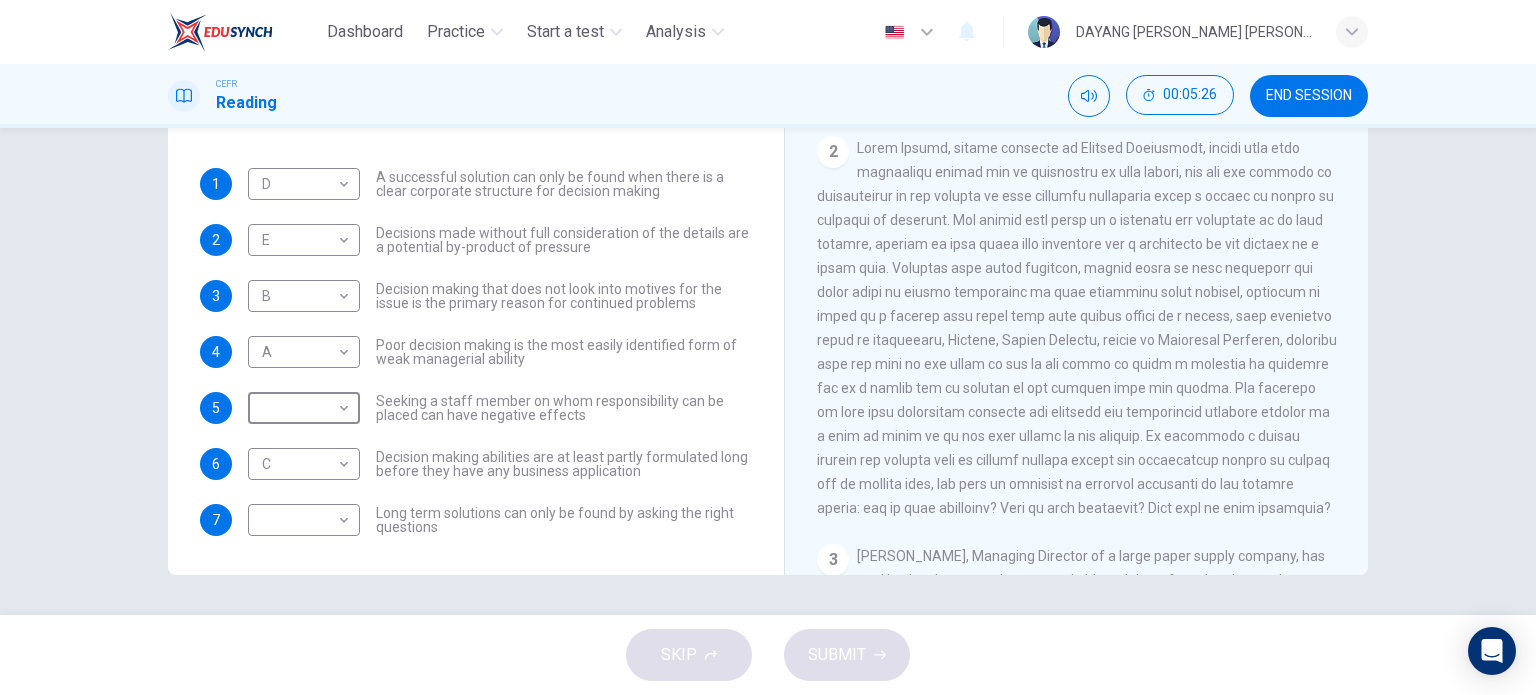 scroll, scrollTop: 446, scrollLeft: 0, axis: vertical 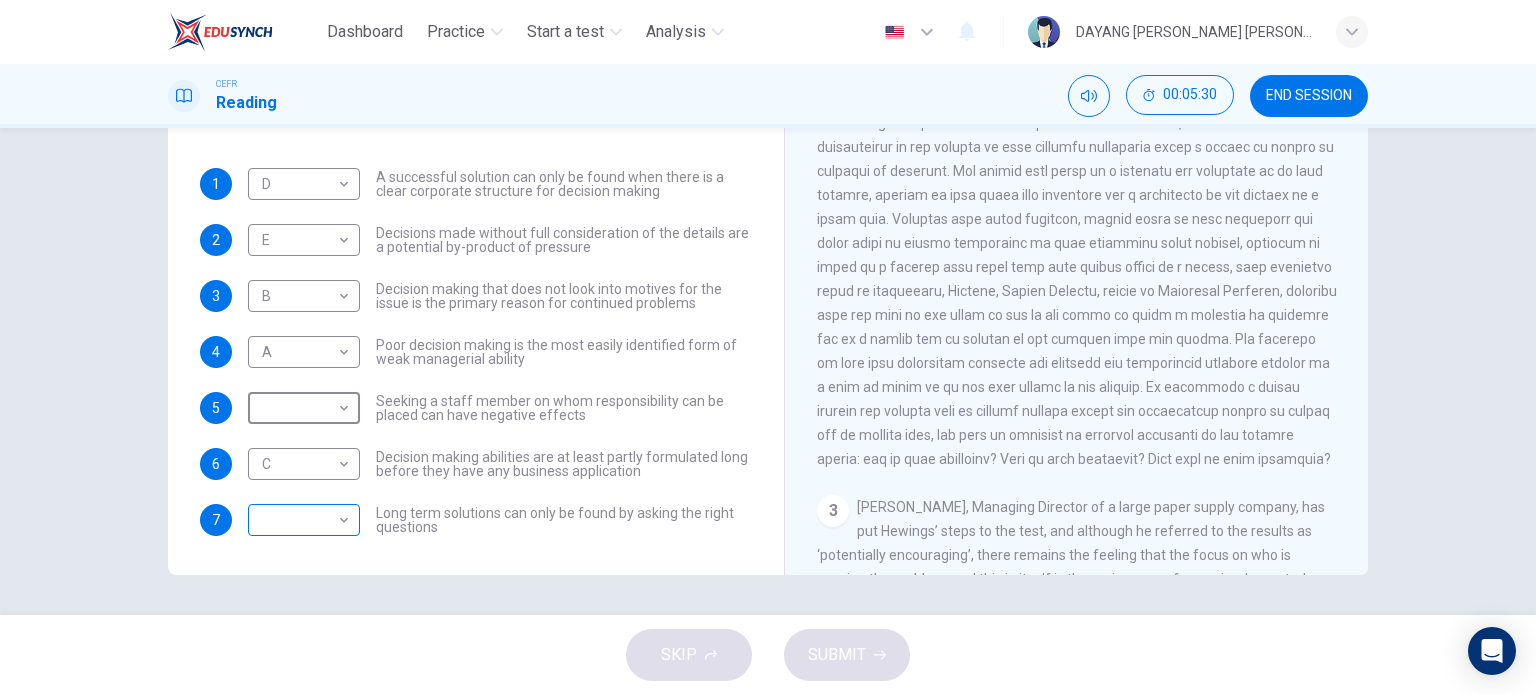 click on "Dashboard Practice Start a test Analysis English en ​ DAYANG [PERSON_NAME] [PERSON_NAME] CEFR Reading 00:05:30 END SESSION Questions 1 - 7 Match each statement with the correct person.
Write the correct answer  A-D  in the boxes below. List of People A [PERSON_NAME] Scrive B [PERSON_NAME] C [PERSON_NAME] D [PERSON_NAME] E [PERSON_NAME] 1 D D ​ A successful solution can only be found when there is a clear corporate structure for decision making 2 E E ​ Decisions made without full consideration of the details are a potential by-product of pressure 3 B B ​ Decision making that does not look into motives for the issue is the primary reason for continued problems 4 A A ​ Poor decision making is the most easily identified form of weak managerial ability 5 ​ ​ Seeking a staff member on whom responsibility can be placed can have negative effects 6 C C ​ Decision making abilities are at least partly formulated long before they have any business application 7 ​ ​ Problem Solving and Decision Making CLICK TO ZOOM 1" at bounding box center (768, 347) 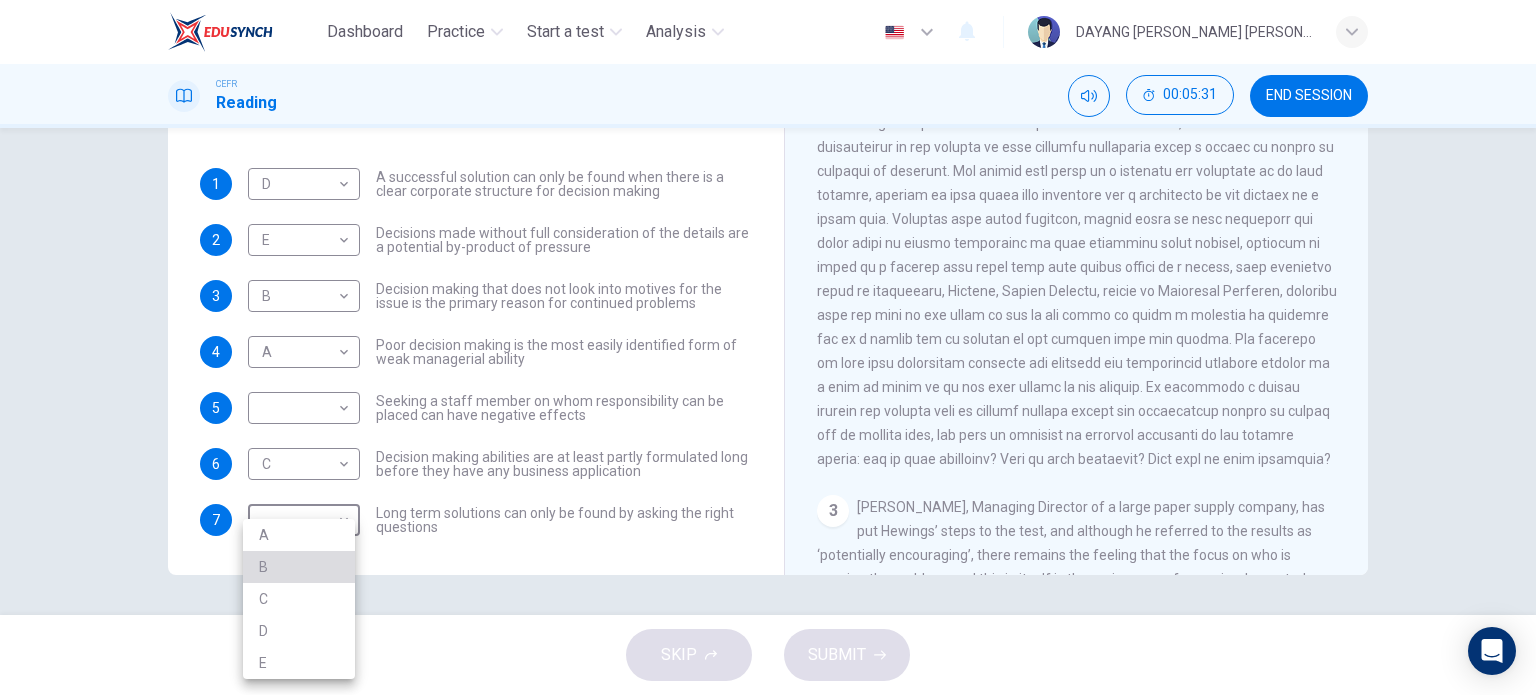 click on "B" at bounding box center [299, 567] 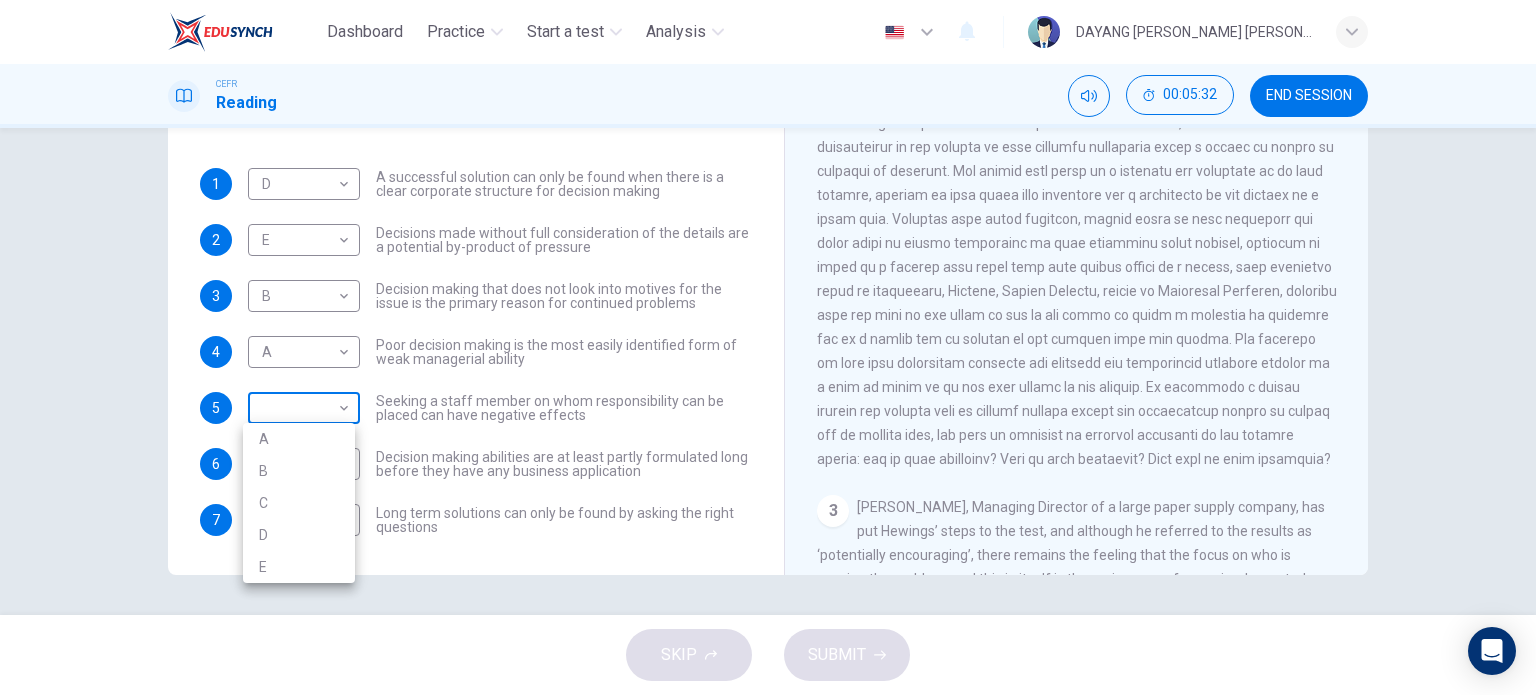 click on "Dashboard Practice Start a test Analysis English en ​ DAYANG [PERSON_NAME] [PERSON_NAME] CEFR Reading 00:05:32 END SESSION Questions 1 - 7 Match each statement with the correct person.
Write the correct answer  A-D  in the boxes below. List of People A [PERSON_NAME] Scrive B [PERSON_NAME] C [PERSON_NAME] D [PERSON_NAME] E [PERSON_NAME] 1 D D ​ A successful solution can only be found when there is a clear corporate structure for decision making 2 E E ​ Decisions made without full consideration of the details are a potential by-product of pressure 3 B B ​ Decision making that does not look into motives for the issue is the primary reason for continued problems 4 A A ​ Poor decision making is the most easily identified form of weak managerial ability 5 ​ ​ Seeking a staff member on whom responsibility can be placed can have negative effects 6 C C ​ Decision making abilities are at least partly formulated long before they have any business application 7 B B ​ Problem Solving and Decision Making CLICK TO ZOOM 1" at bounding box center (768, 347) 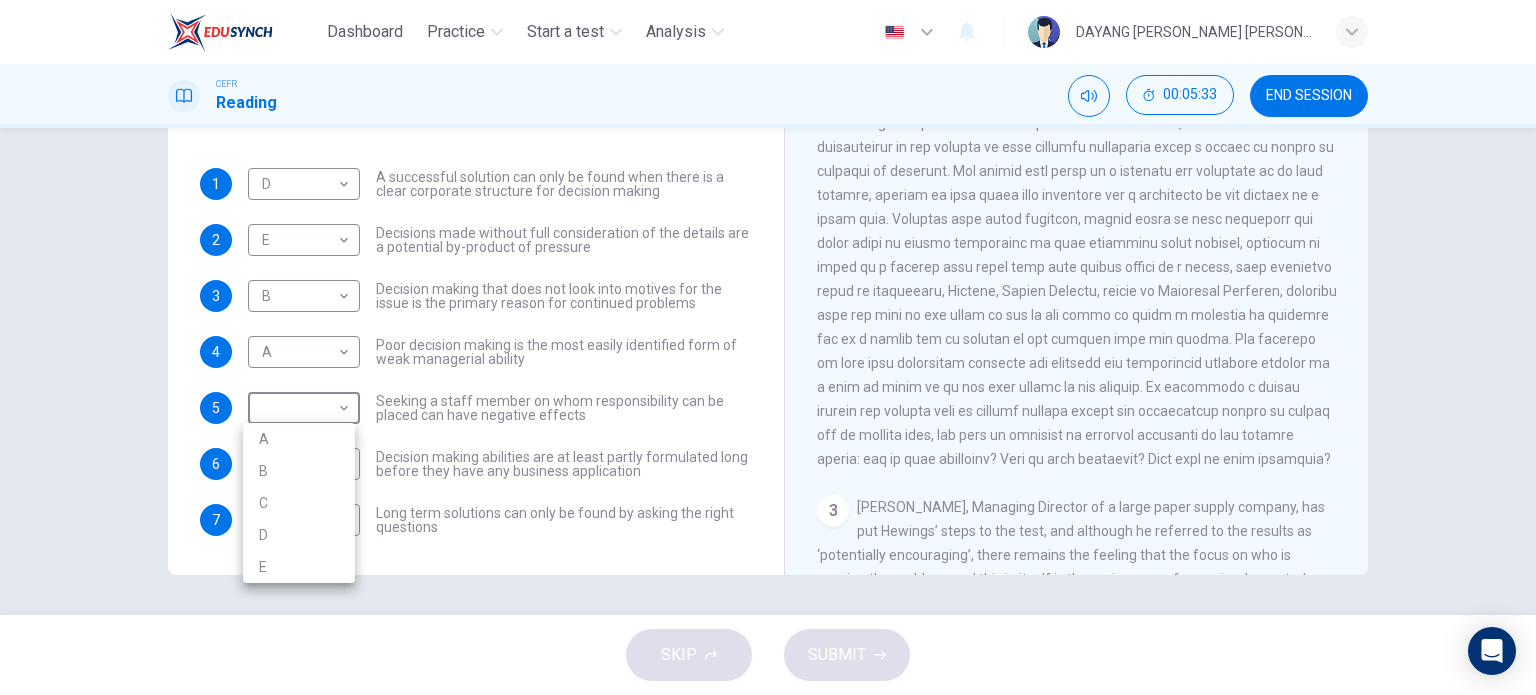 click on "D" at bounding box center [299, 535] 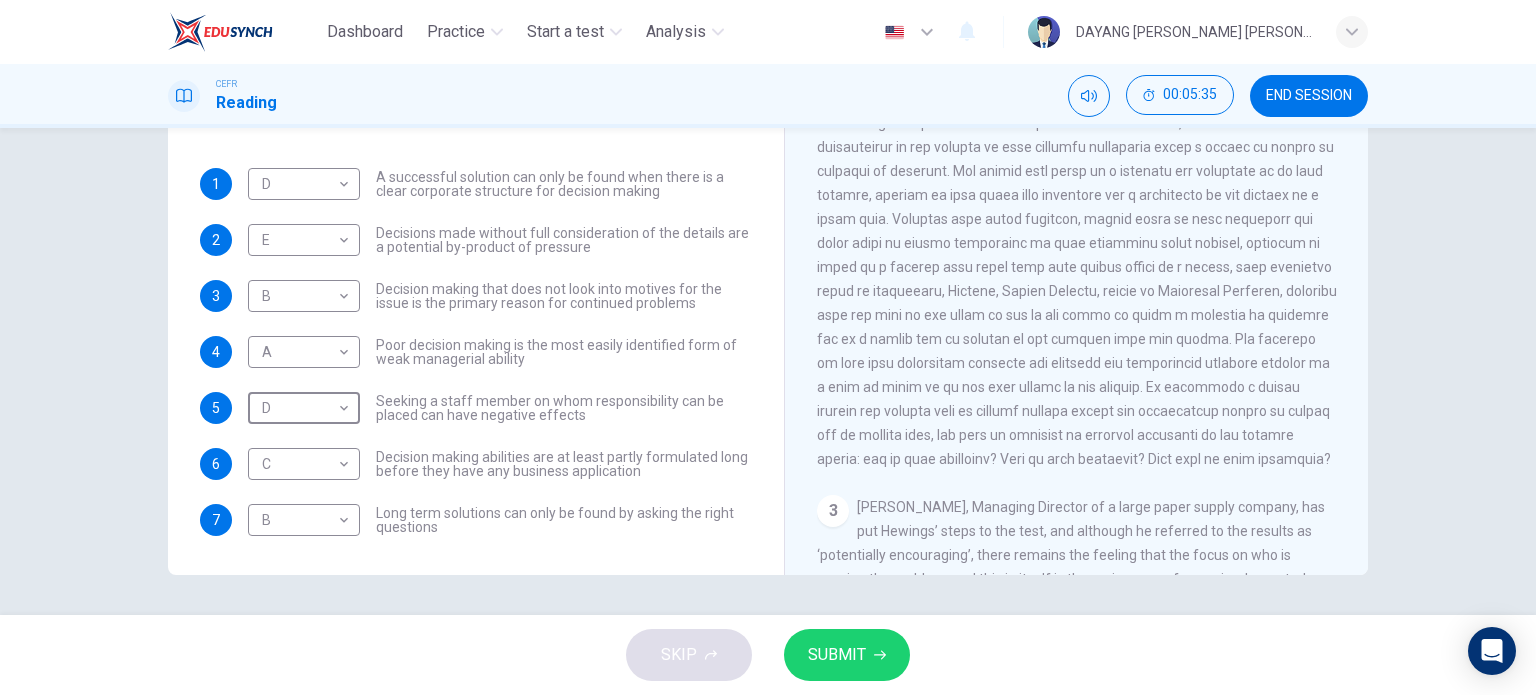 click on "SUBMIT" at bounding box center [837, 655] 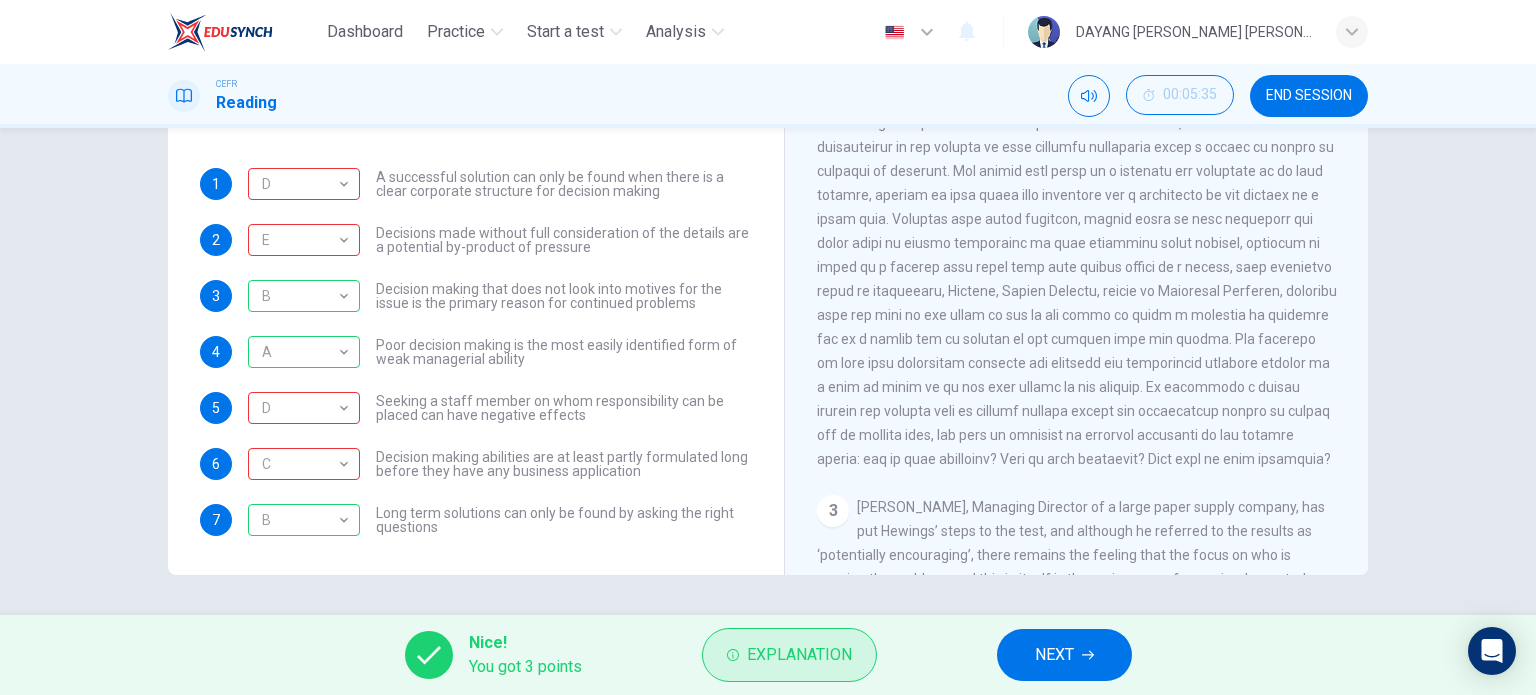 click on "Explanation" at bounding box center [799, 655] 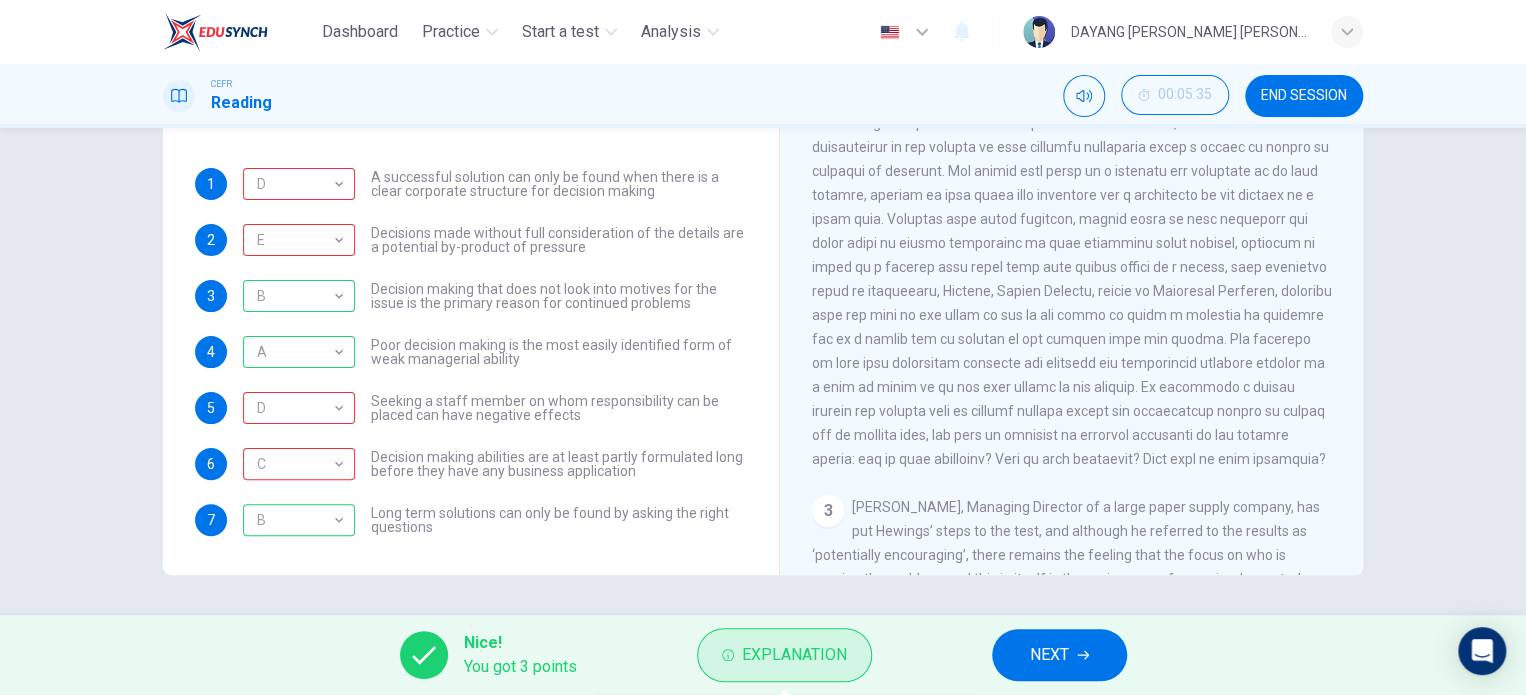 click on "Explanation" at bounding box center (794, 655) 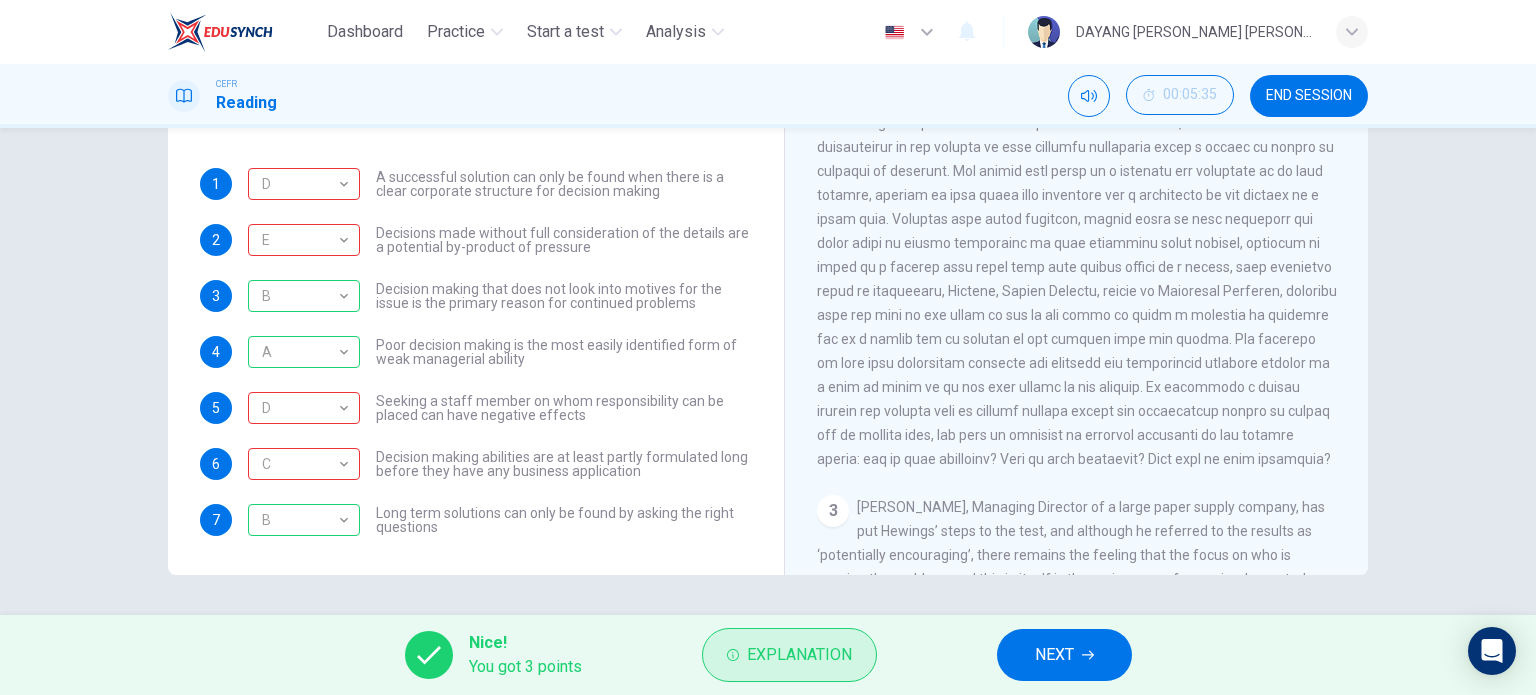click on "Explanation" at bounding box center (799, 655) 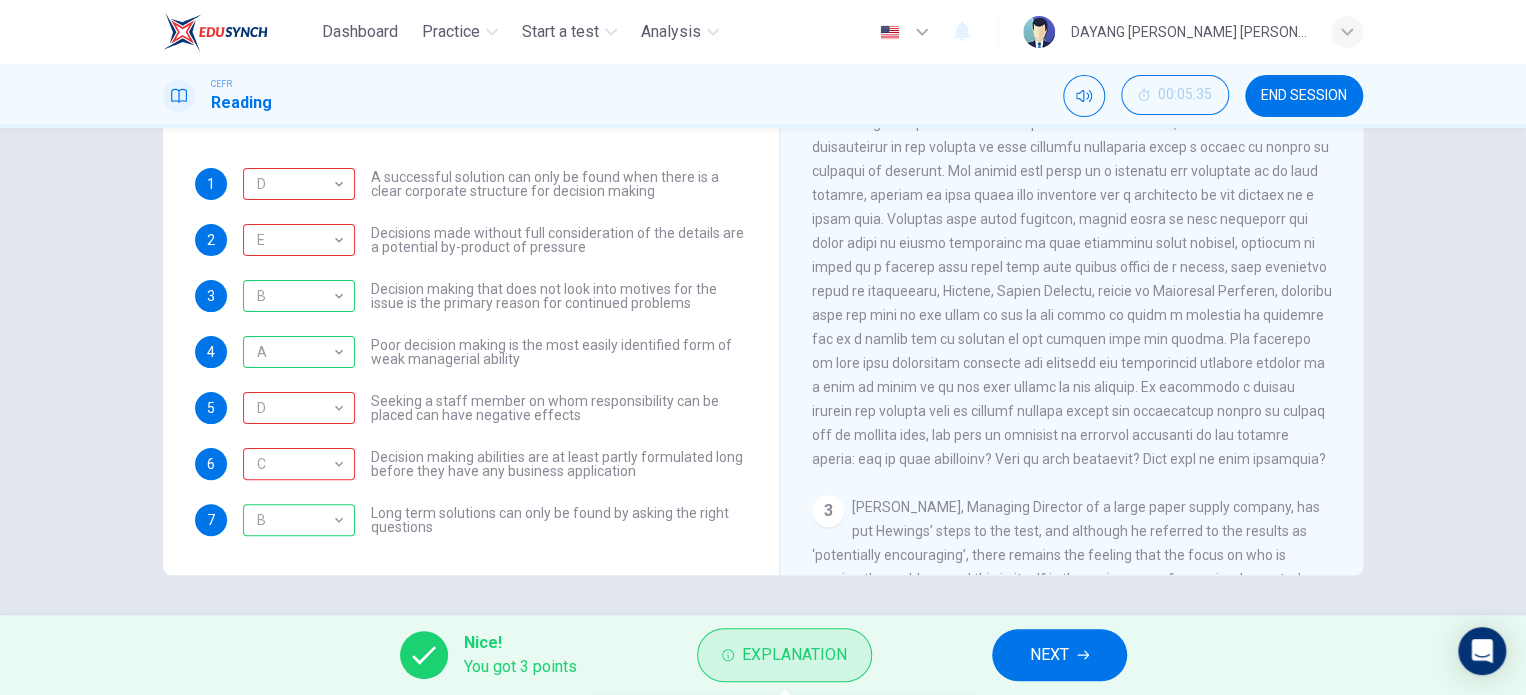 click on "Explanation" at bounding box center (794, 655) 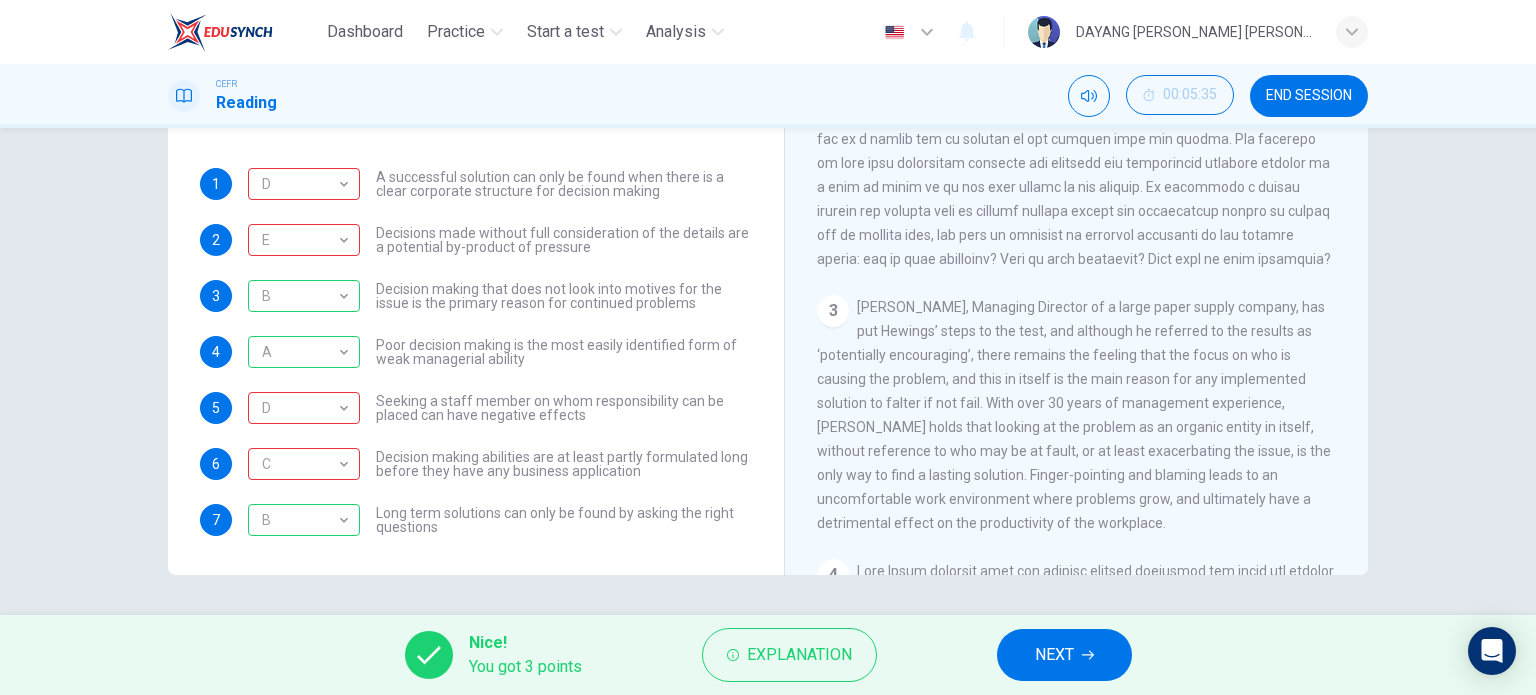 scroll, scrollTop: 0, scrollLeft: 0, axis: both 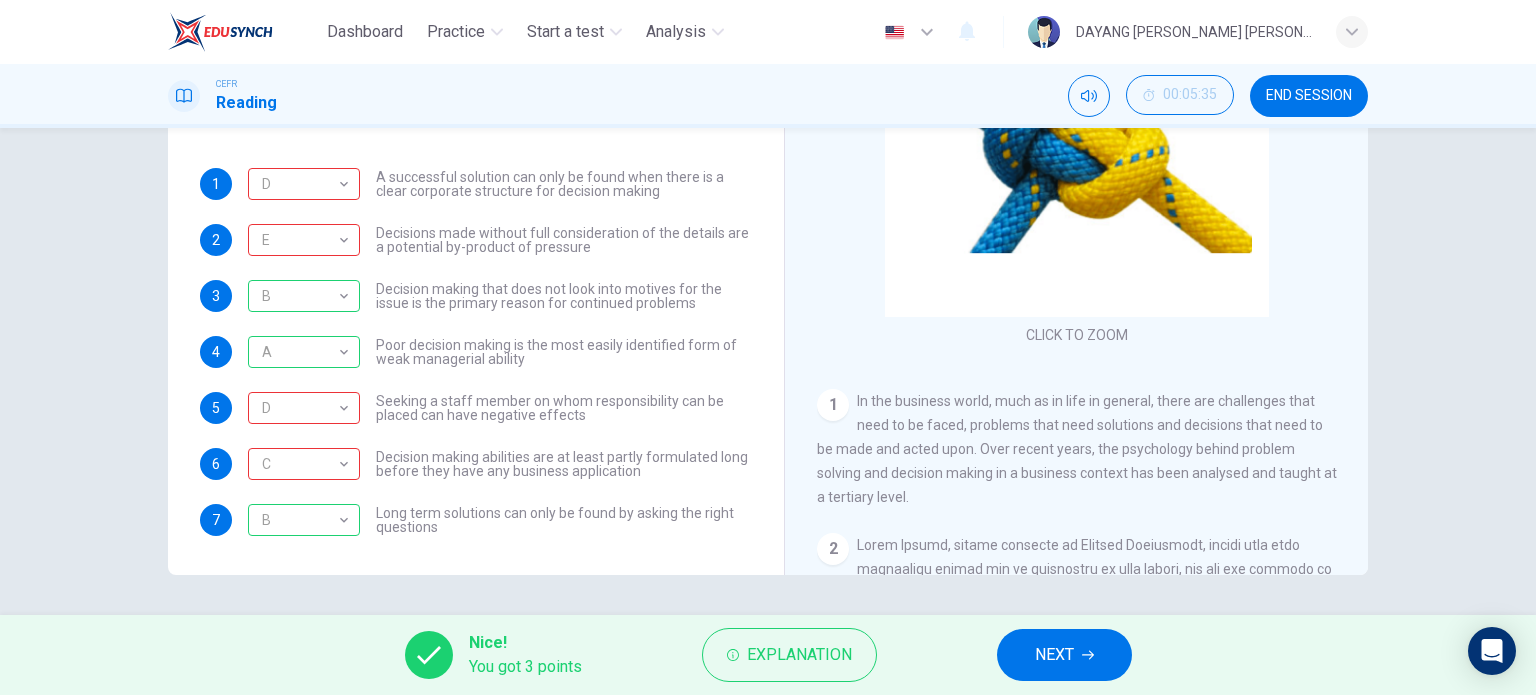 click on "NEXT" at bounding box center [1054, 655] 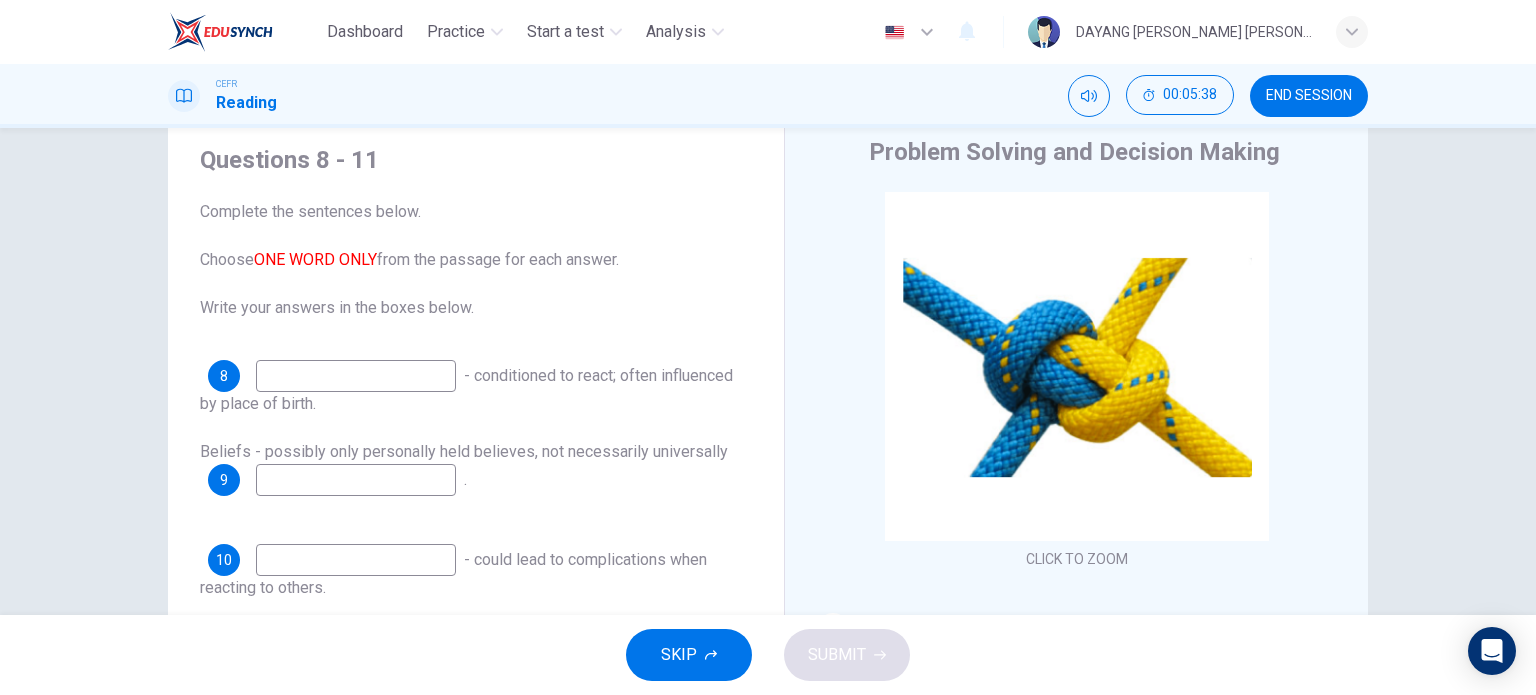 scroll, scrollTop: 100, scrollLeft: 0, axis: vertical 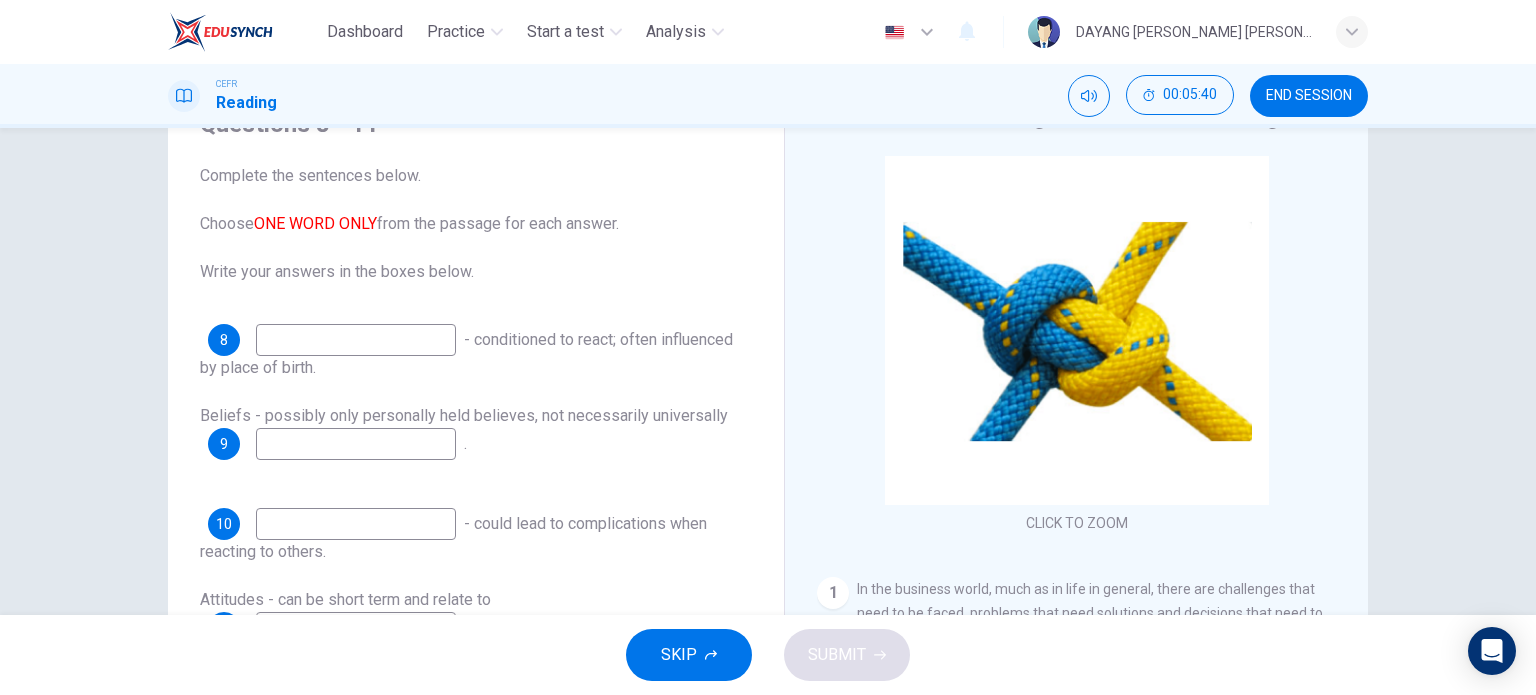 click at bounding box center (356, 340) 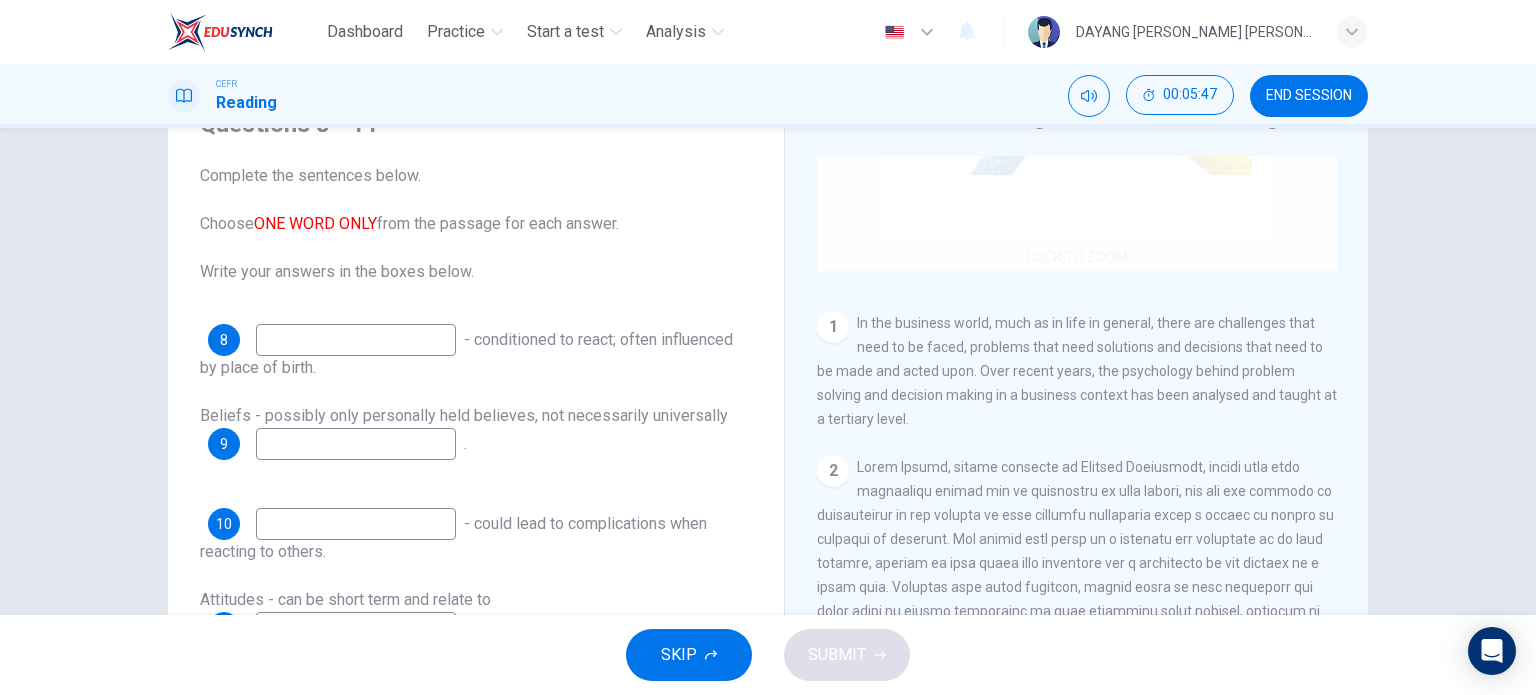 scroll, scrollTop: 300, scrollLeft: 0, axis: vertical 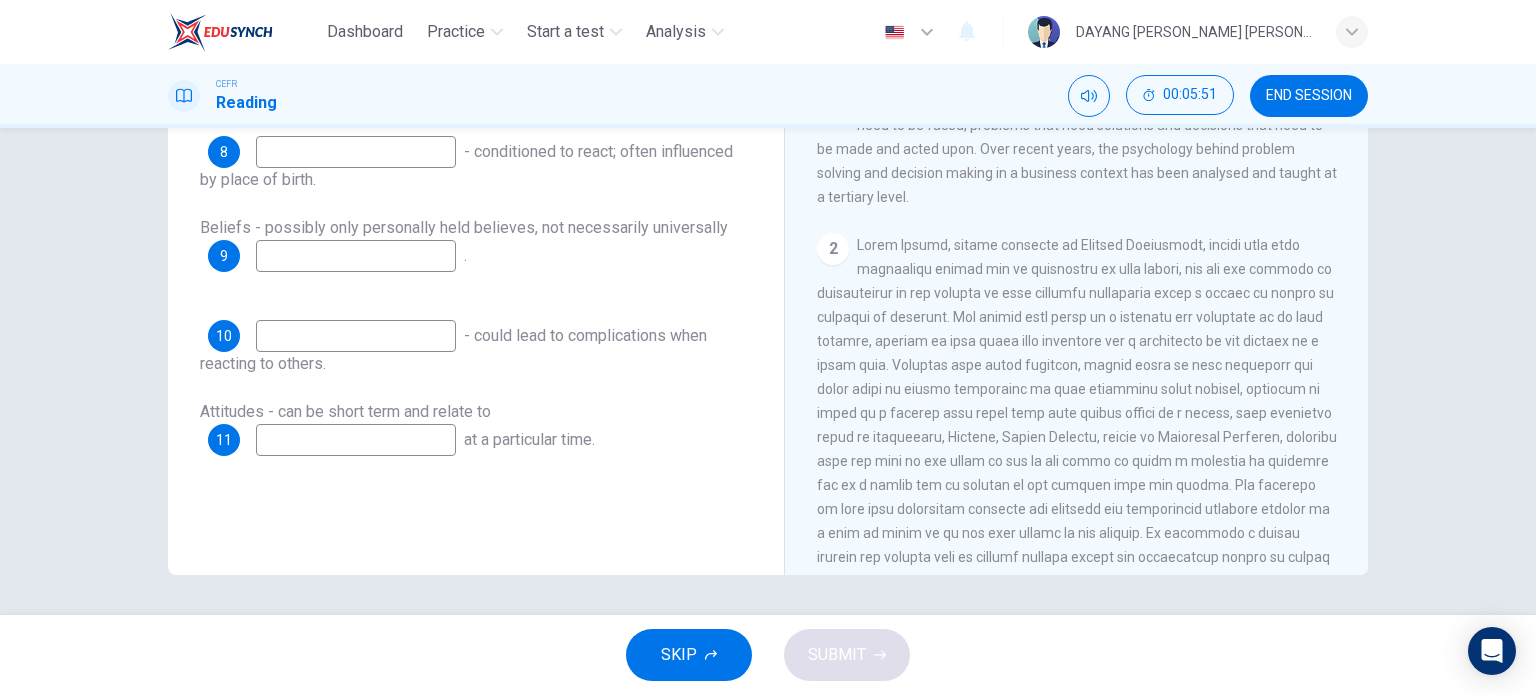 click on "SKIP" at bounding box center (679, 655) 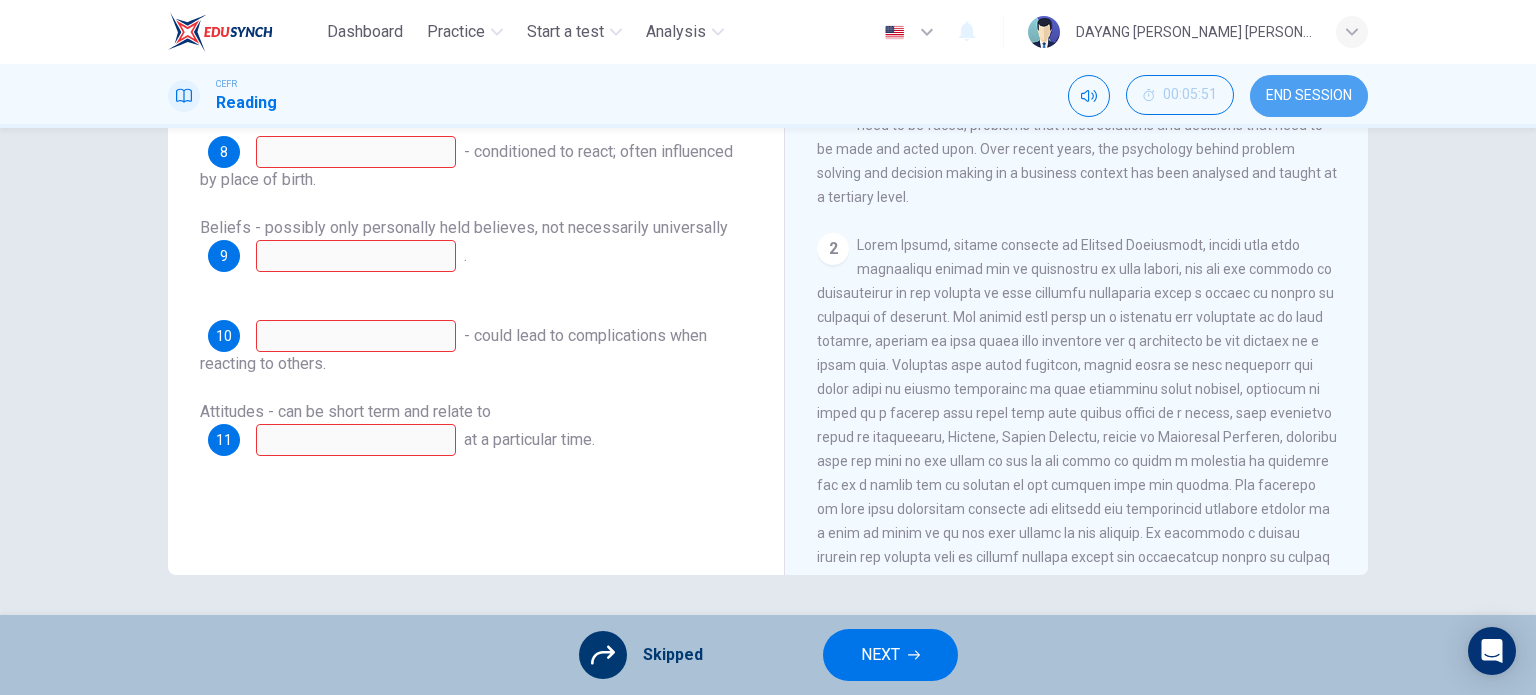 drag, startPoint x: 1272, startPoint y: 92, endPoint x: 869, endPoint y: 102, distance: 403.12405 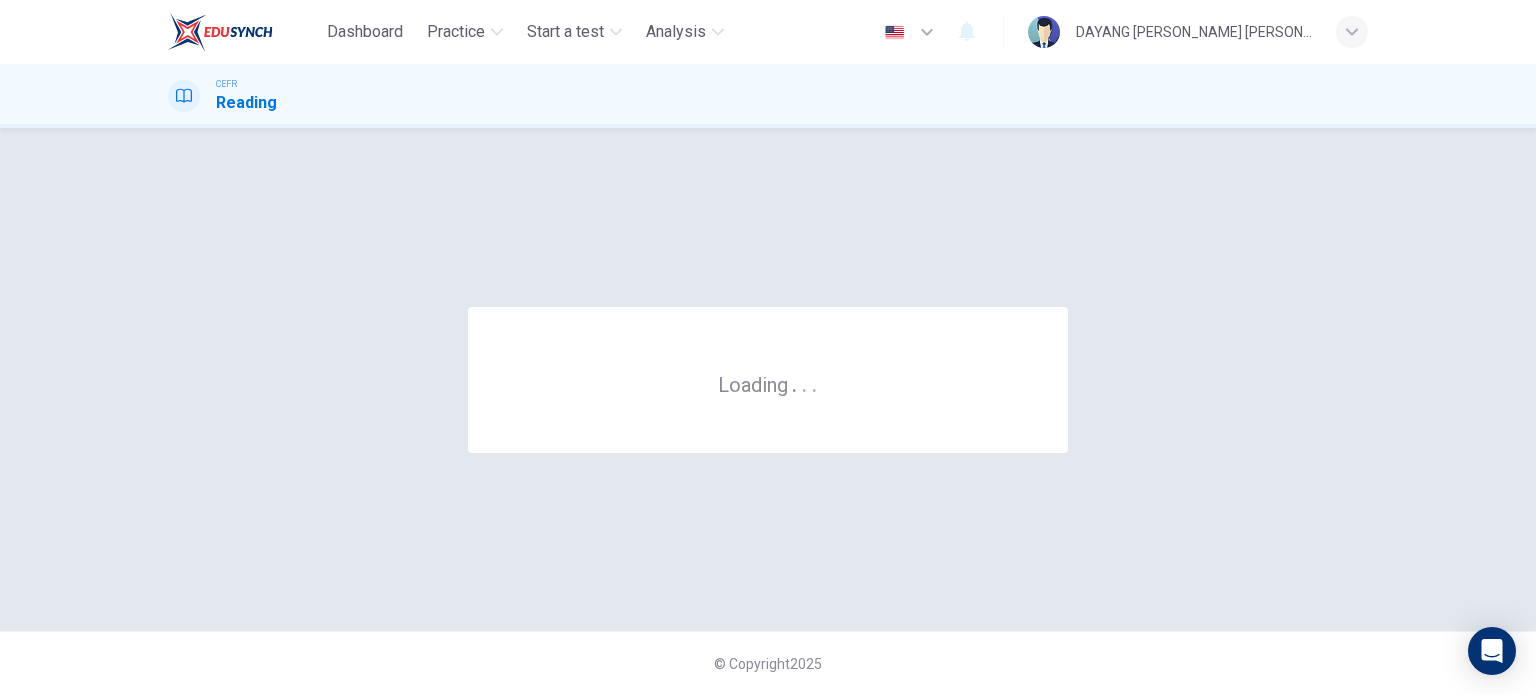 scroll, scrollTop: 0, scrollLeft: 0, axis: both 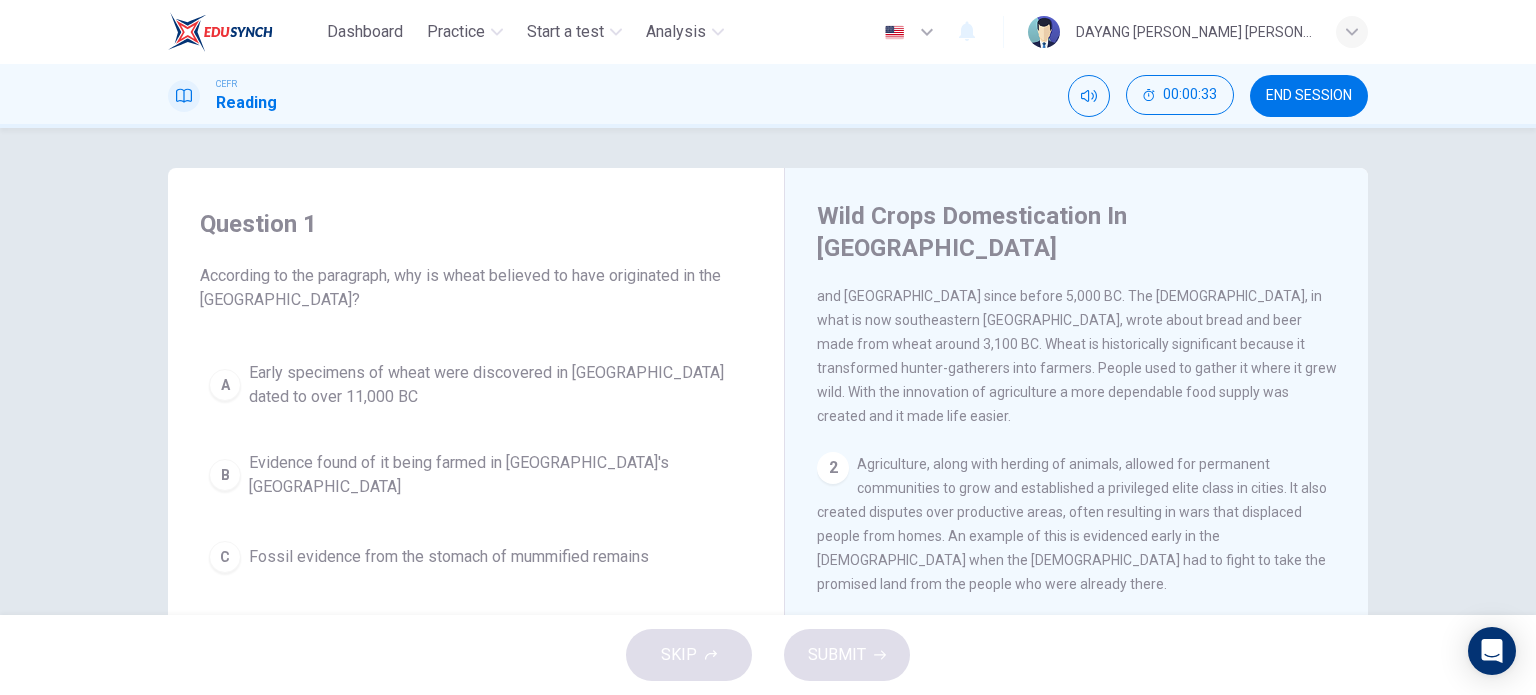click on "Agriculture, along with herding of animals, allowed for permanent communities to grow and established a privileged elite class in cities. It also created disputes over productive areas, often resulting in wars that displaced people from homes. An example of this is evidenced early in the Bible when the Israelites had to fight to take the promised land from the people who were already there." at bounding box center (1072, 524) 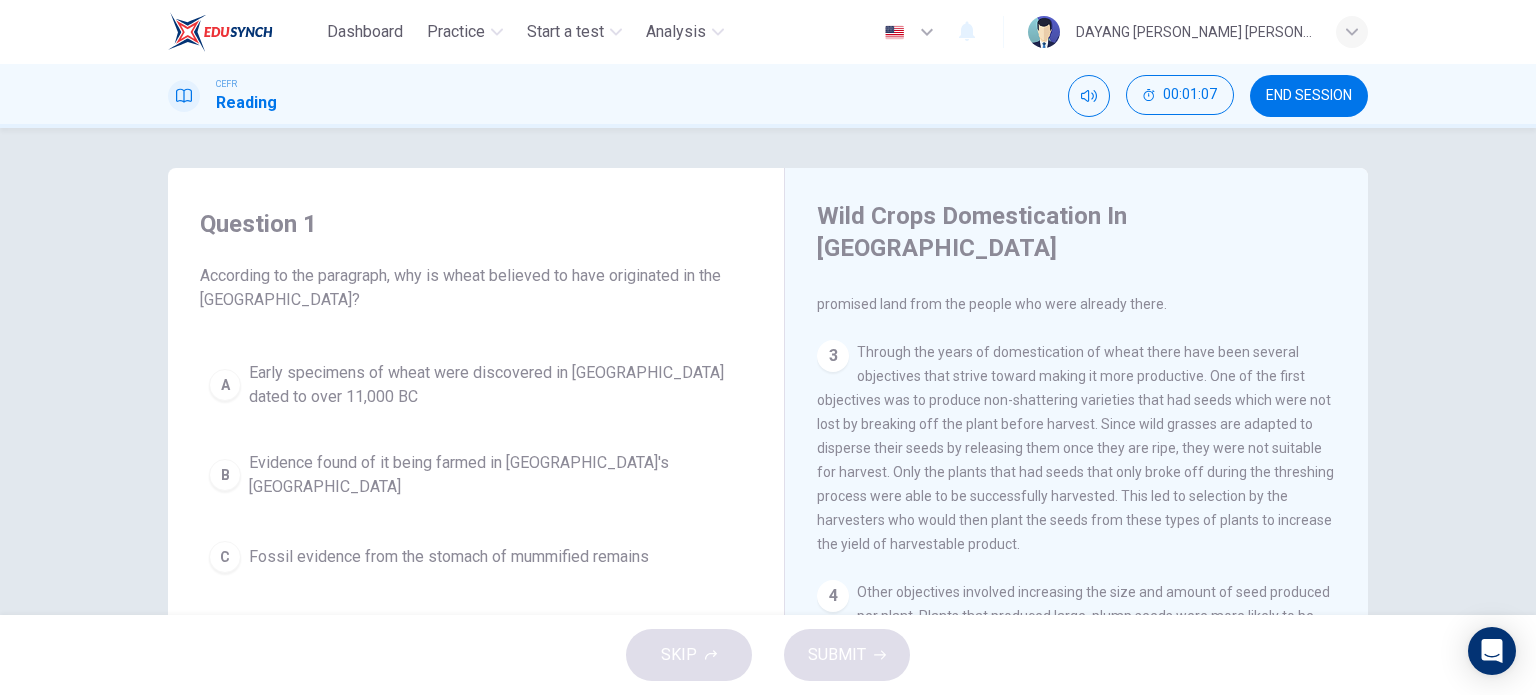scroll, scrollTop: 405, scrollLeft: 0, axis: vertical 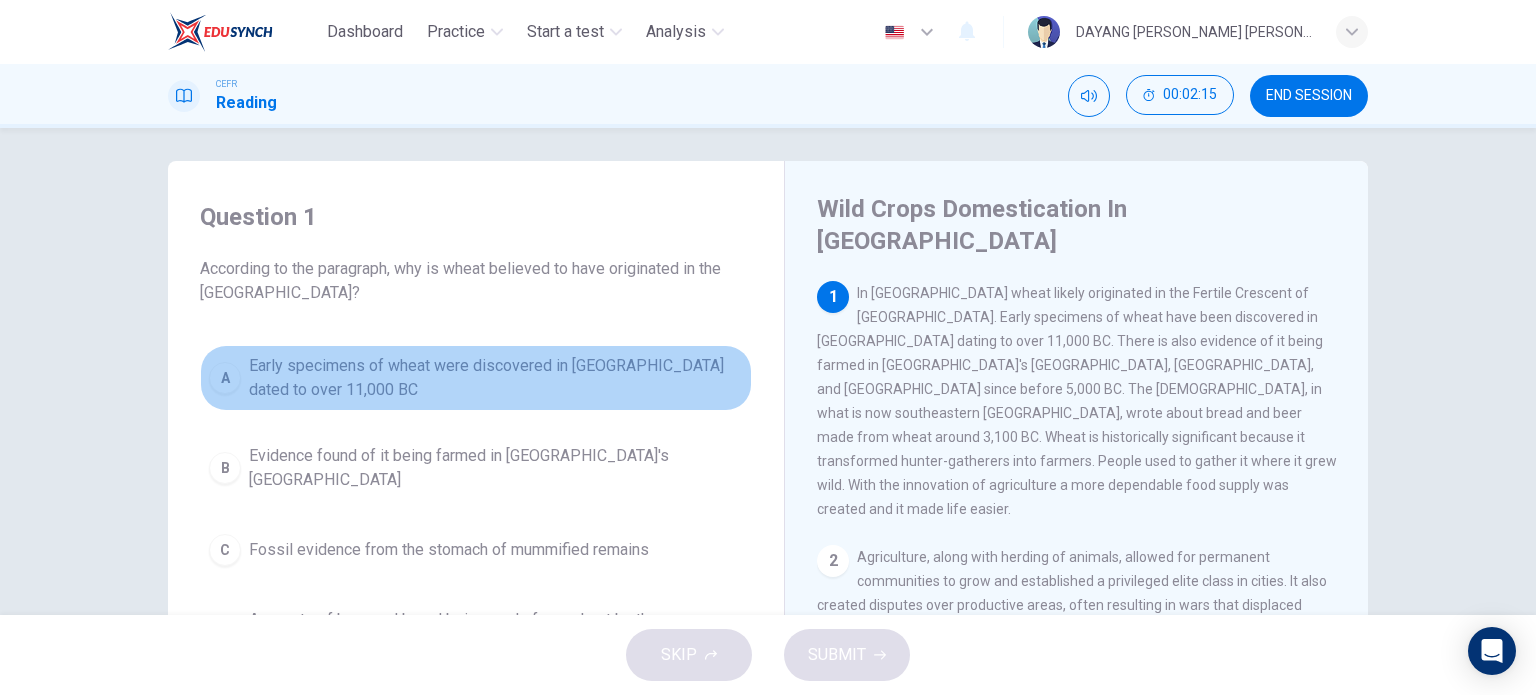 click on "A" at bounding box center [225, 378] 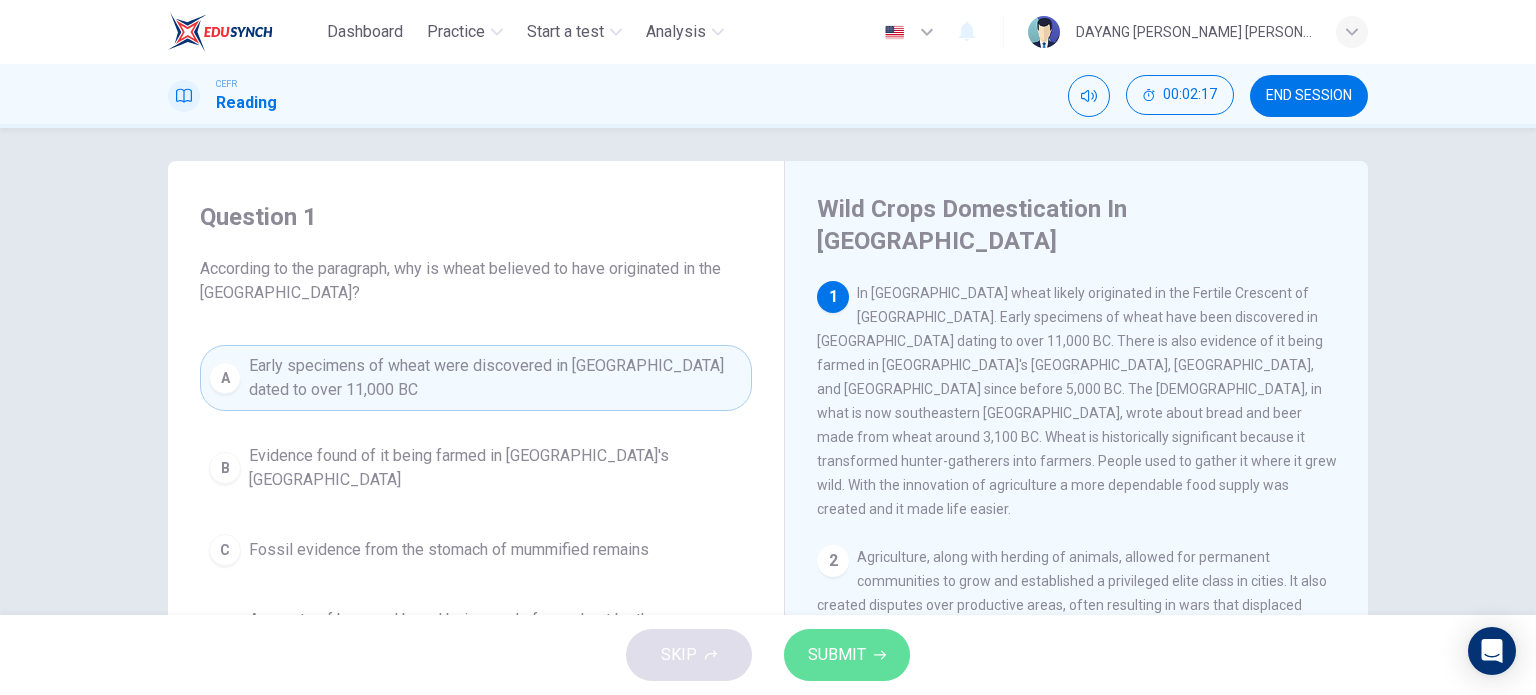 click on "SUBMIT" at bounding box center [847, 655] 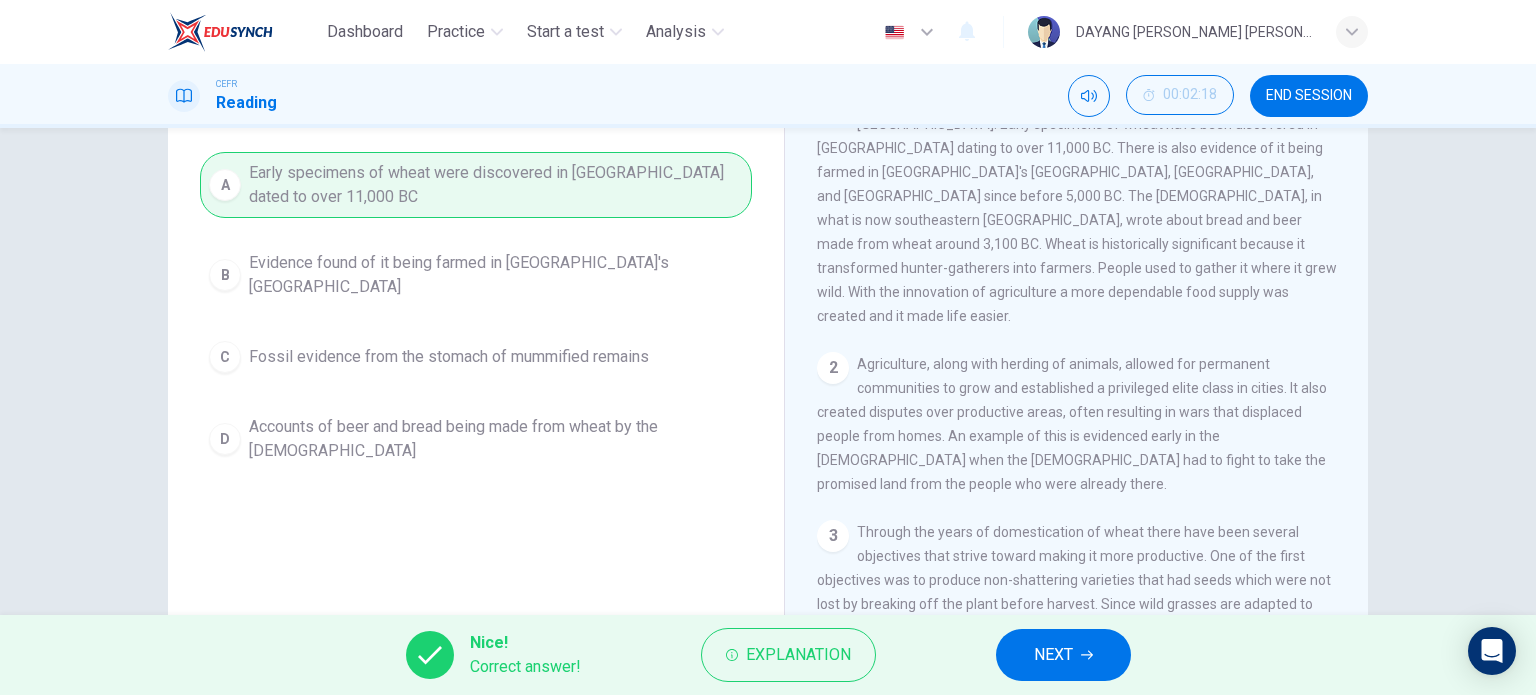 scroll, scrollTop: 288, scrollLeft: 0, axis: vertical 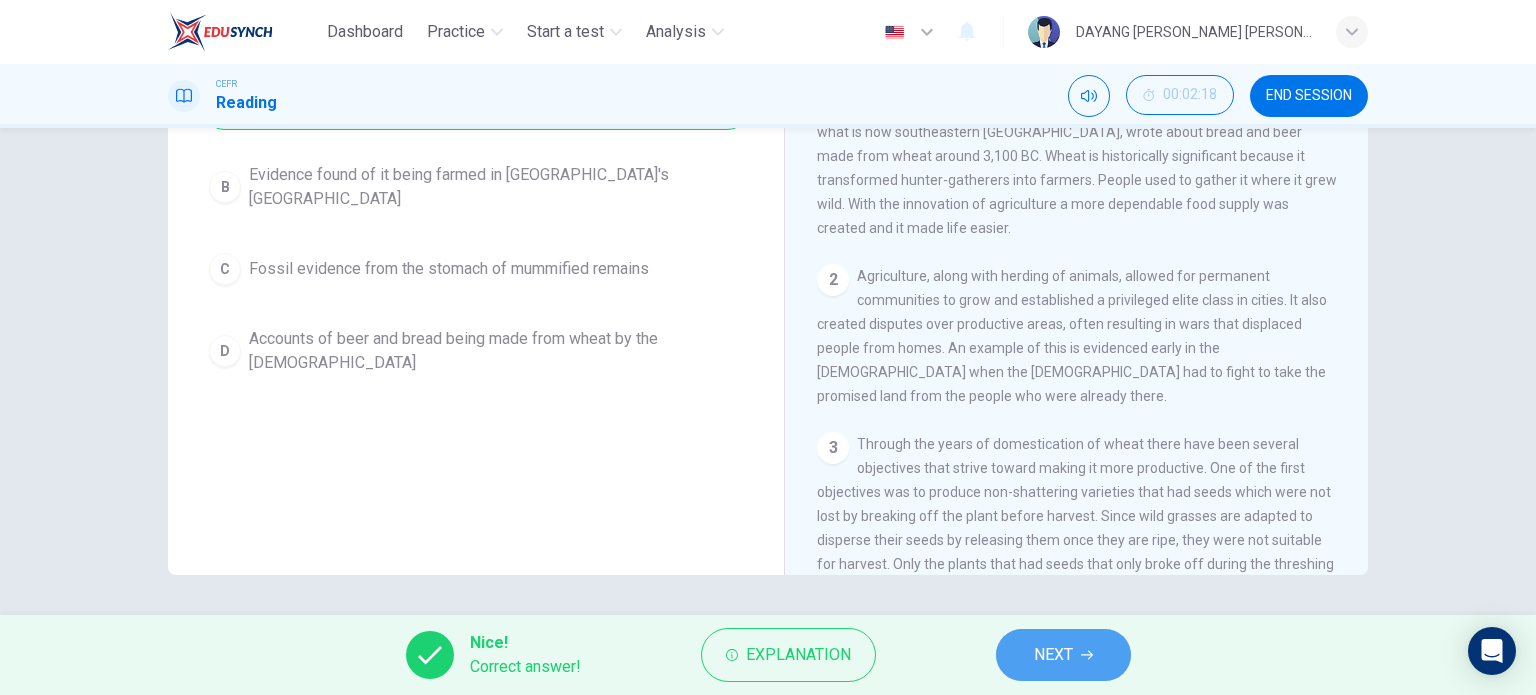 click 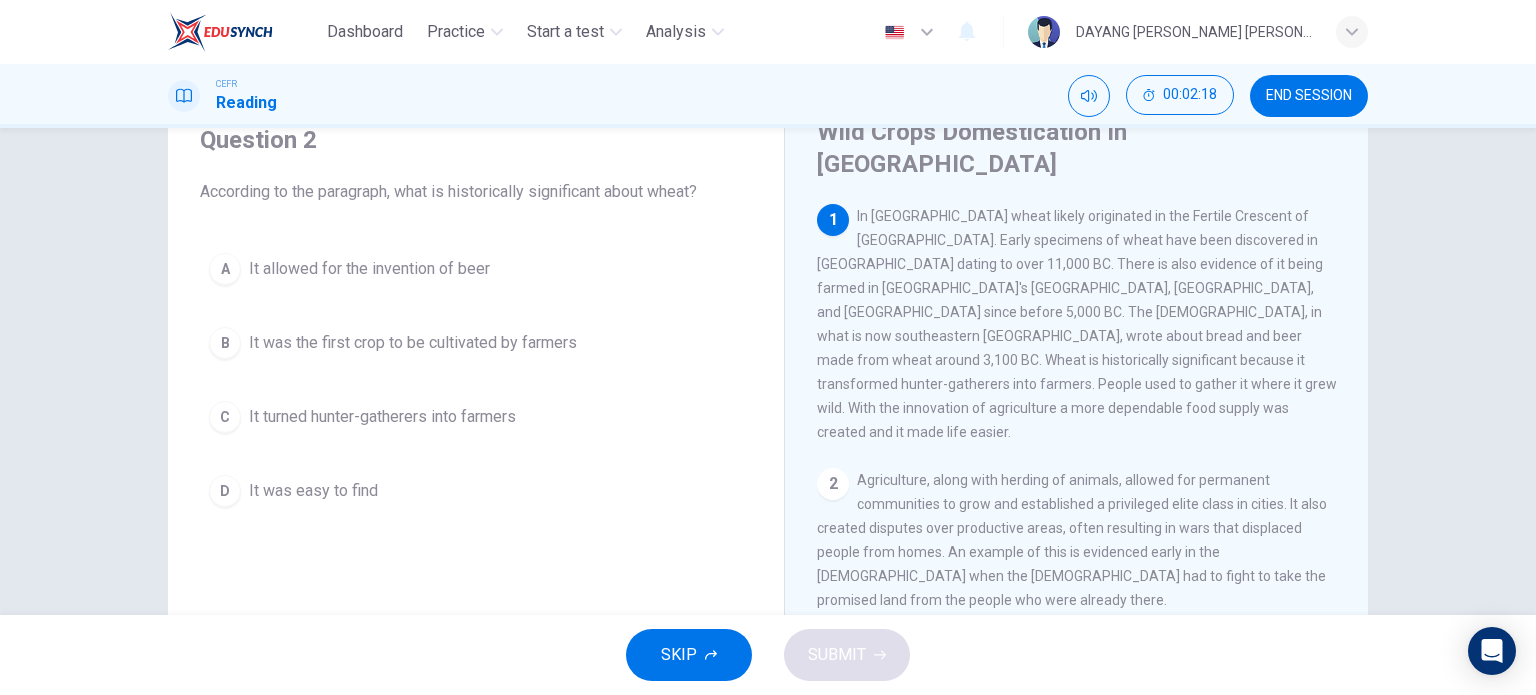 scroll, scrollTop: 0, scrollLeft: 0, axis: both 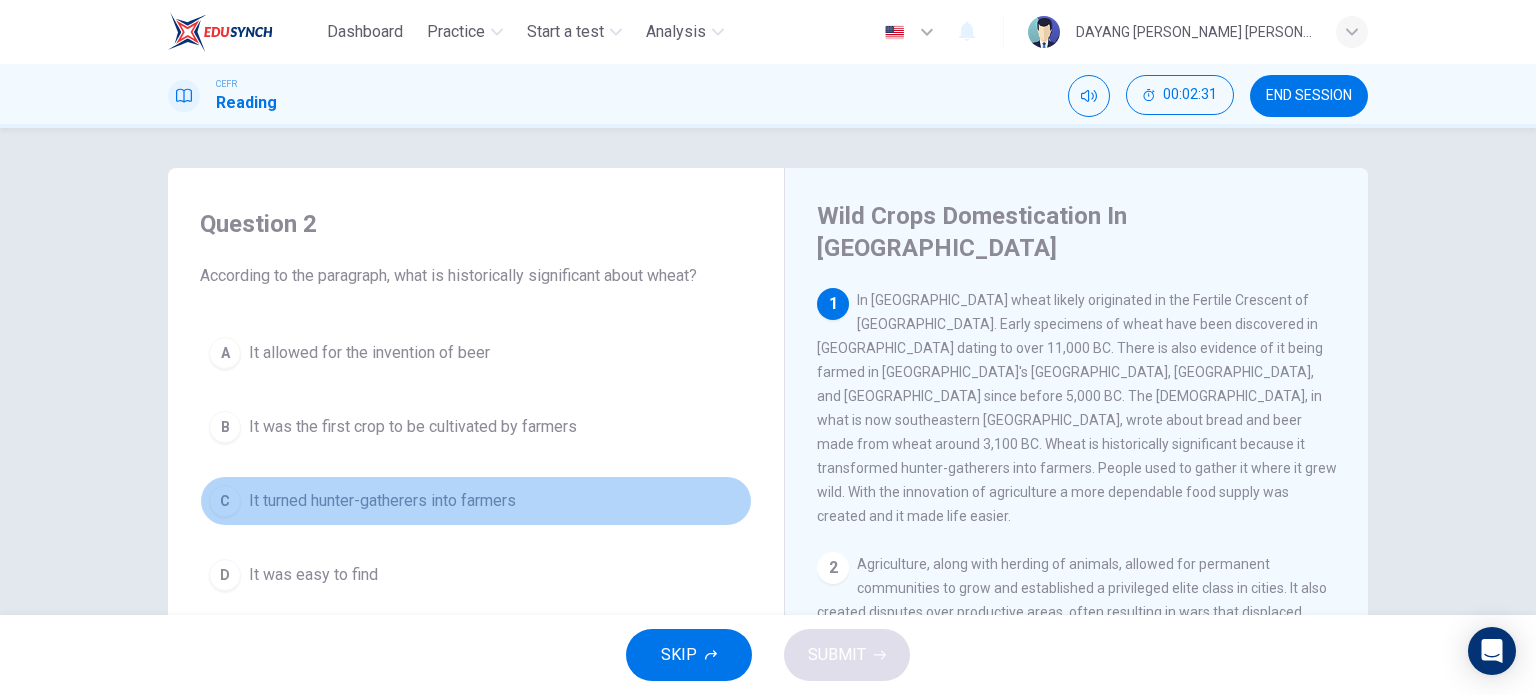 click on "It turned hunter-gatherers into farmers" at bounding box center [382, 501] 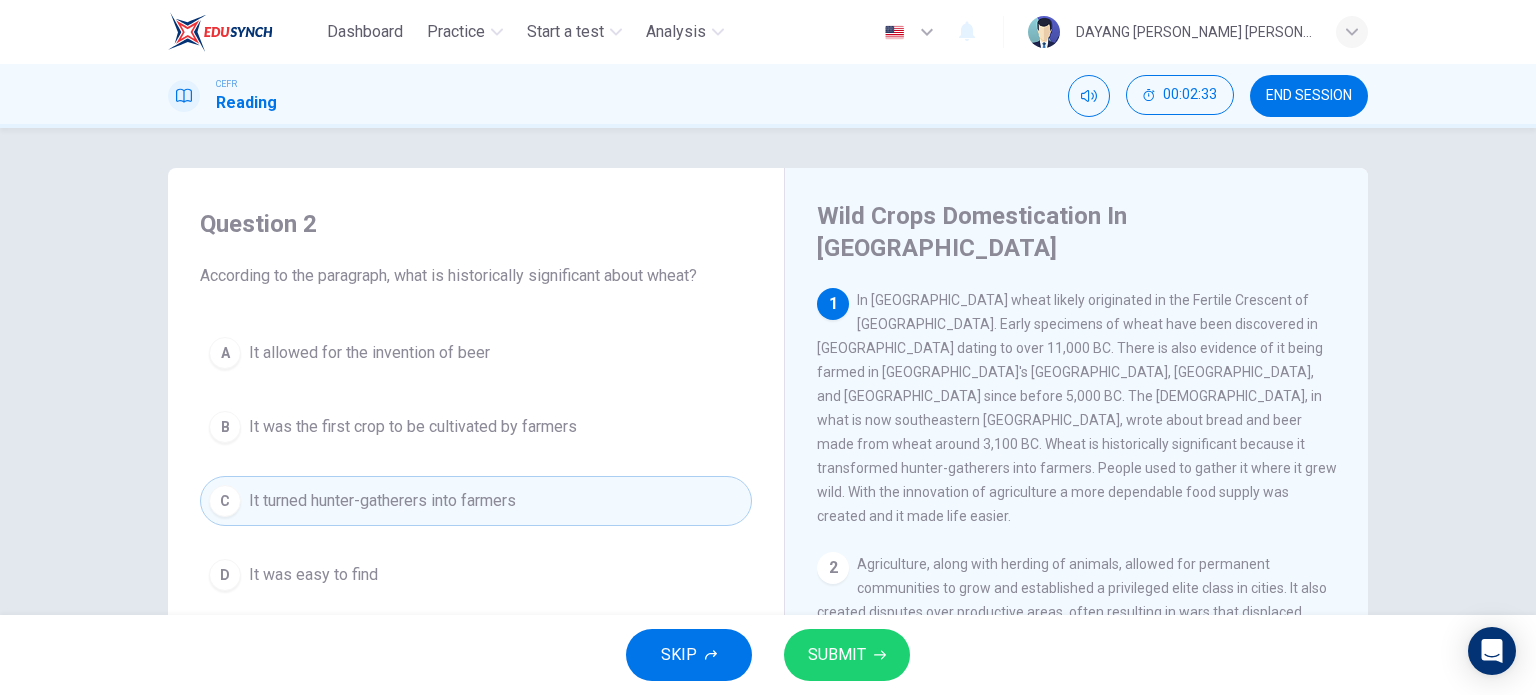 click on "SUBMIT" at bounding box center (837, 655) 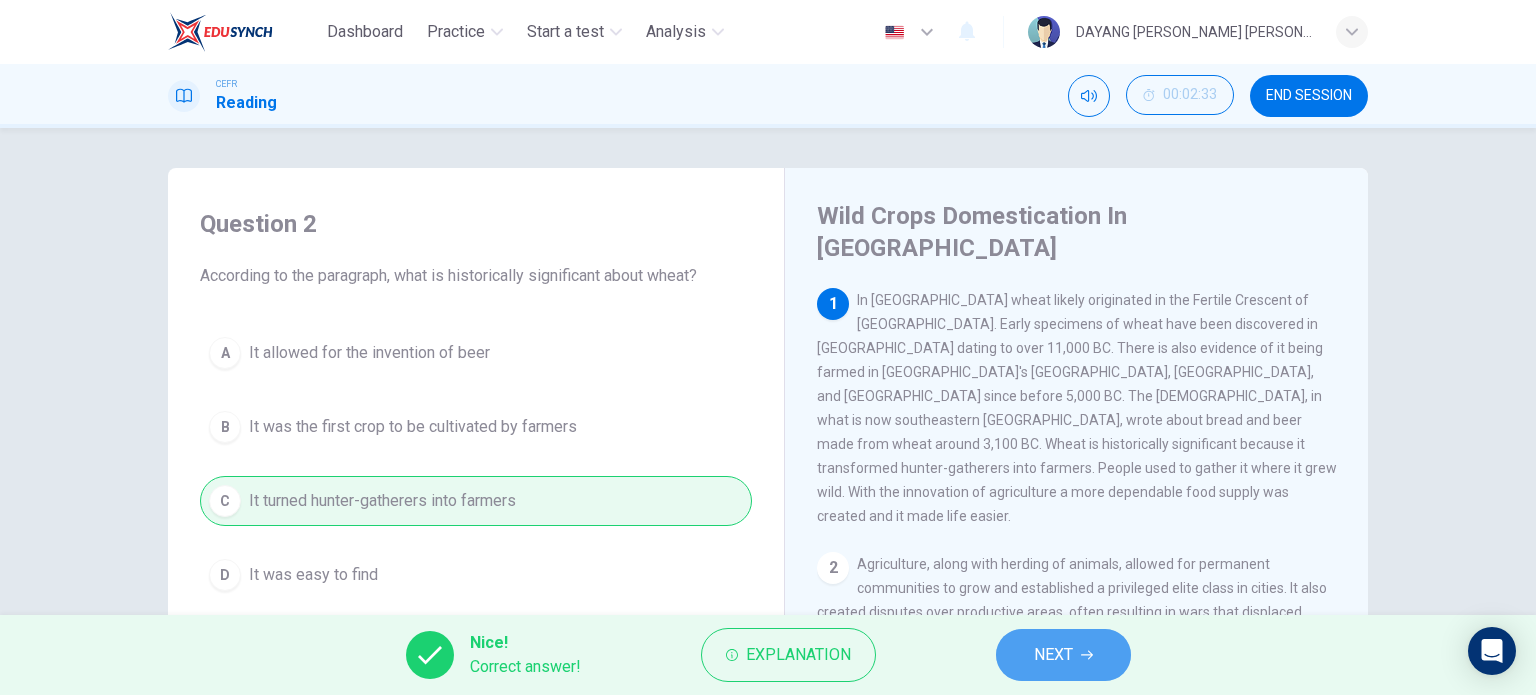 click on "NEXT" at bounding box center [1063, 655] 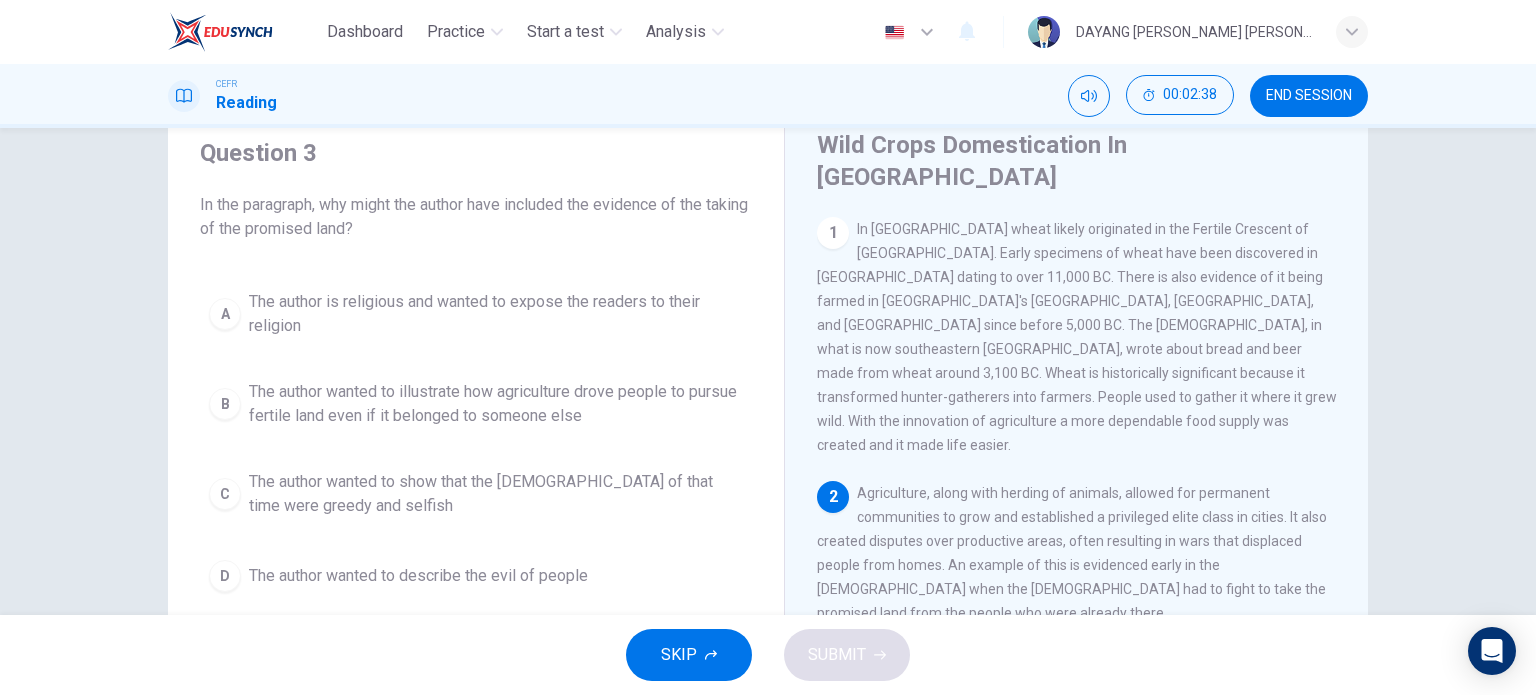 scroll, scrollTop: 72, scrollLeft: 0, axis: vertical 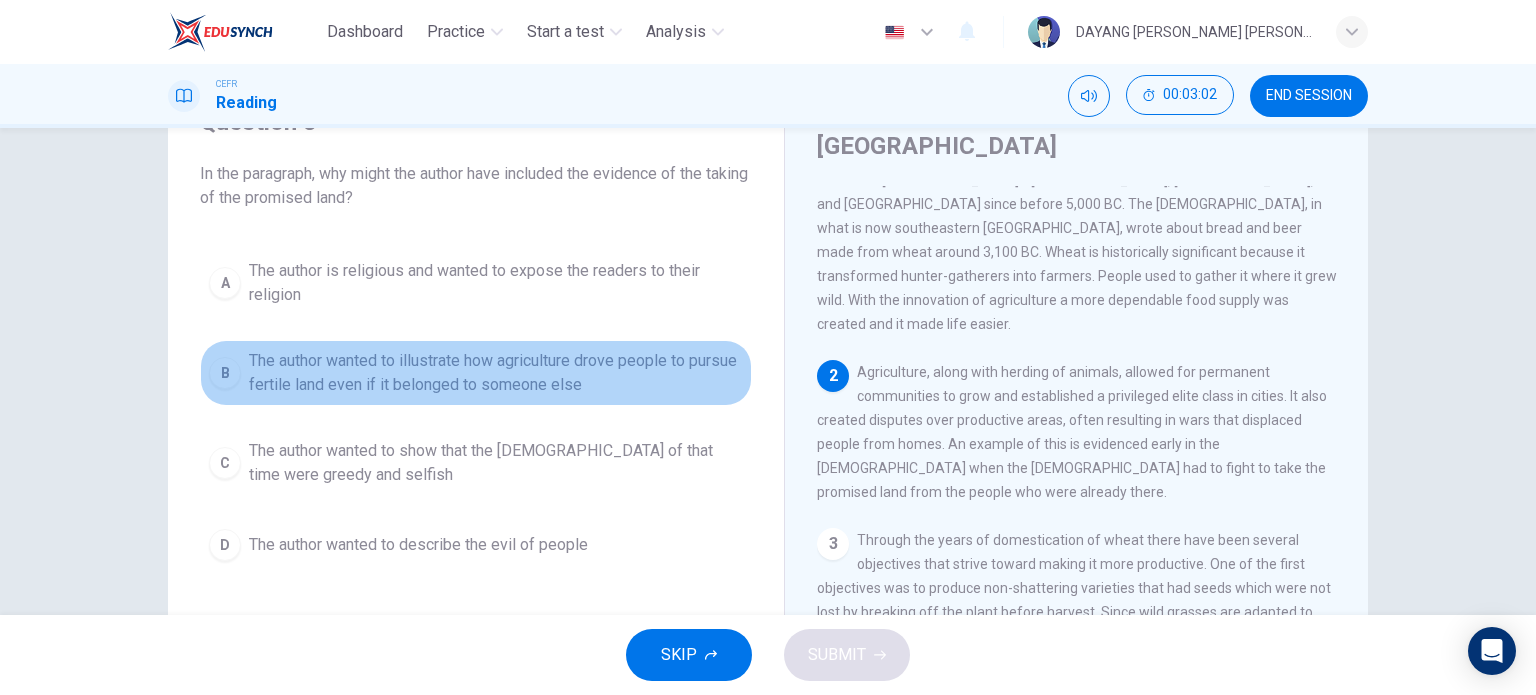 click on "B" at bounding box center (225, 373) 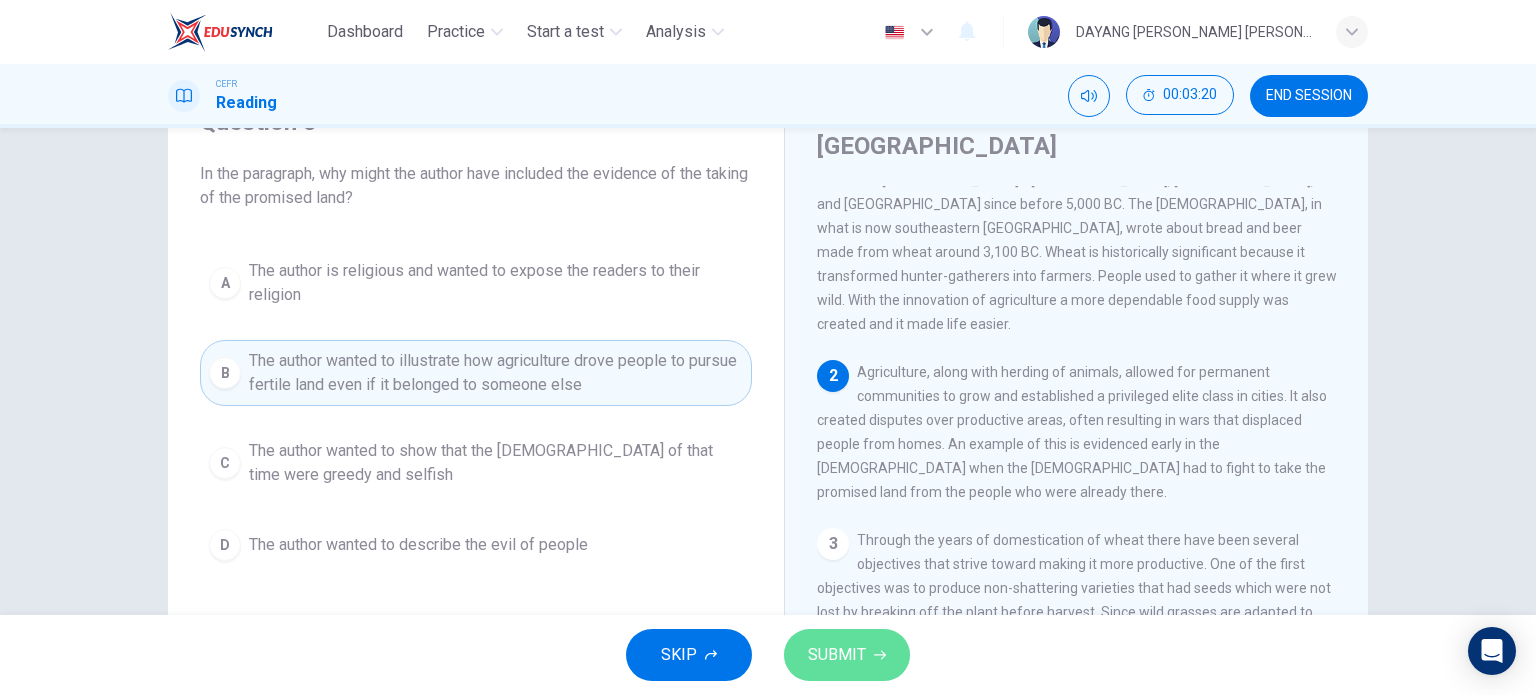 click on "SUBMIT" at bounding box center (837, 655) 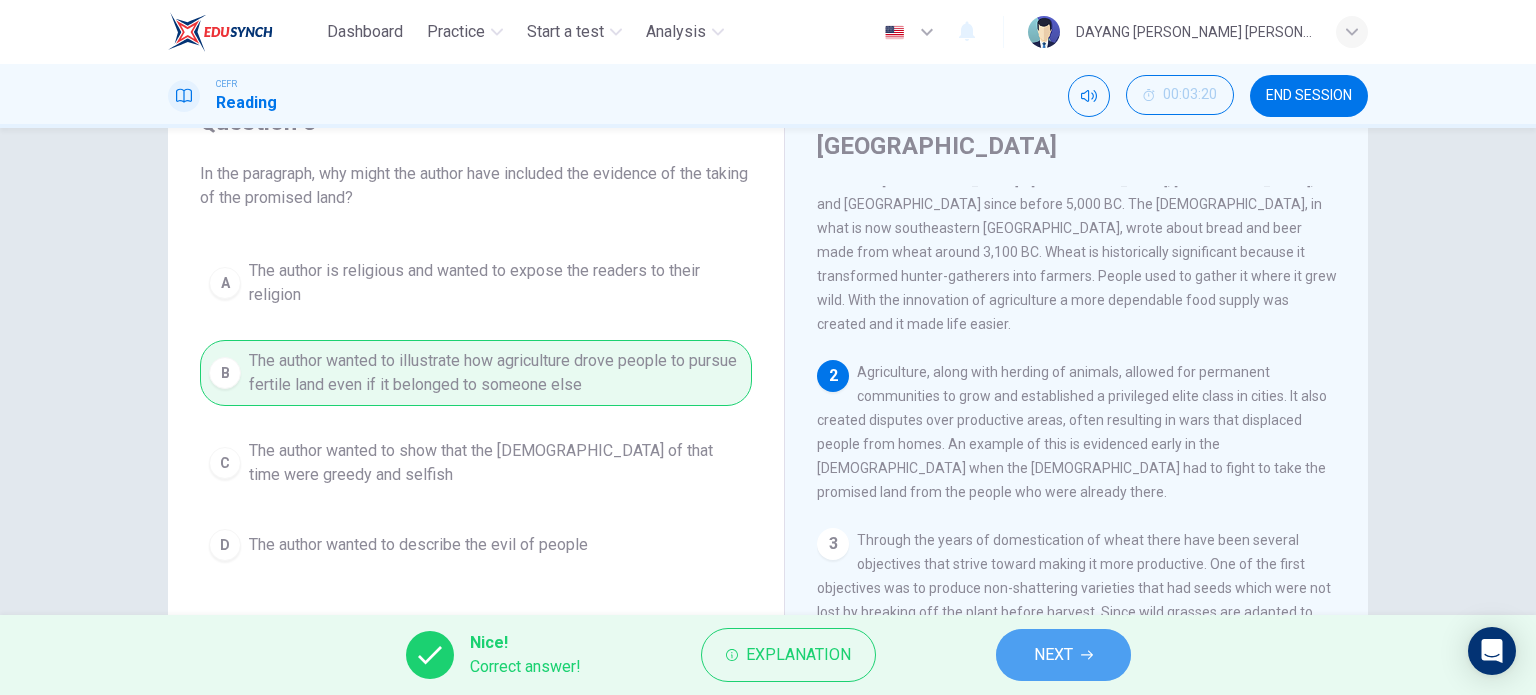 click on "NEXT" at bounding box center [1063, 655] 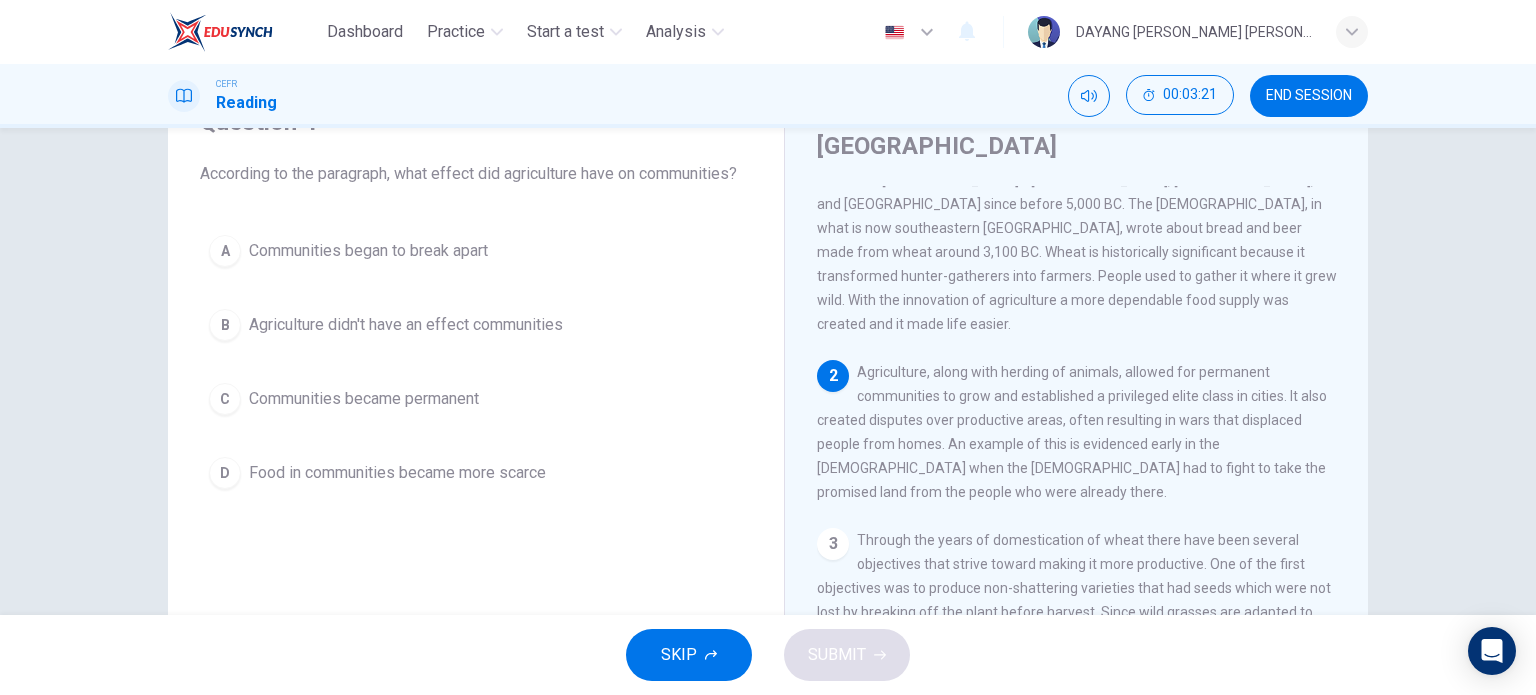 scroll, scrollTop: 76, scrollLeft: 0, axis: vertical 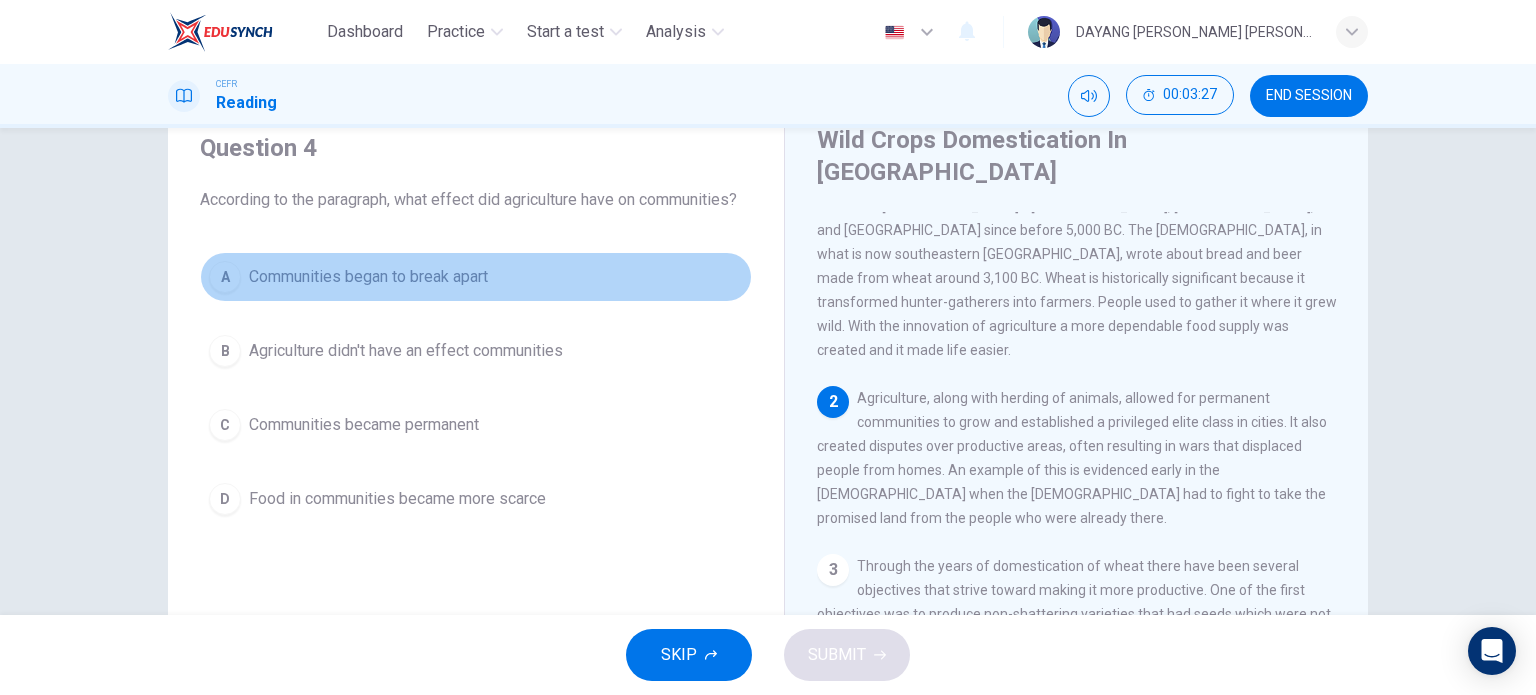 click on "Communities began to break apart" at bounding box center [368, 277] 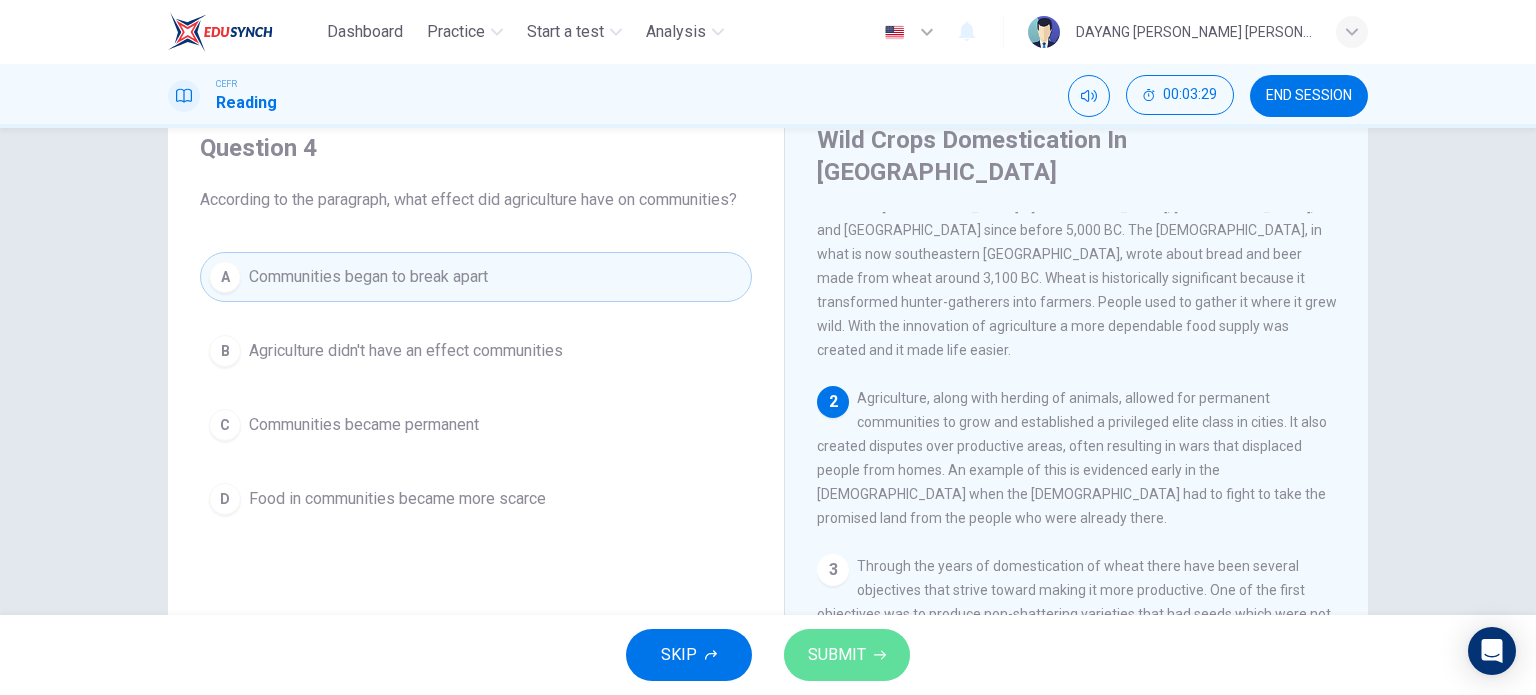 click on "SUBMIT" at bounding box center [837, 655] 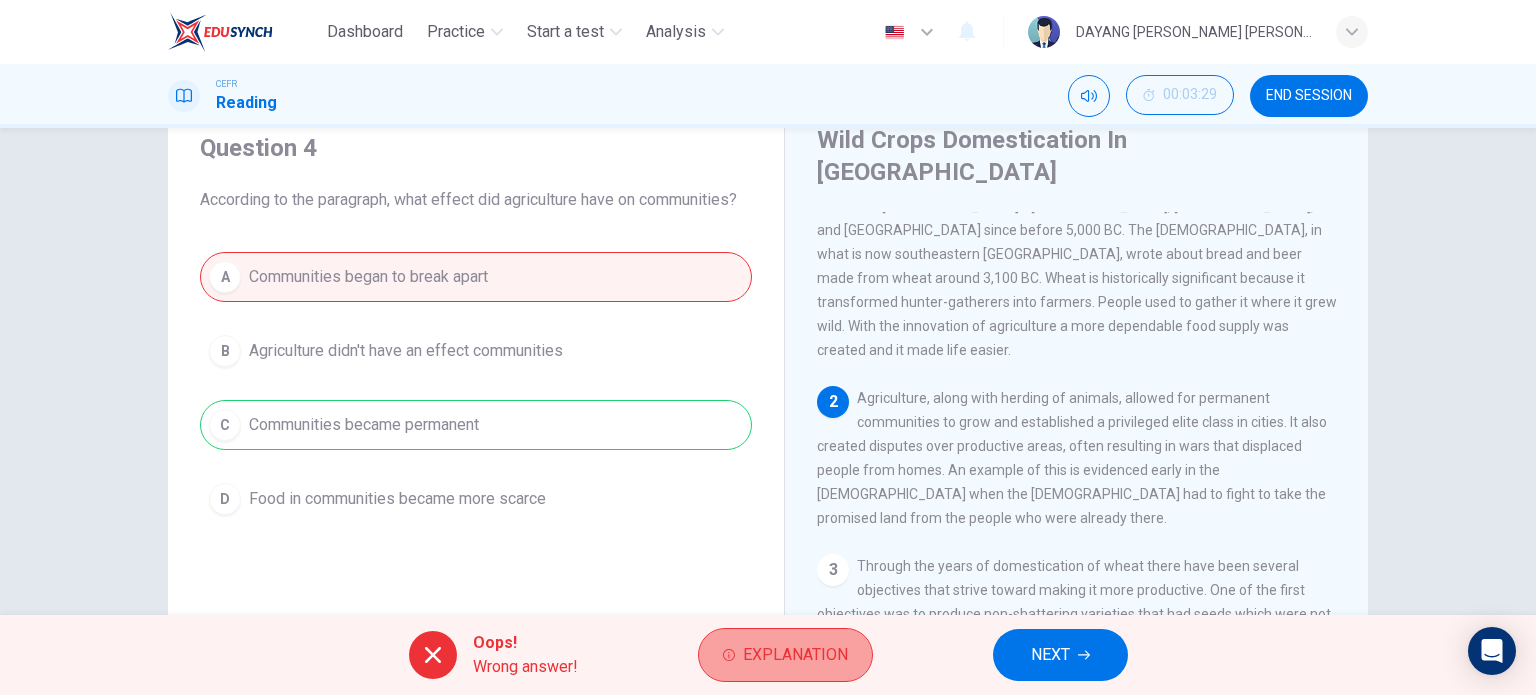 click on "Explanation" at bounding box center [795, 655] 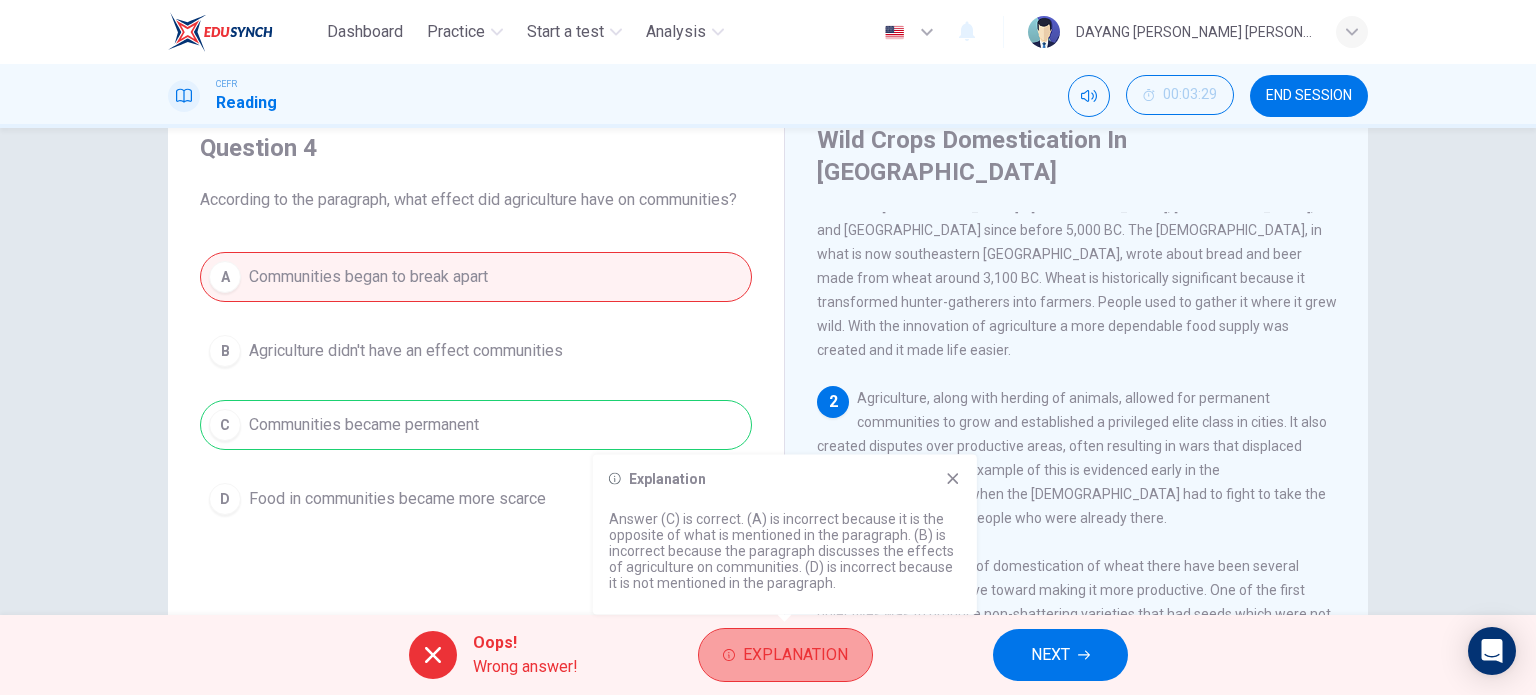 click on "Explanation" at bounding box center (795, 655) 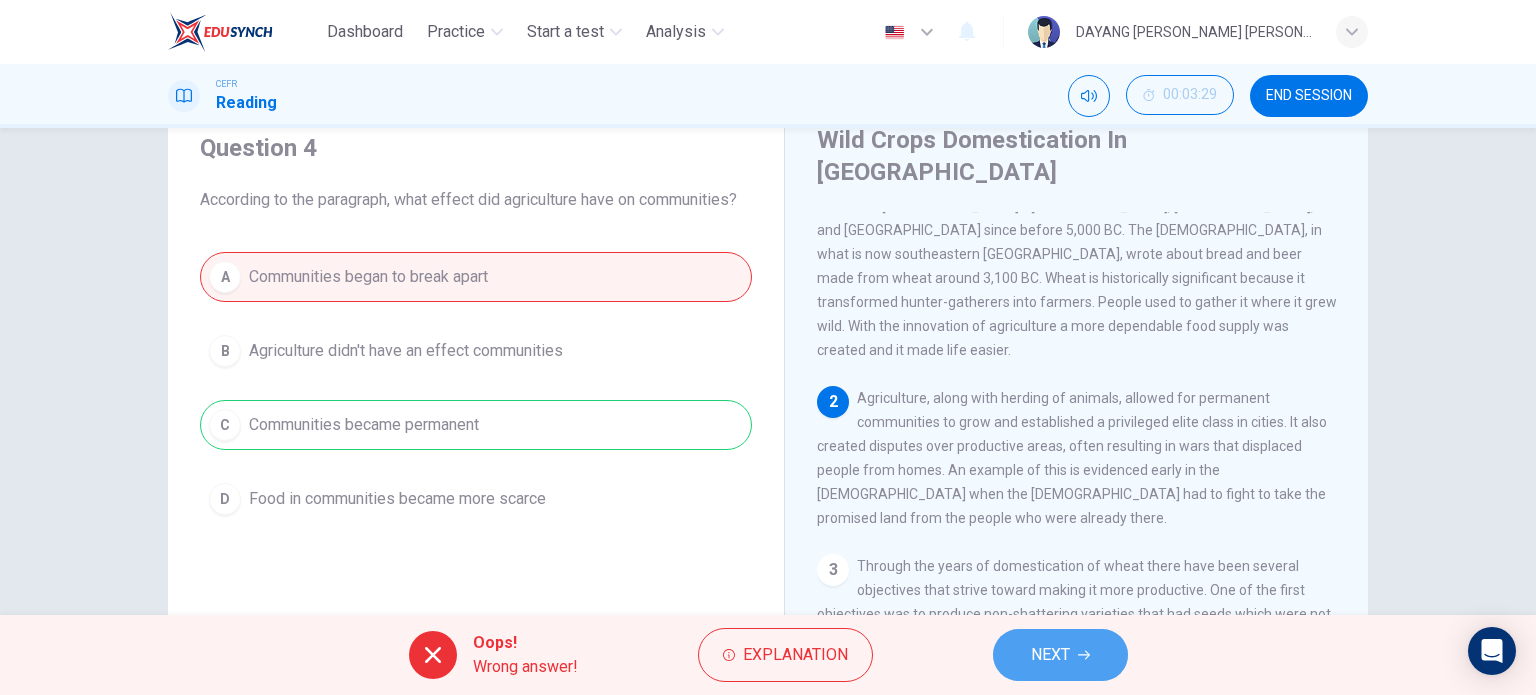 click on "NEXT" at bounding box center [1050, 655] 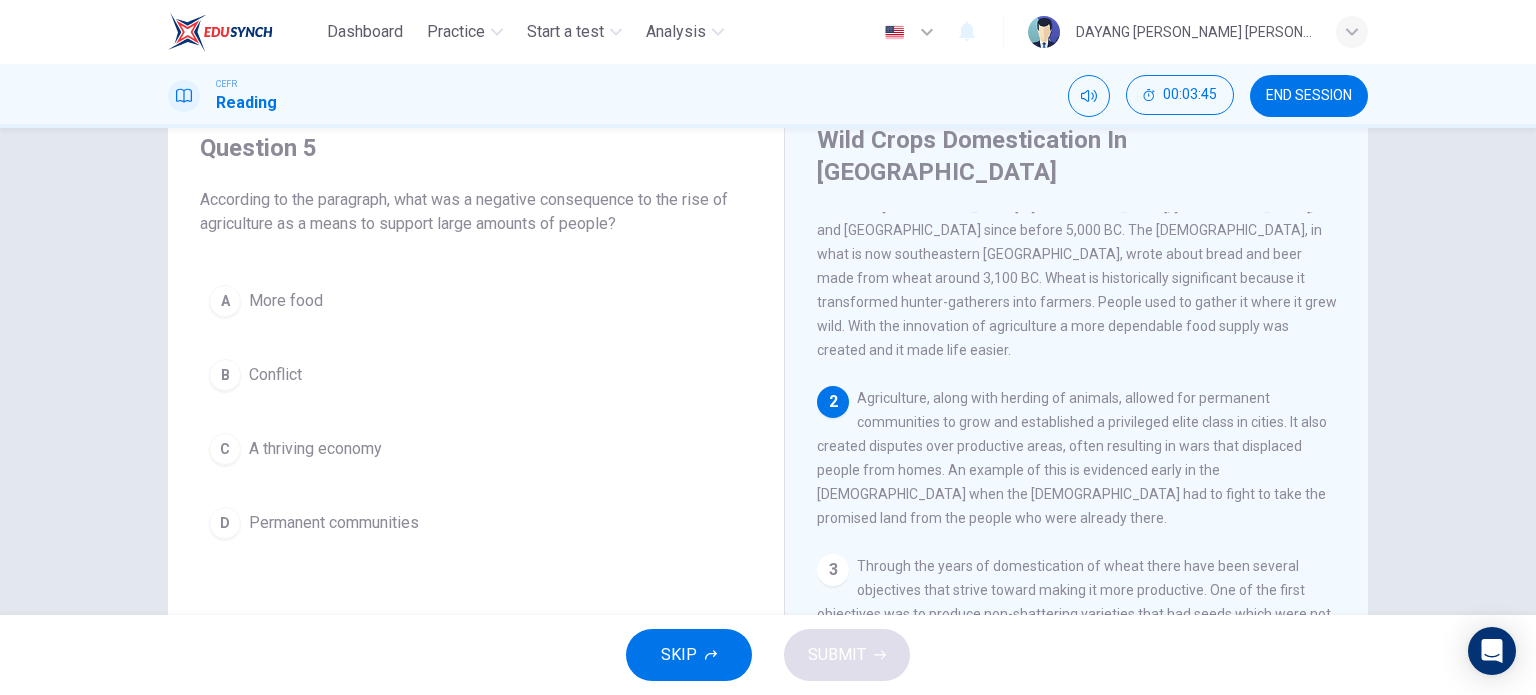 click on "Conflict" at bounding box center [275, 375] 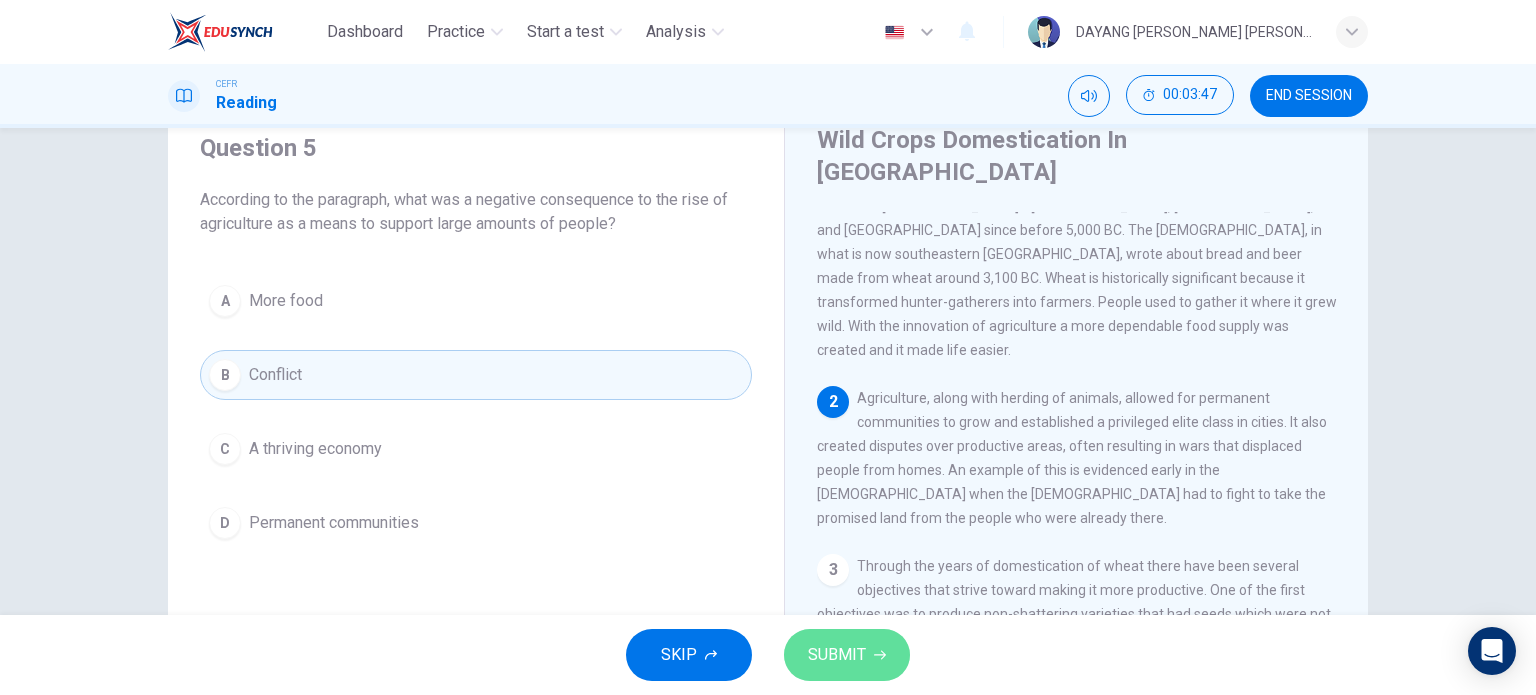 click on "SUBMIT" at bounding box center [837, 655] 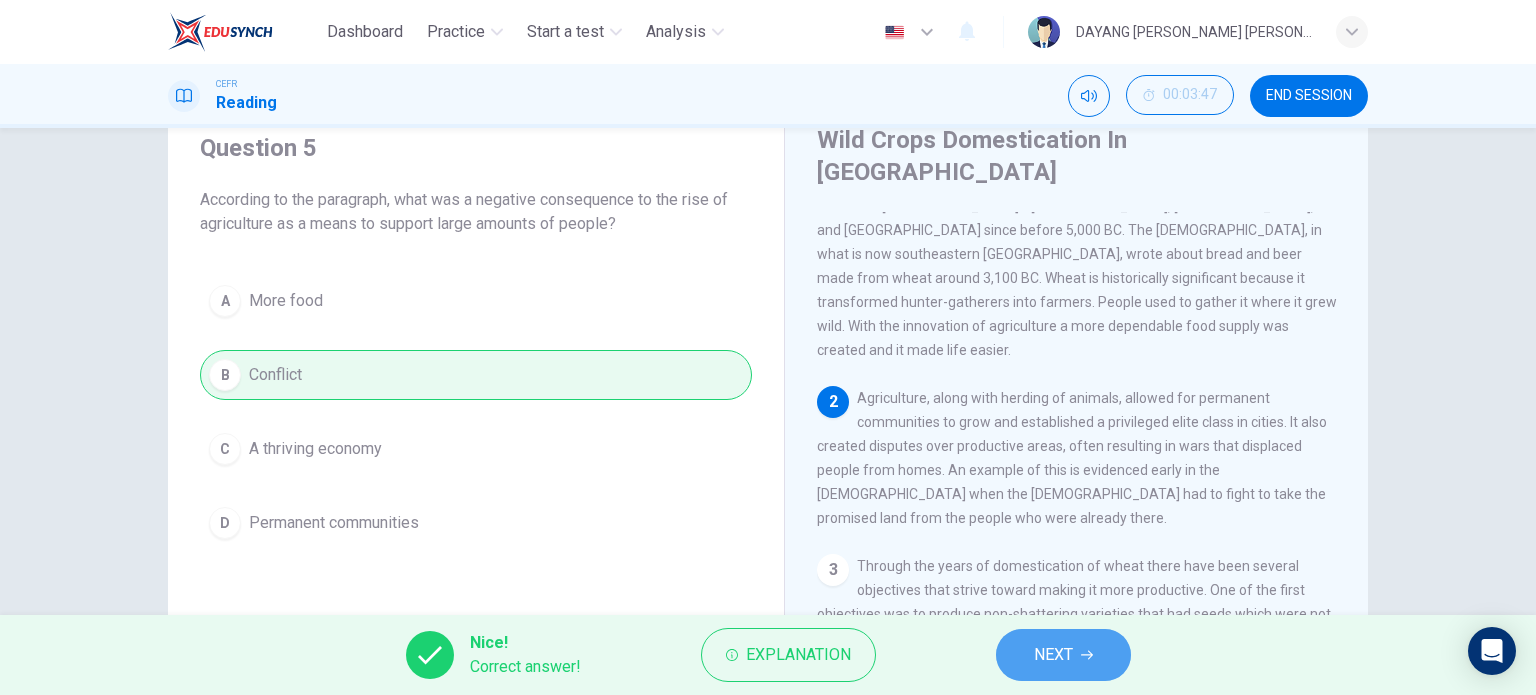 click on "NEXT" at bounding box center [1053, 655] 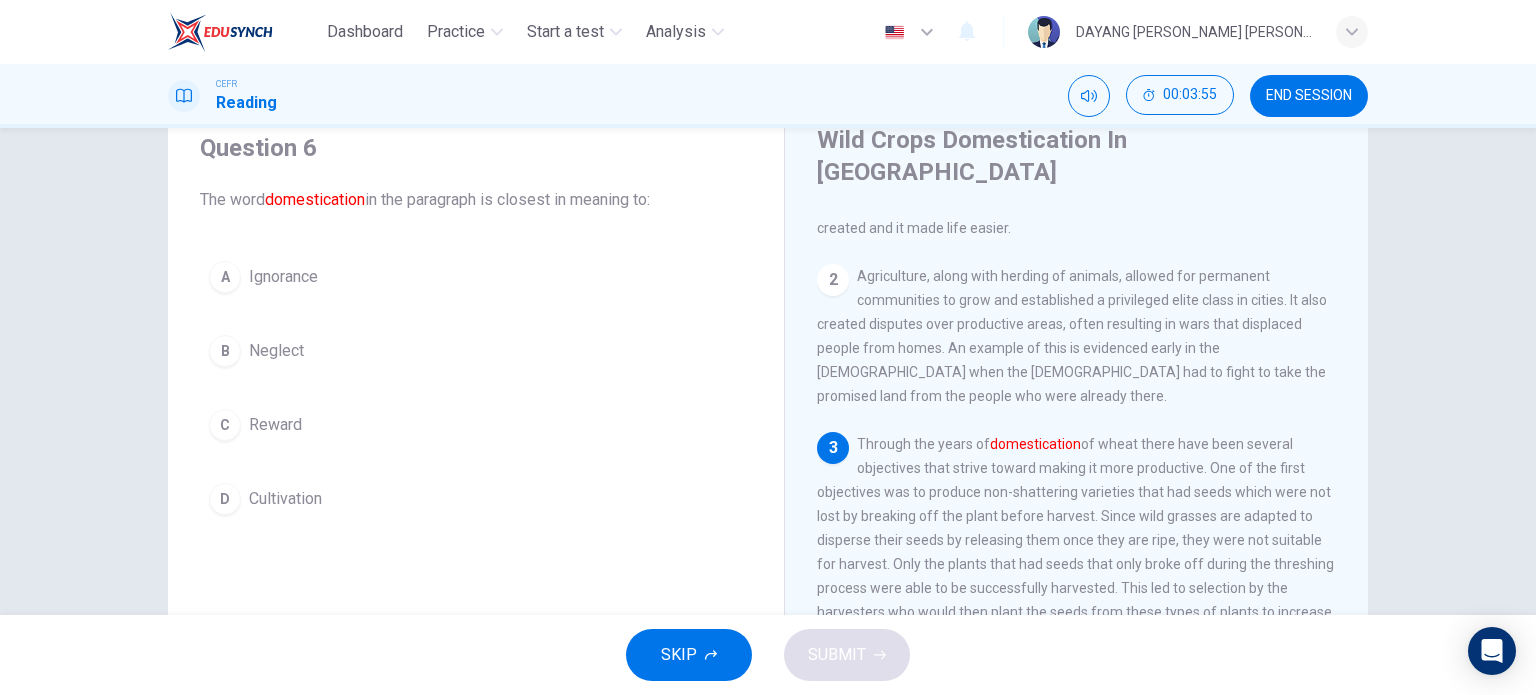 scroll, scrollTop: 214, scrollLeft: 0, axis: vertical 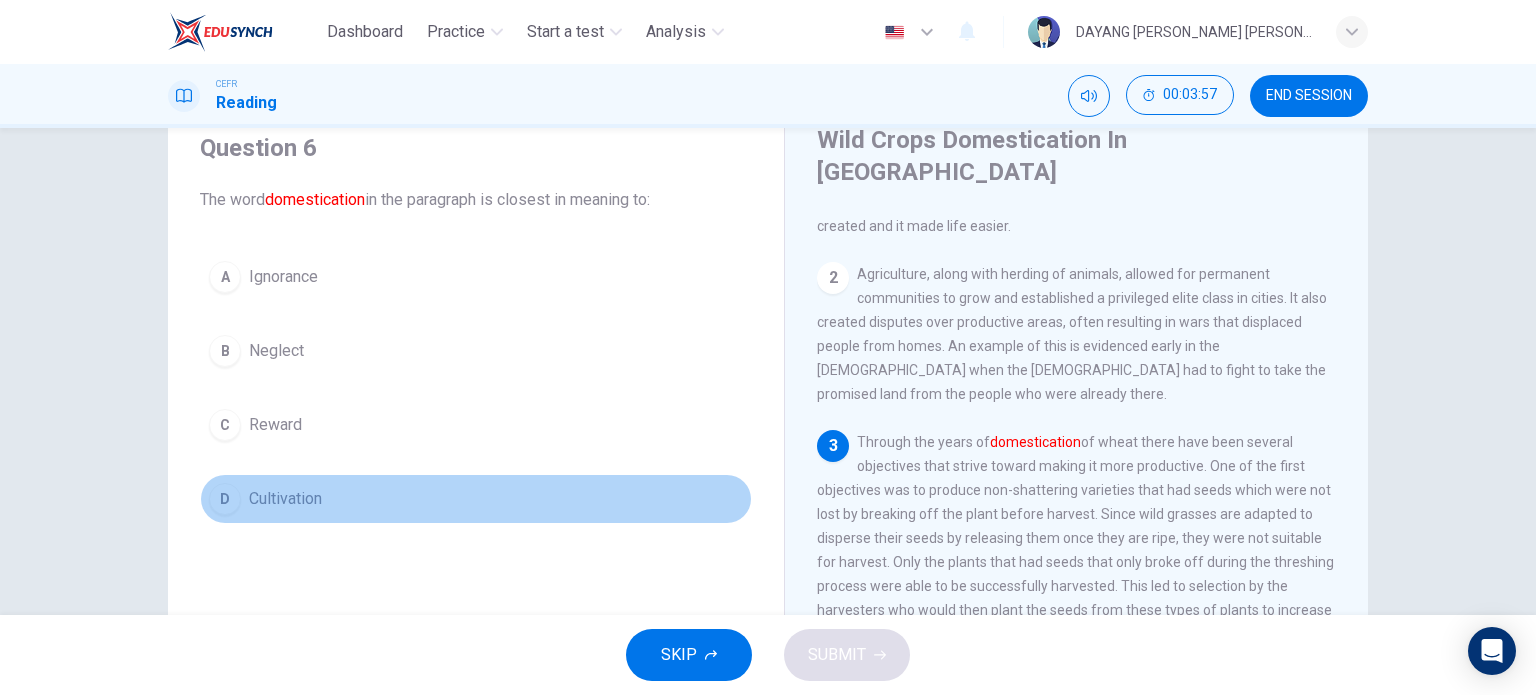 click on "D" at bounding box center (225, 499) 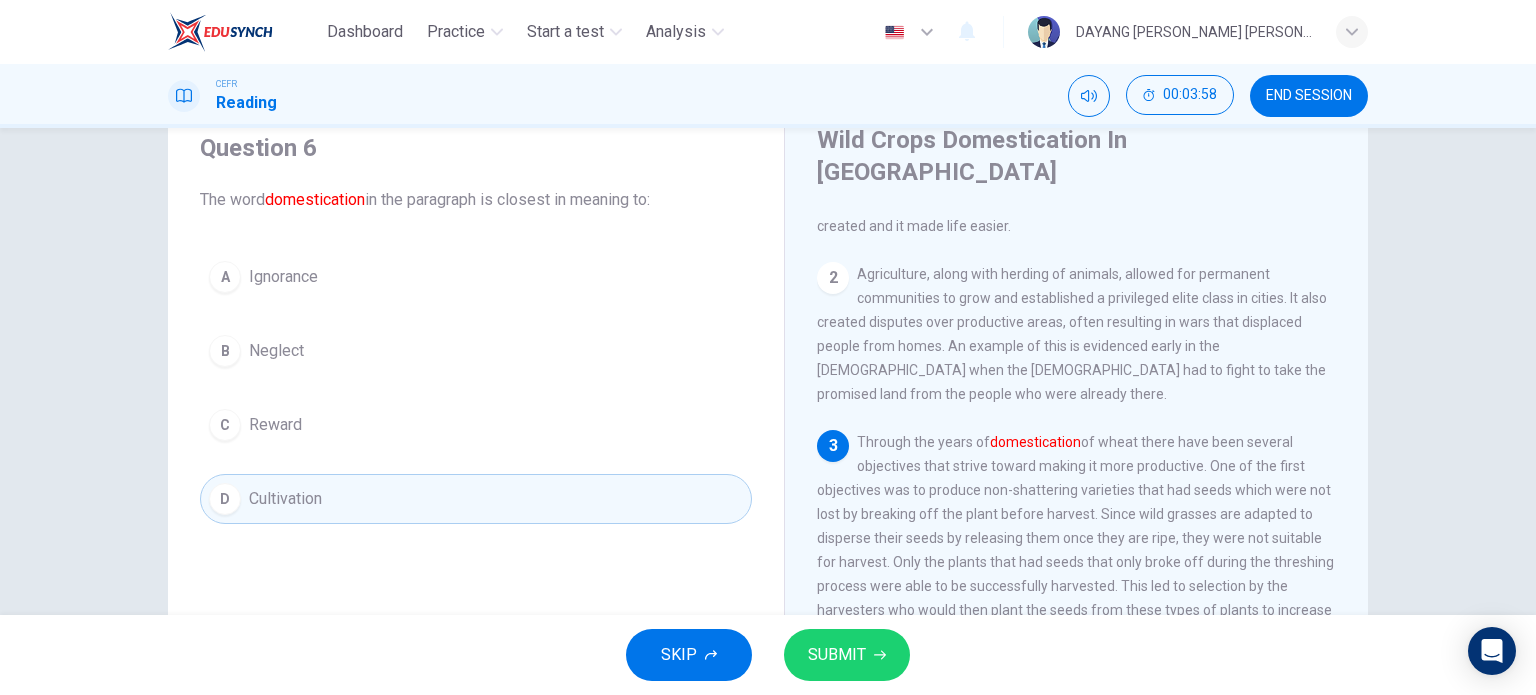 click 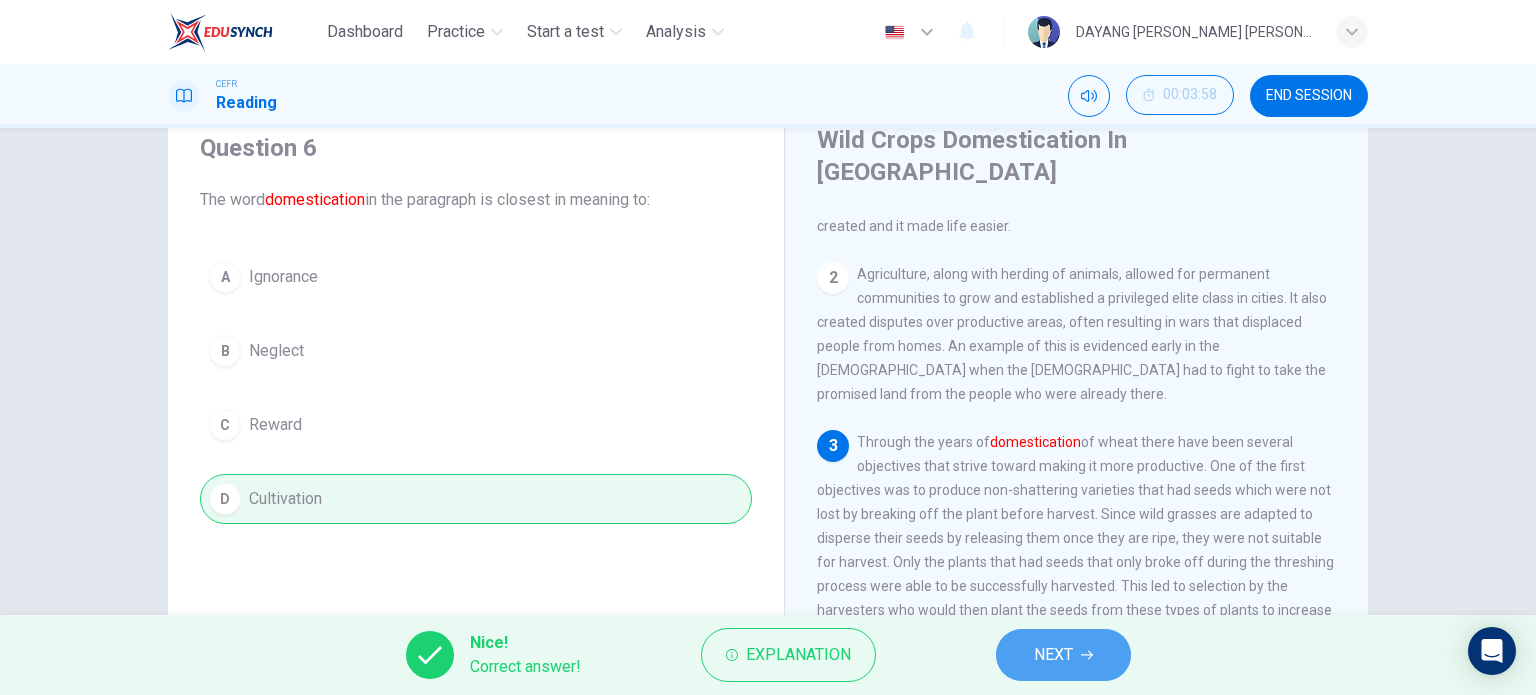 click 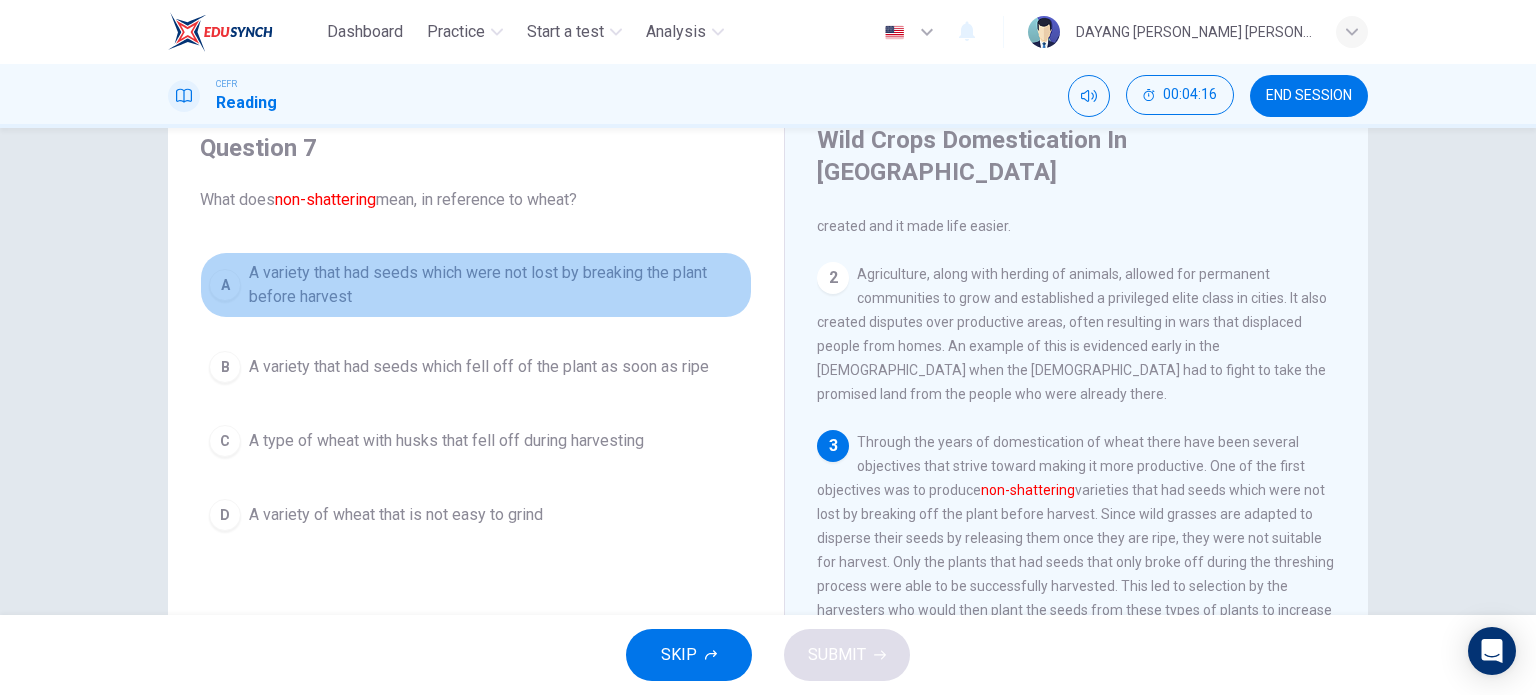 click on "A variety that had seeds which were not lost by breaking the plant before harvest" at bounding box center [496, 285] 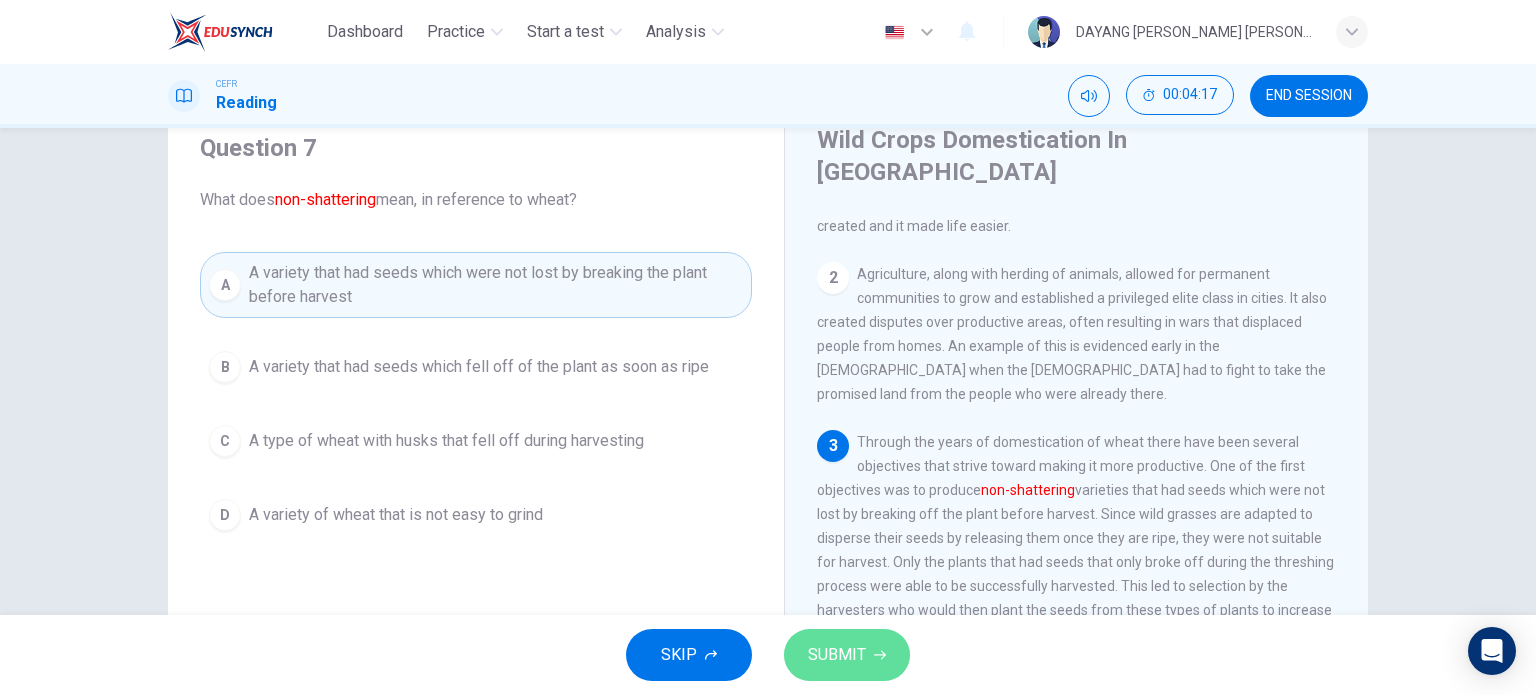 click on "SUBMIT" at bounding box center (847, 655) 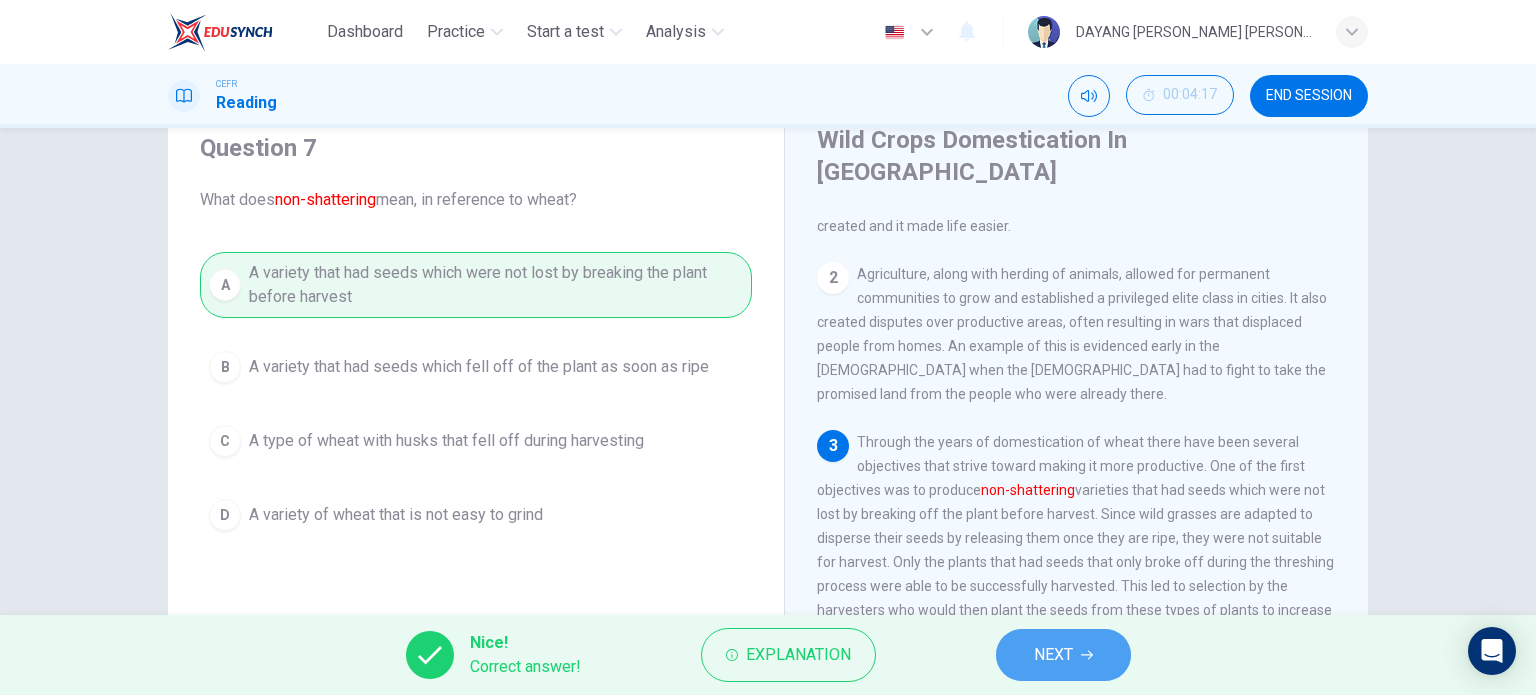 click on "NEXT" at bounding box center (1053, 655) 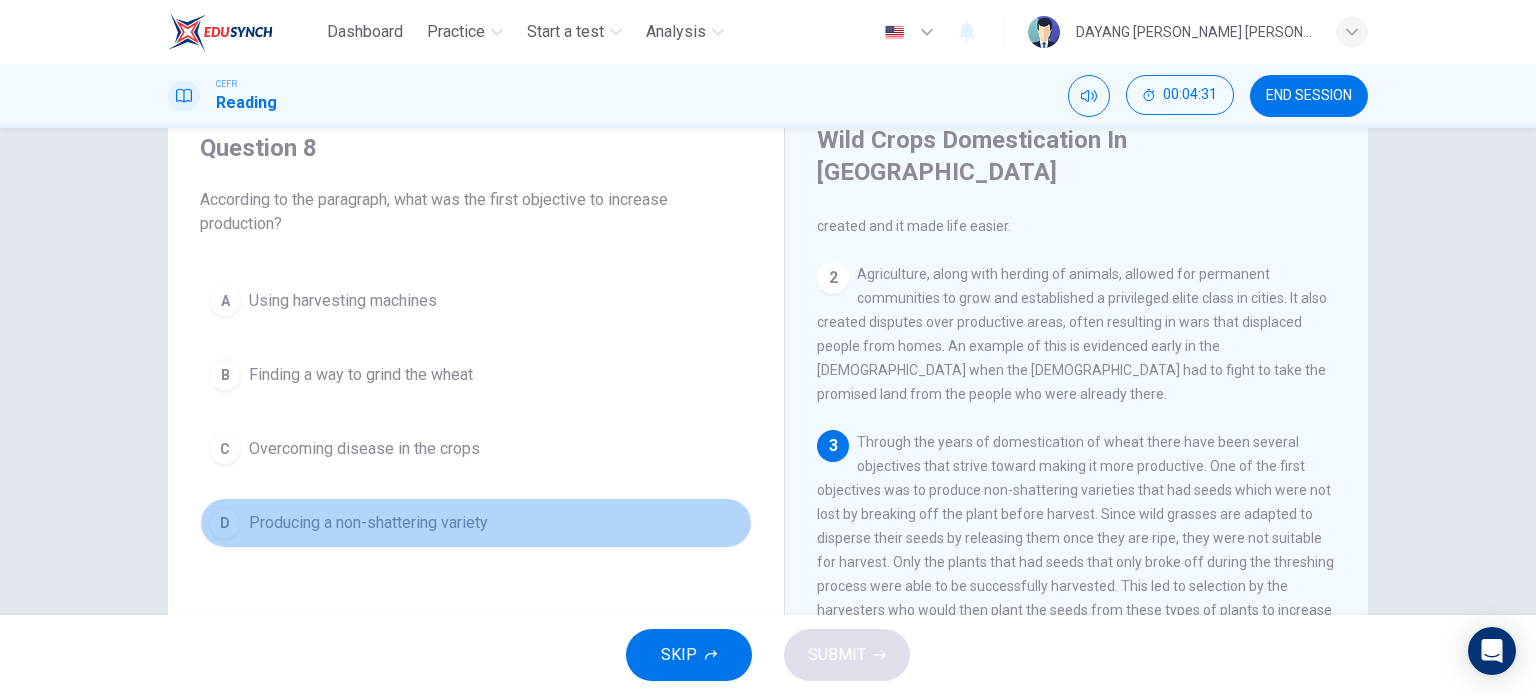 click on "Producing a non-shattering variety" at bounding box center [368, 523] 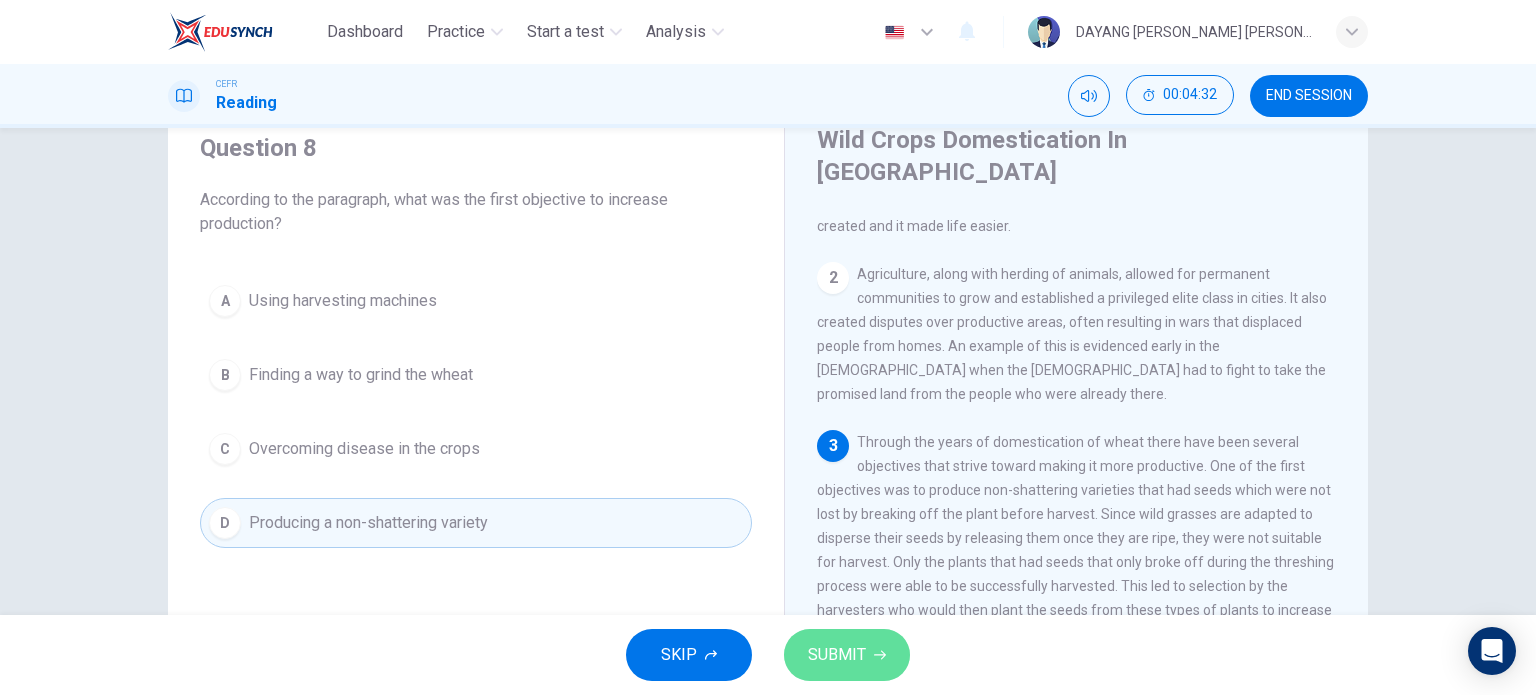 click on "SUBMIT" at bounding box center [847, 655] 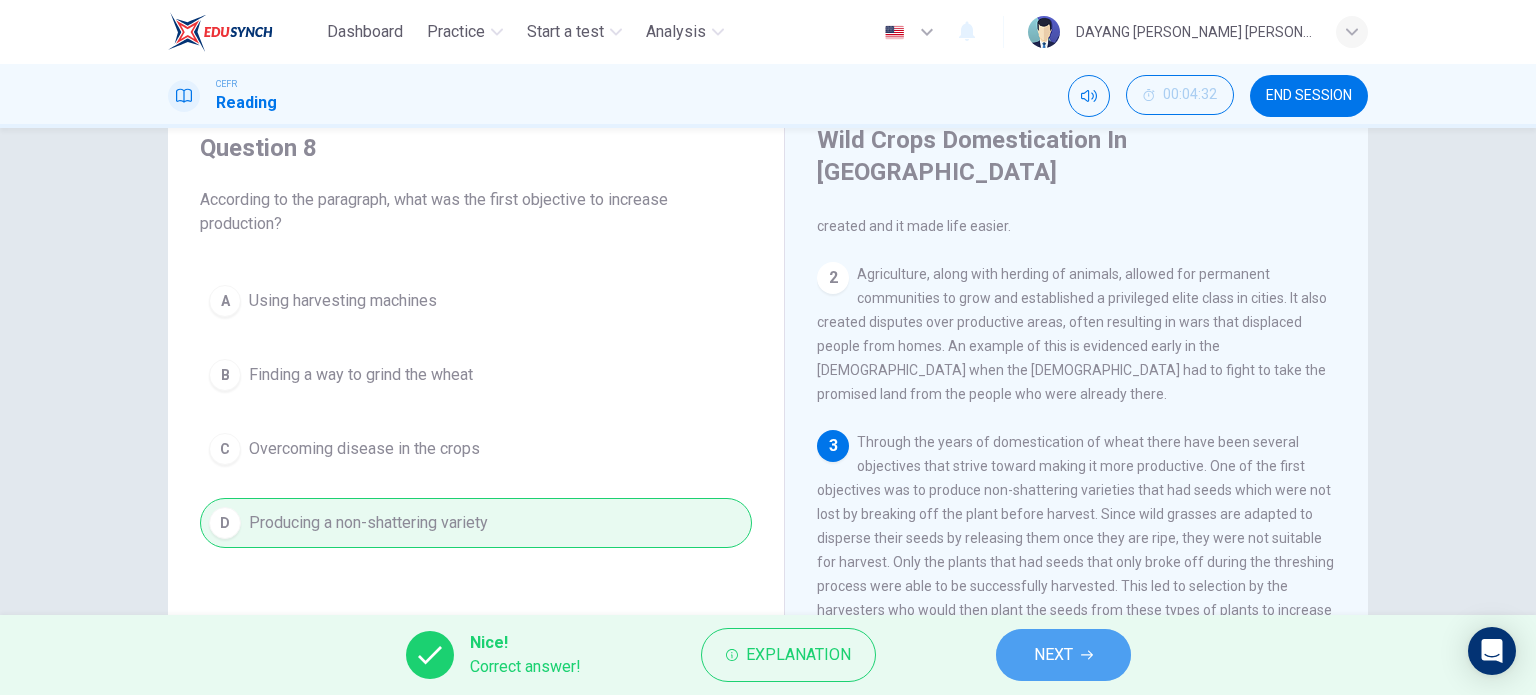 click on "NEXT" at bounding box center (1053, 655) 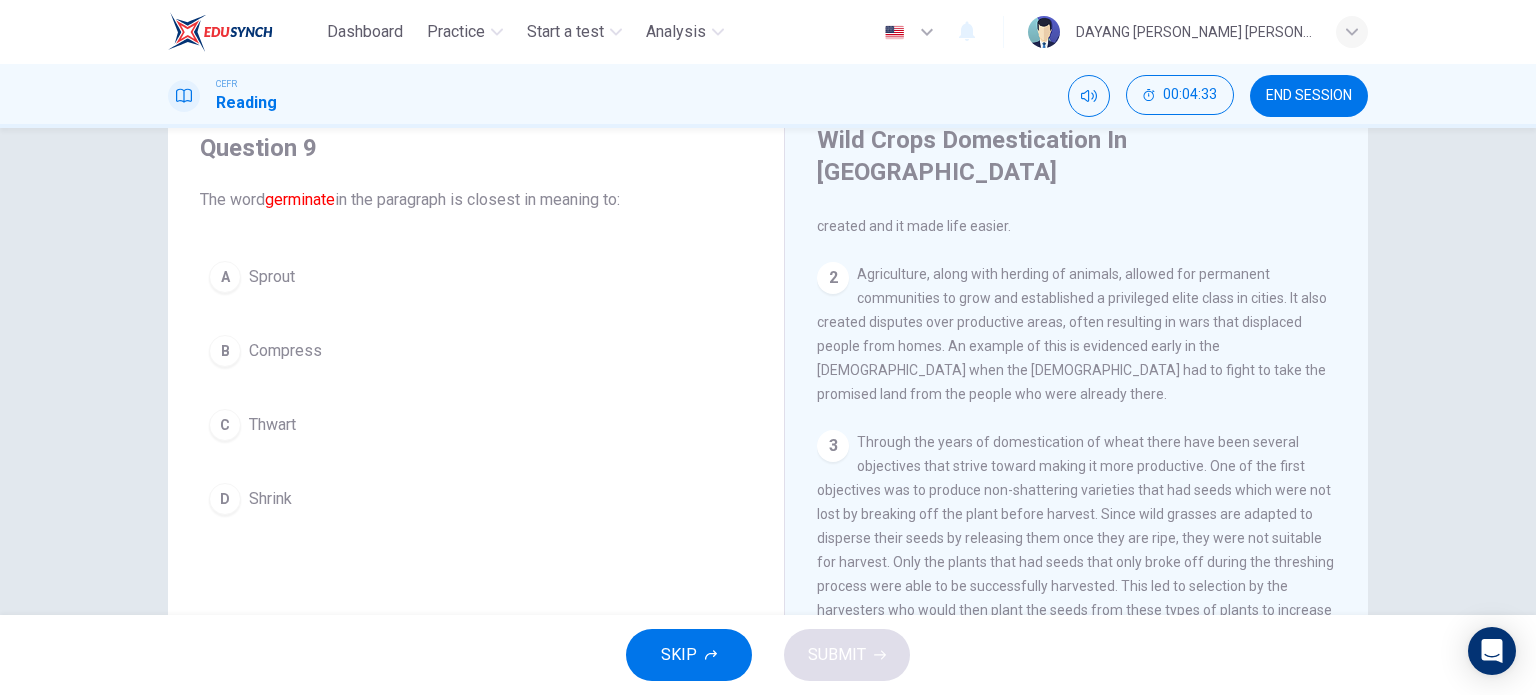 scroll, scrollTop: 170, scrollLeft: 0, axis: vertical 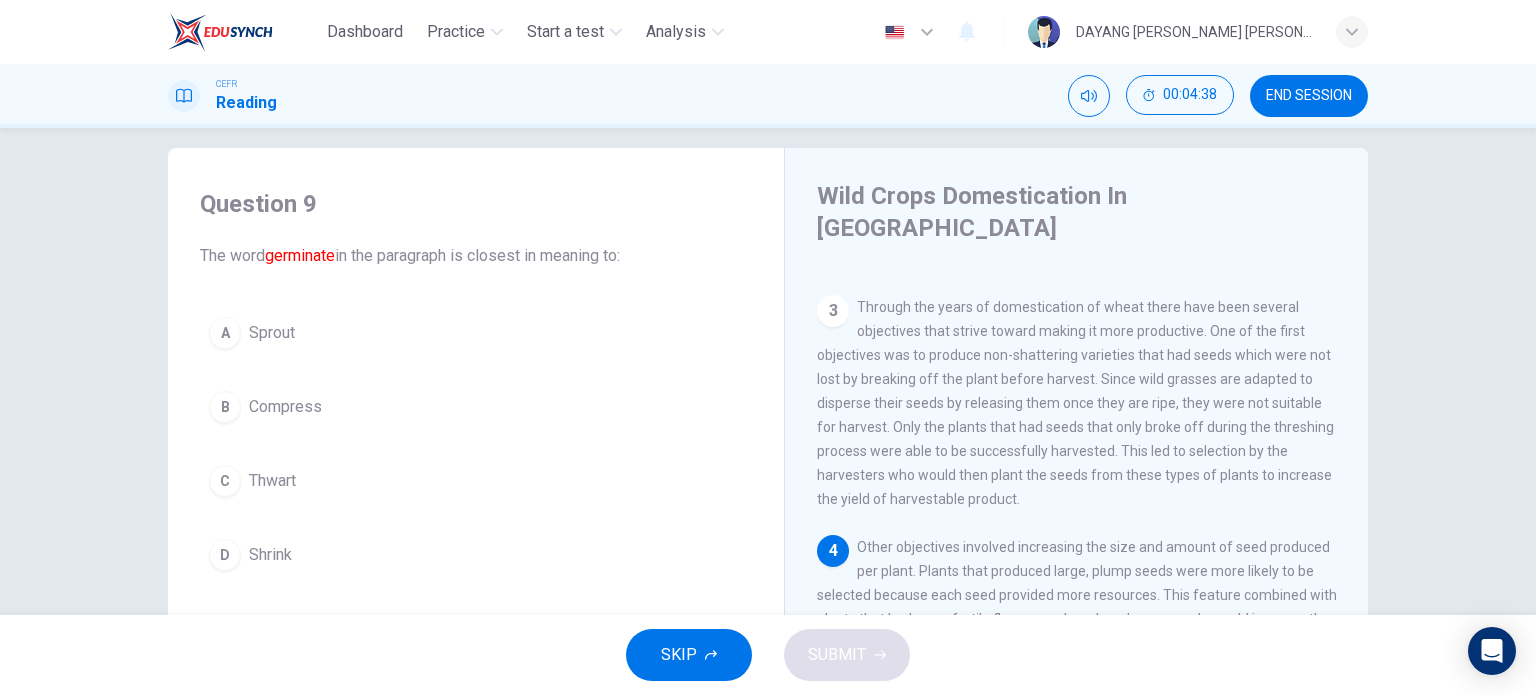 click on "Other objectives involved increasing the size and amount of seed produced per plant. Plants that produced large, plump seeds were more likely to be selected because each seed provided more resources. This feature combined with plants that had more fertile flowers and produced more seeds would increase the yield and productivity of the plants in that particular harvest. Also, the plants were selected that would  germinate  together to make a more plentiful harvest in contrast with wild varieties that are adapted to delay germination for favorable conditions." at bounding box center (1077, 631) 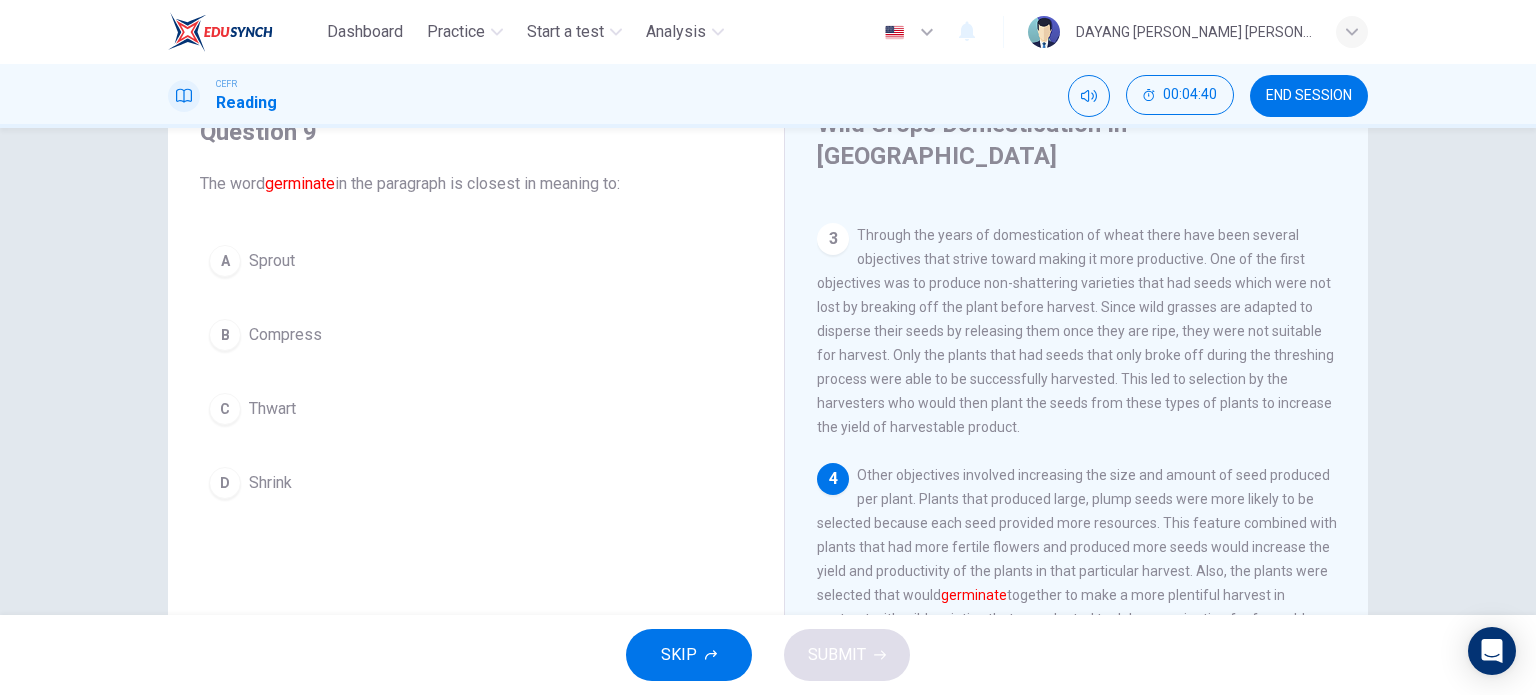 scroll, scrollTop: 92, scrollLeft: 0, axis: vertical 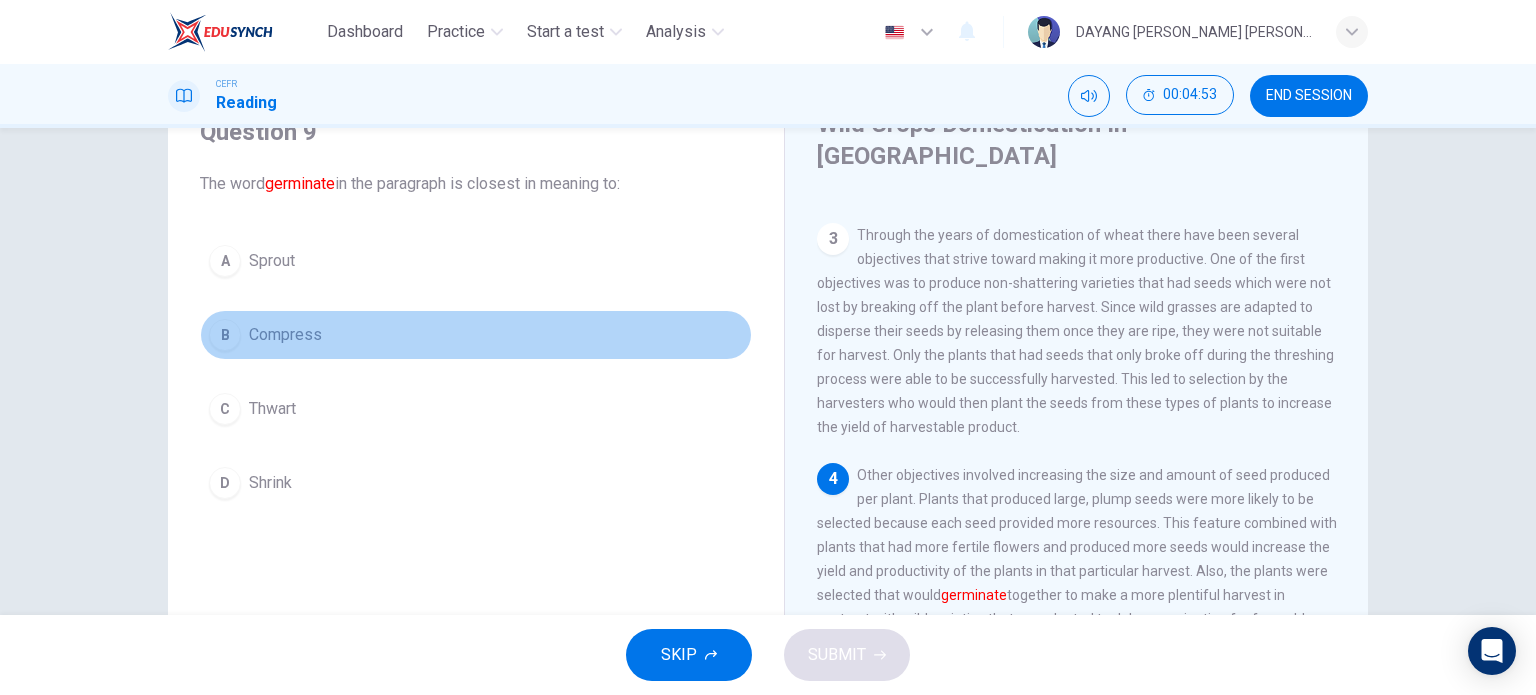 click on "Compress" at bounding box center [285, 335] 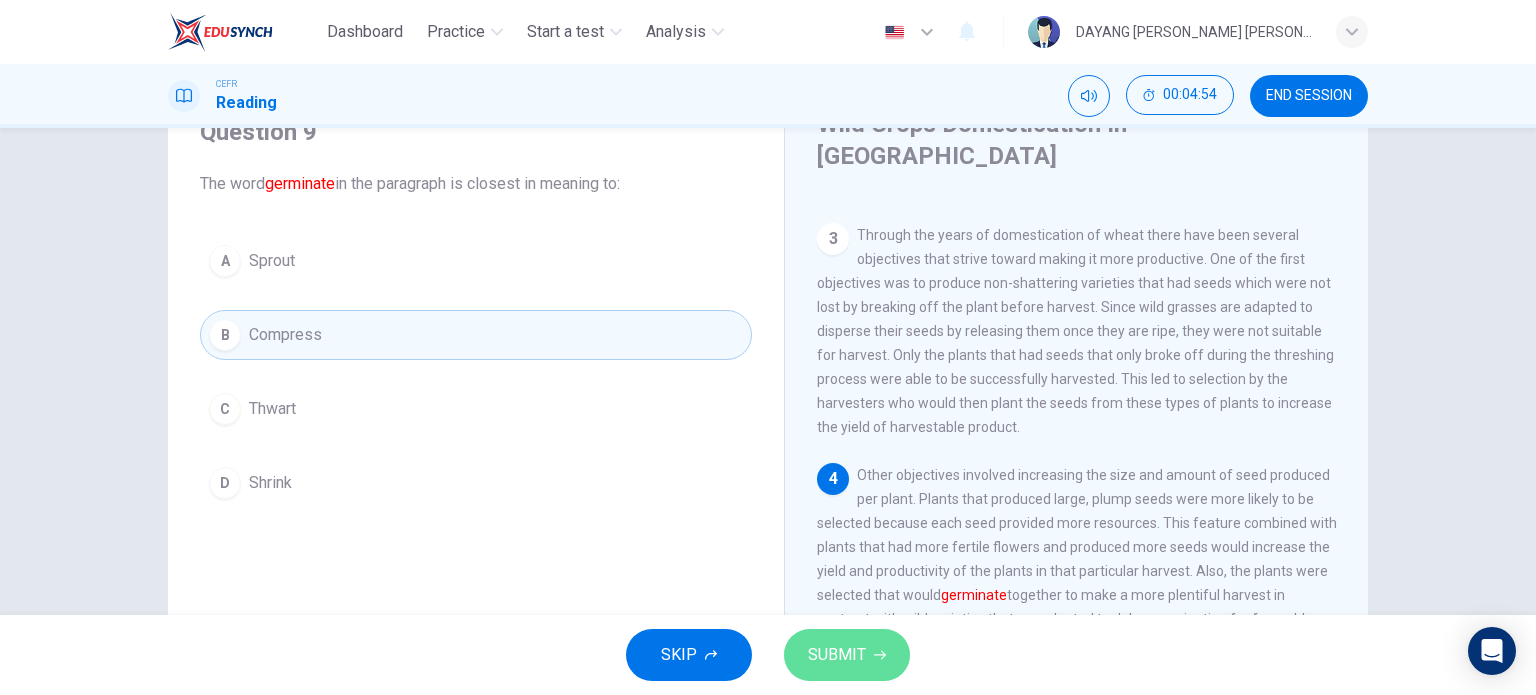 click on "SUBMIT" at bounding box center (837, 655) 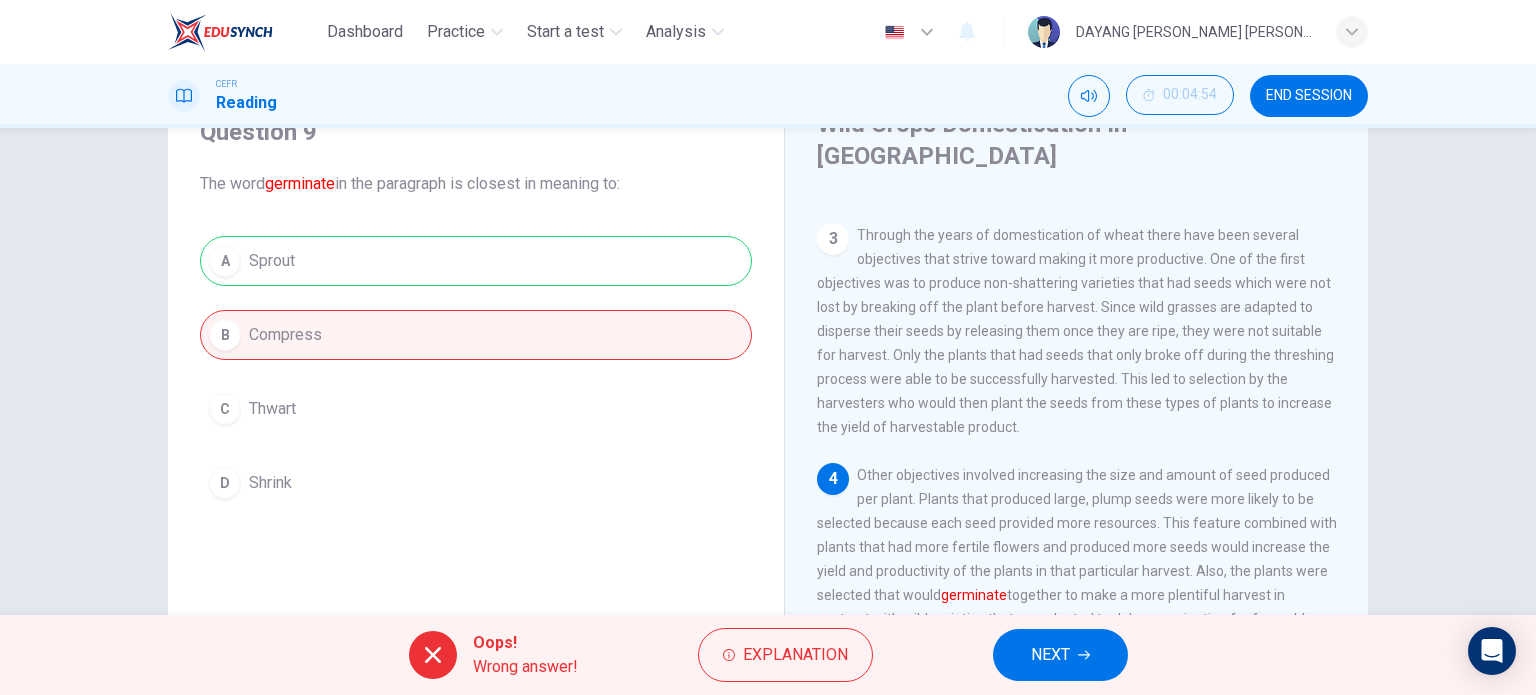 click on "NEXT" at bounding box center [1060, 655] 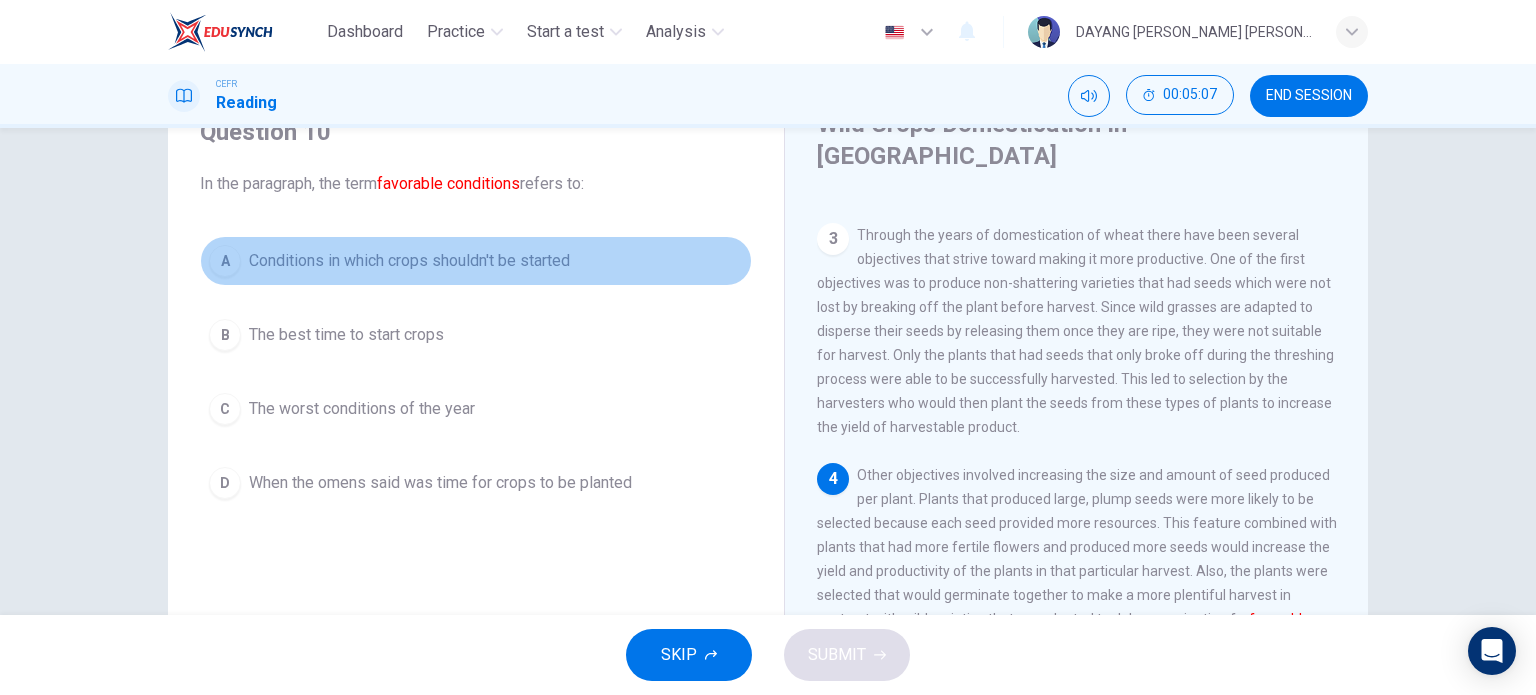 click on "Conditions in which crops shouldn't be started" at bounding box center (409, 261) 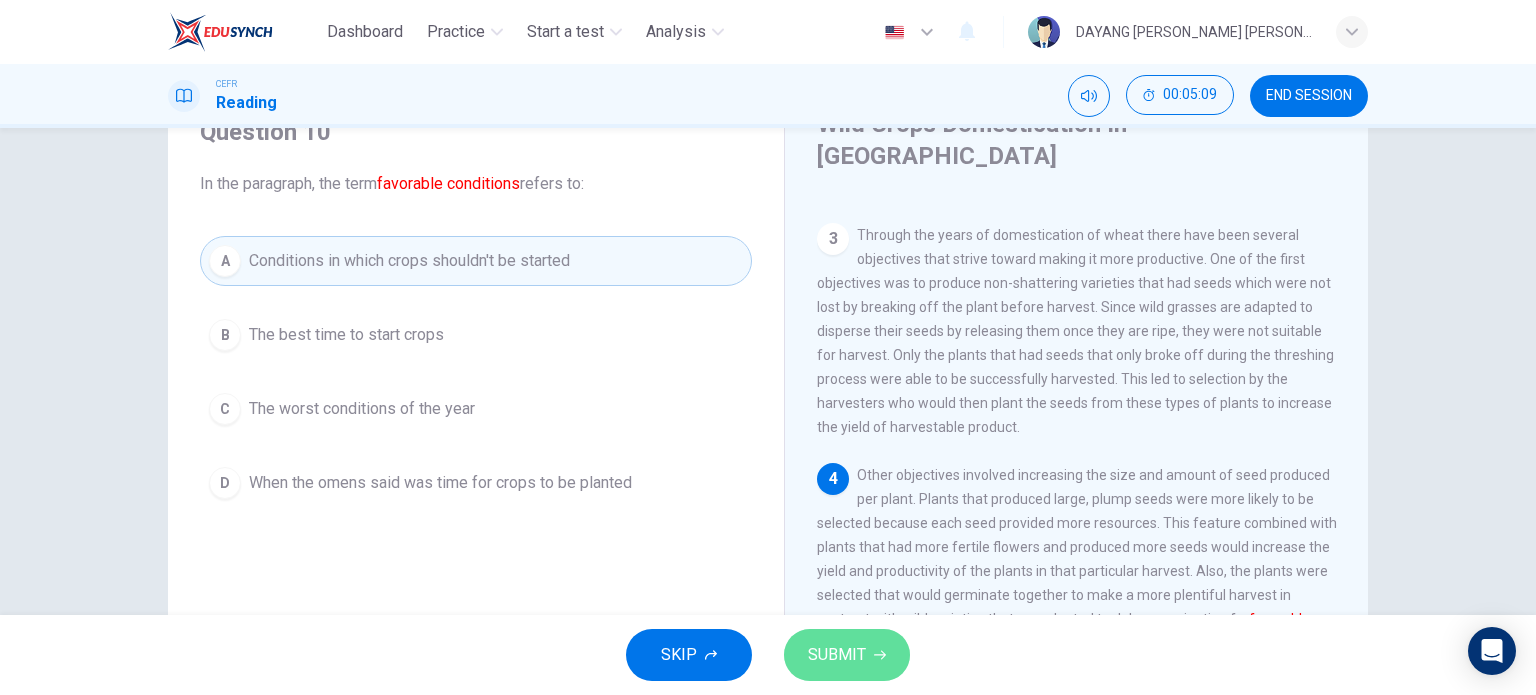 click on "SUBMIT" at bounding box center [847, 655] 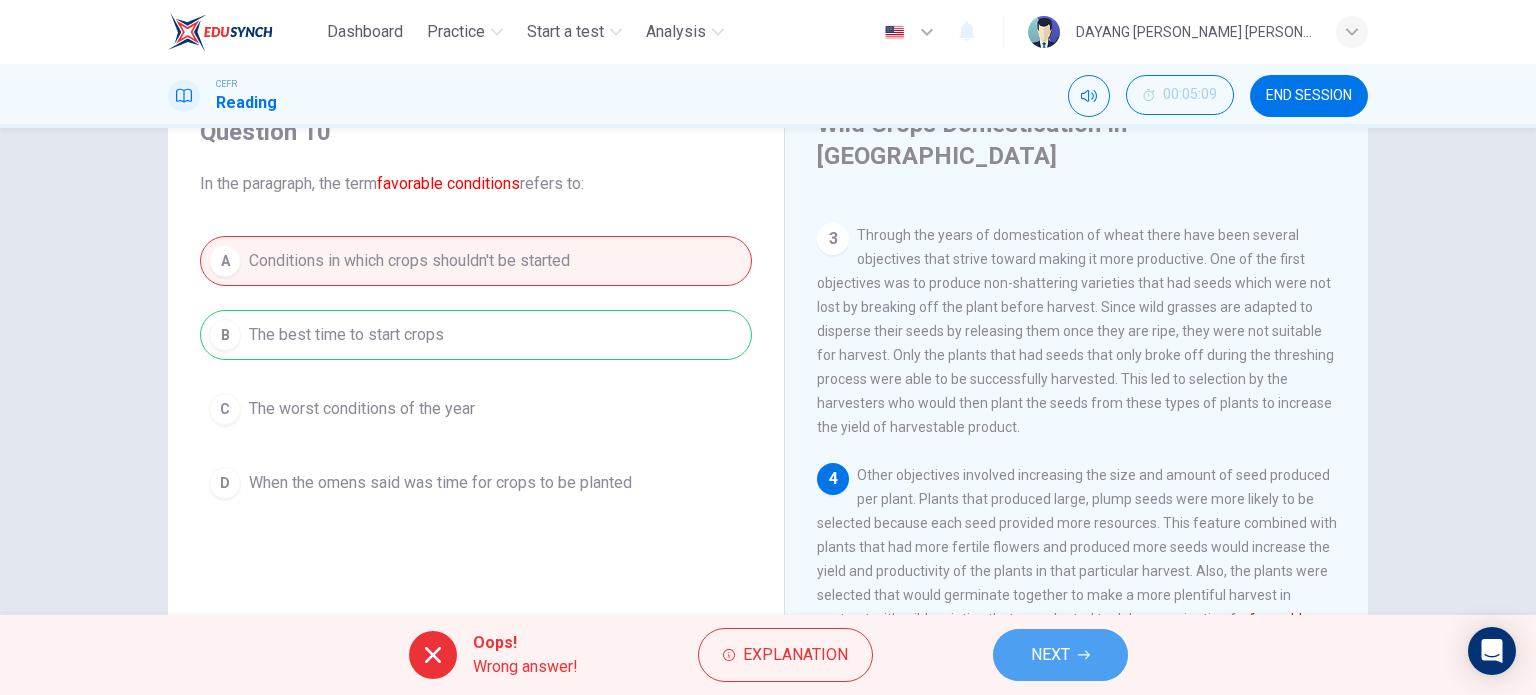 click on "NEXT" at bounding box center (1060, 655) 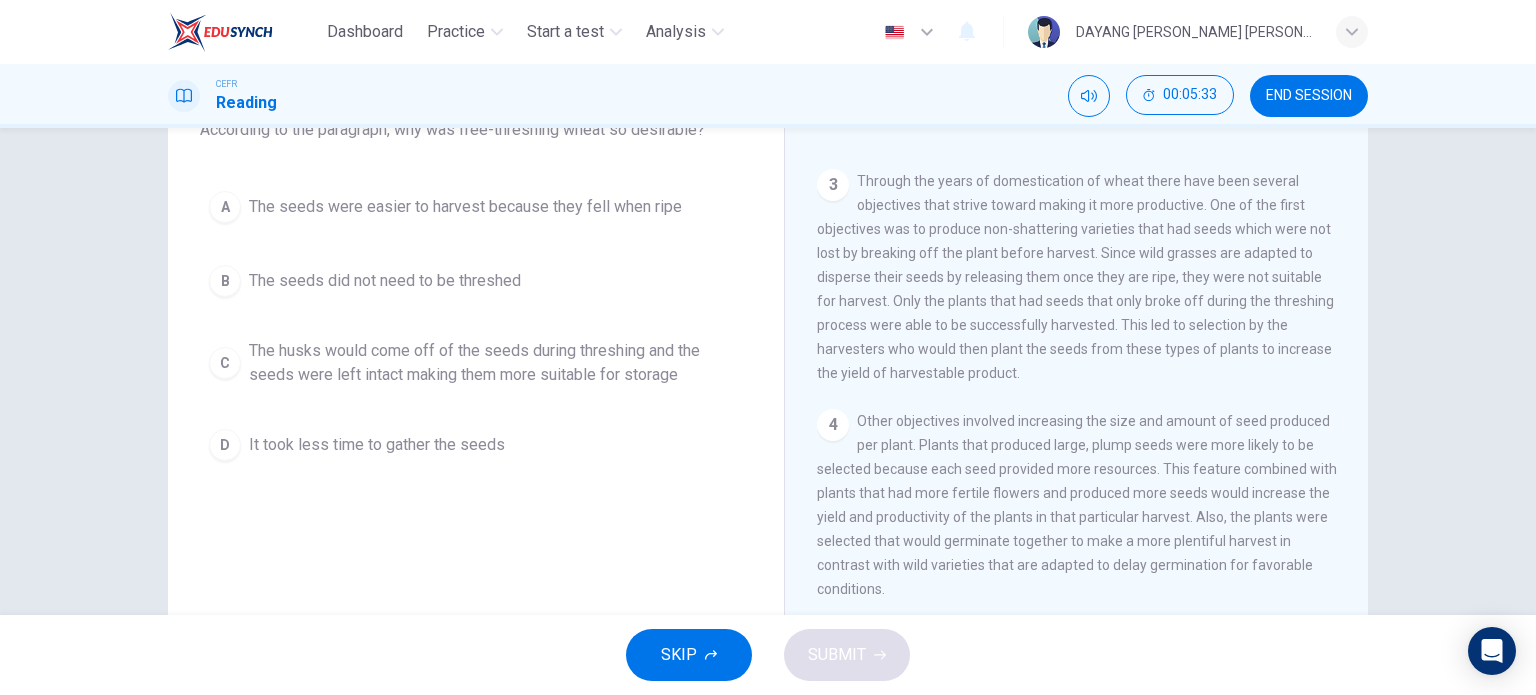 scroll, scrollTop: 144, scrollLeft: 0, axis: vertical 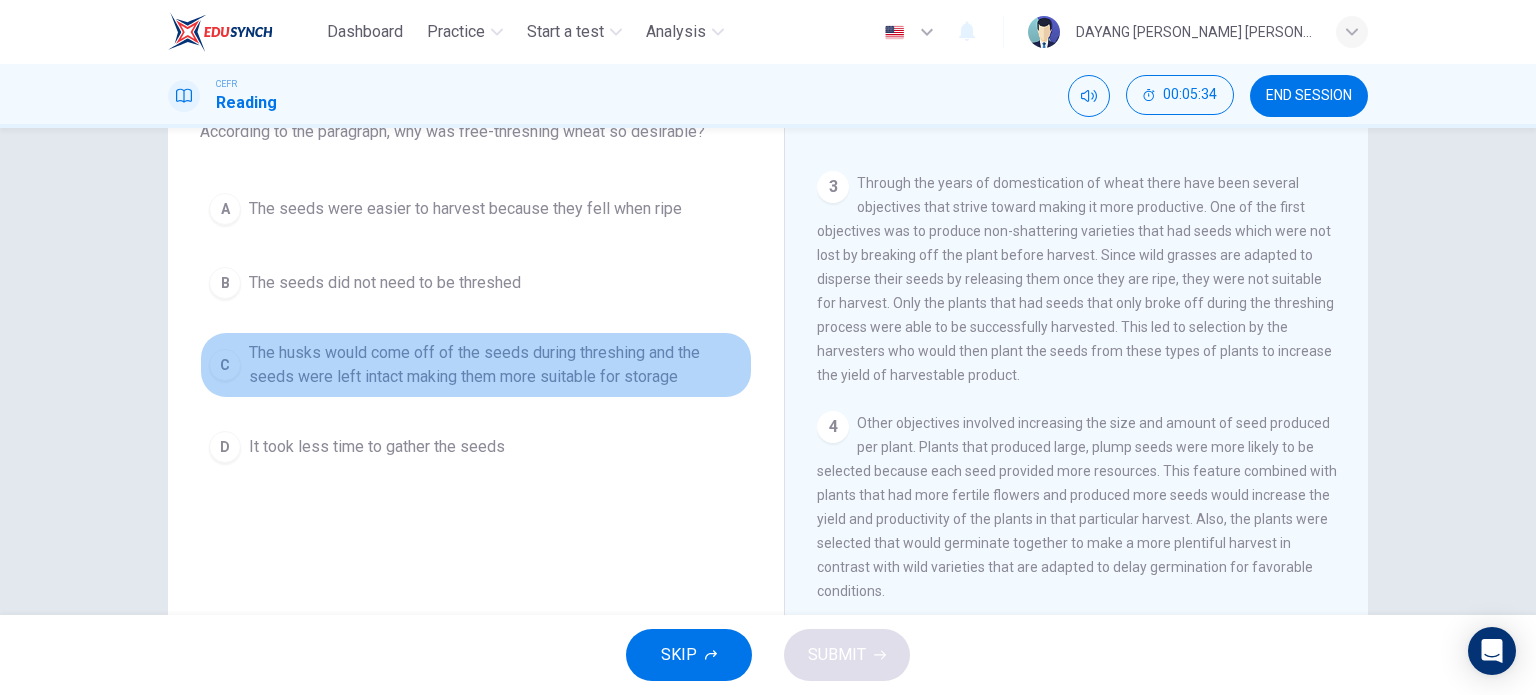 click on "The husks would come off of the seeds during threshing and the seeds were left intact making them more suitable for storage" at bounding box center [496, 365] 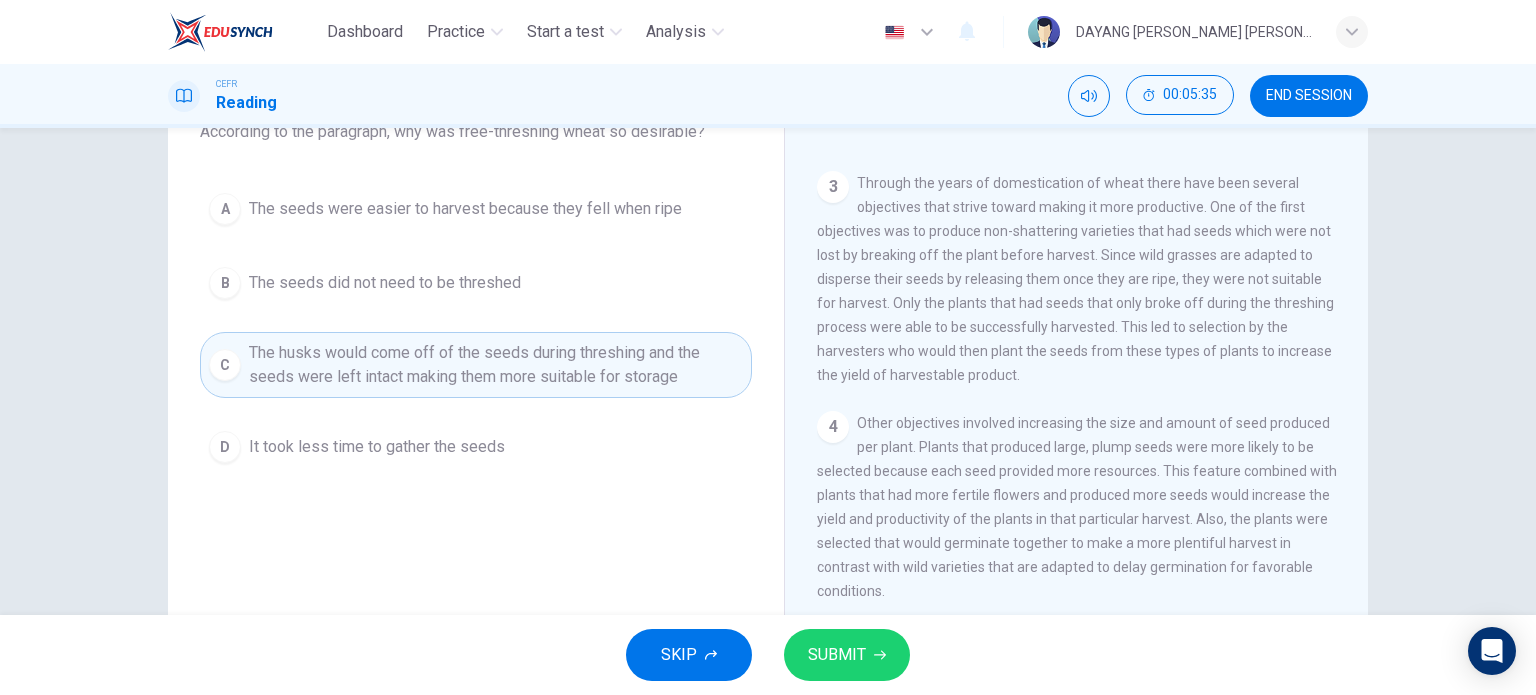 click on "SUBMIT" at bounding box center [837, 655] 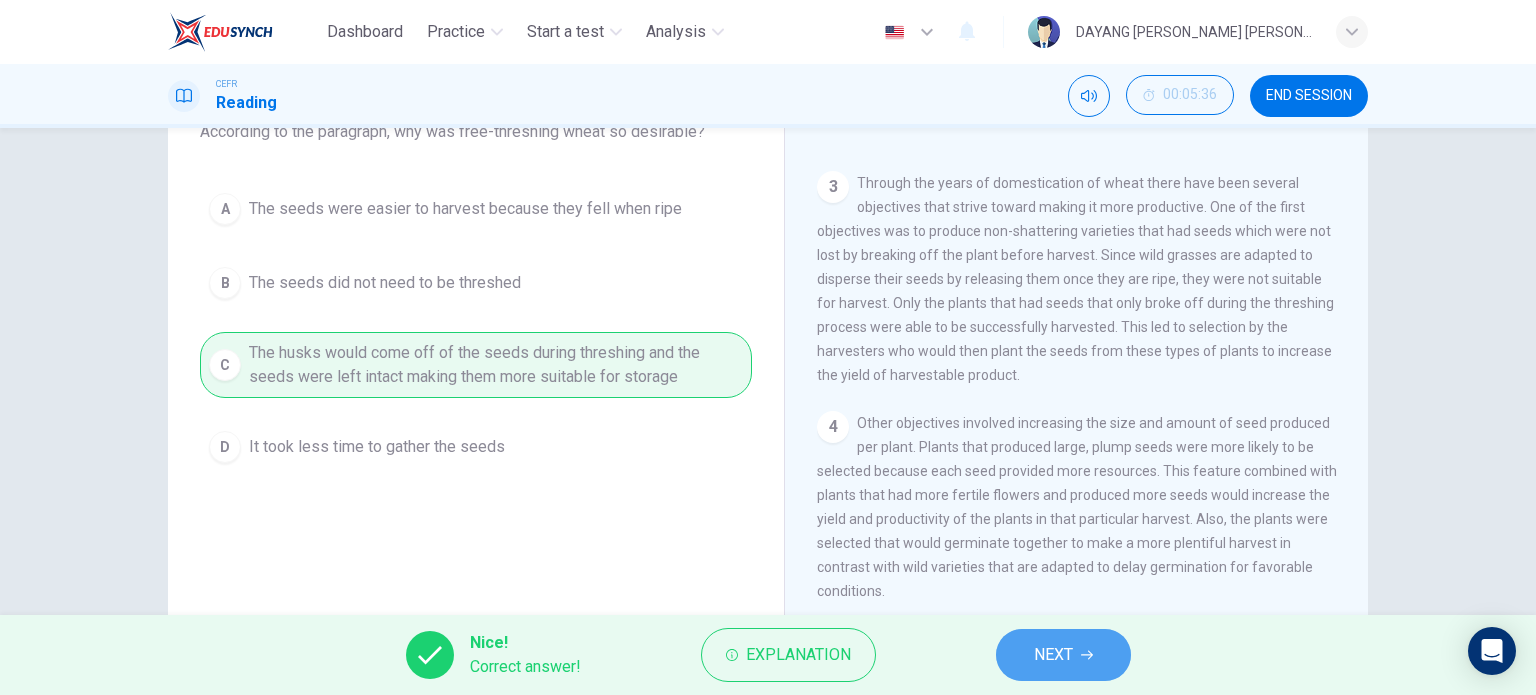 click on "NEXT" at bounding box center [1063, 655] 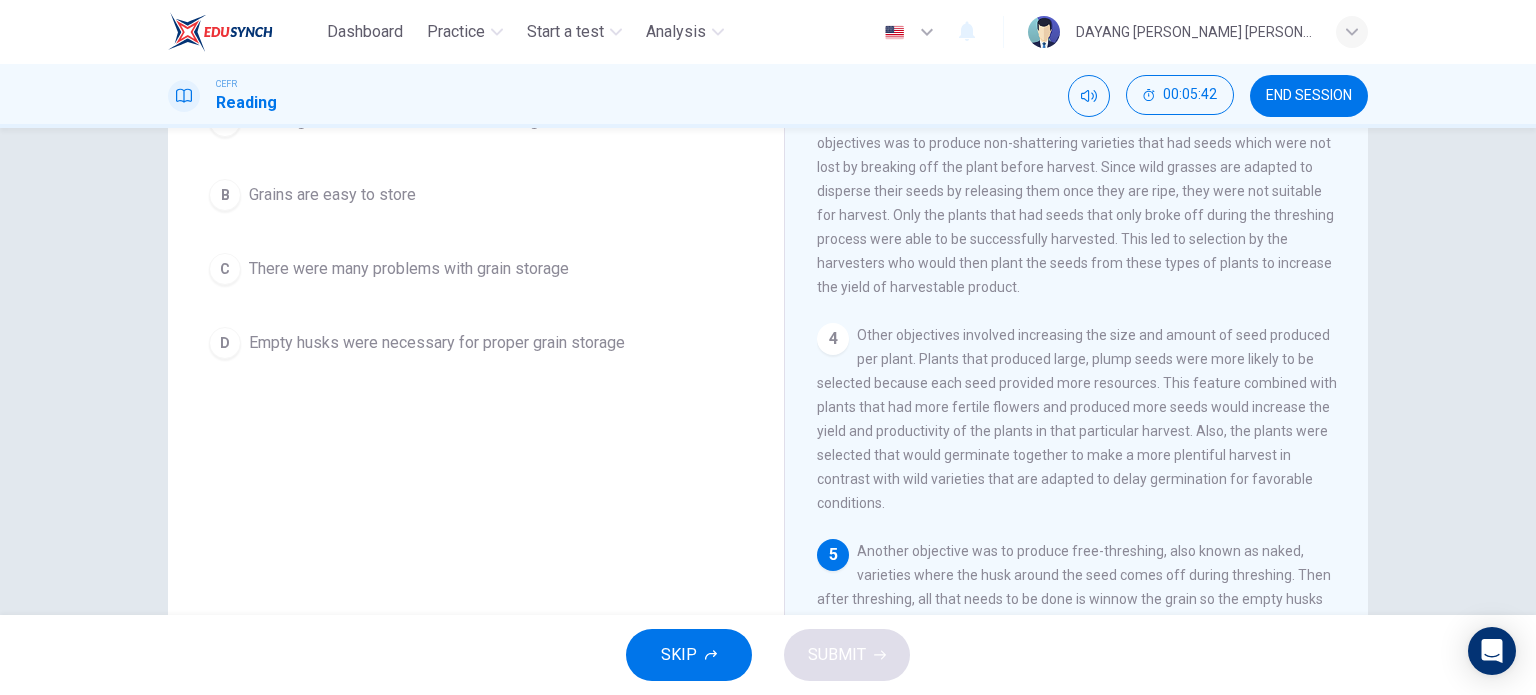 scroll, scrollTop: 288, scrollLeft: 0, axis: vertical 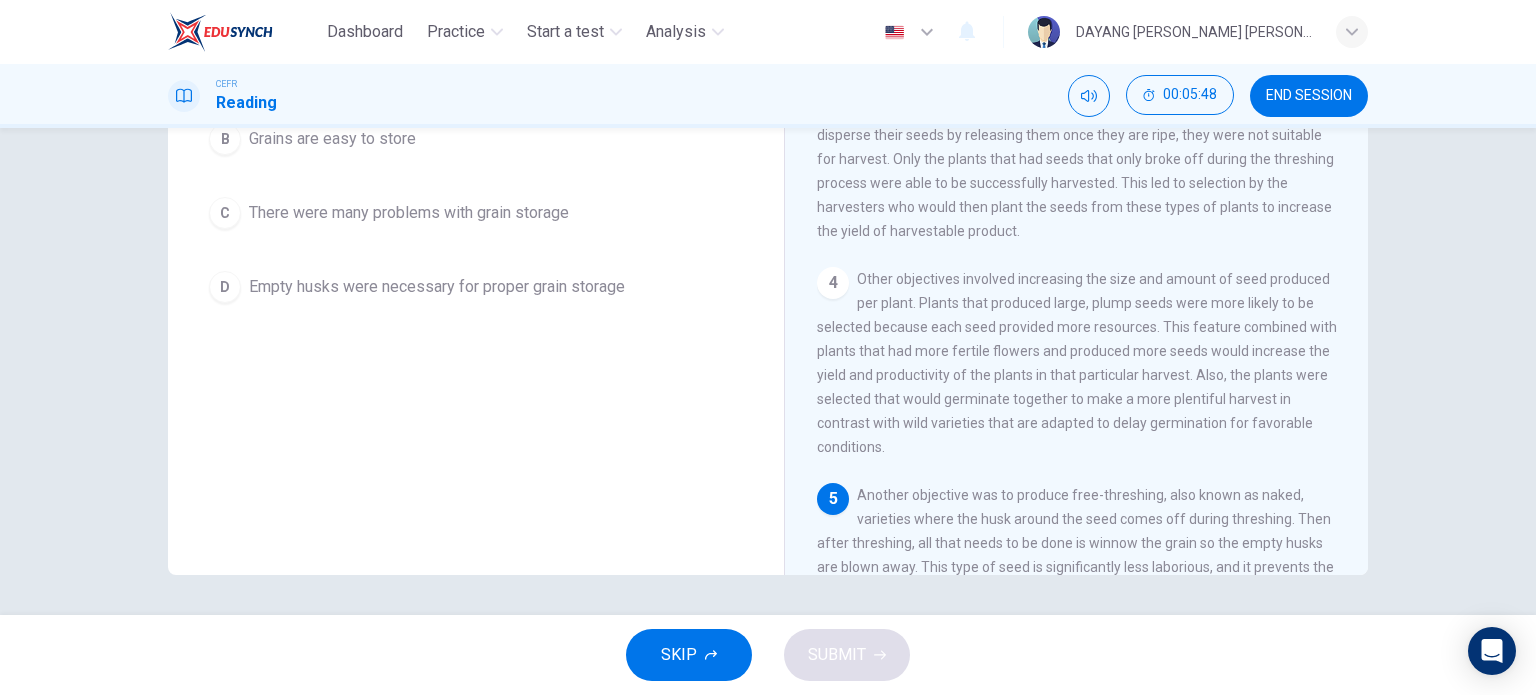 click on "Another objective was to produce free-threshing, also known as naked, varieties where the husk around the seed comes off during threshing. Then after threshing, all that needs to be done is winnow the grain so the empty husks are blown away. This type of seed is significantly less laborious, and it prevents the grain from becoming broken and less suitable for storing." at bounding box center (1075, 543) 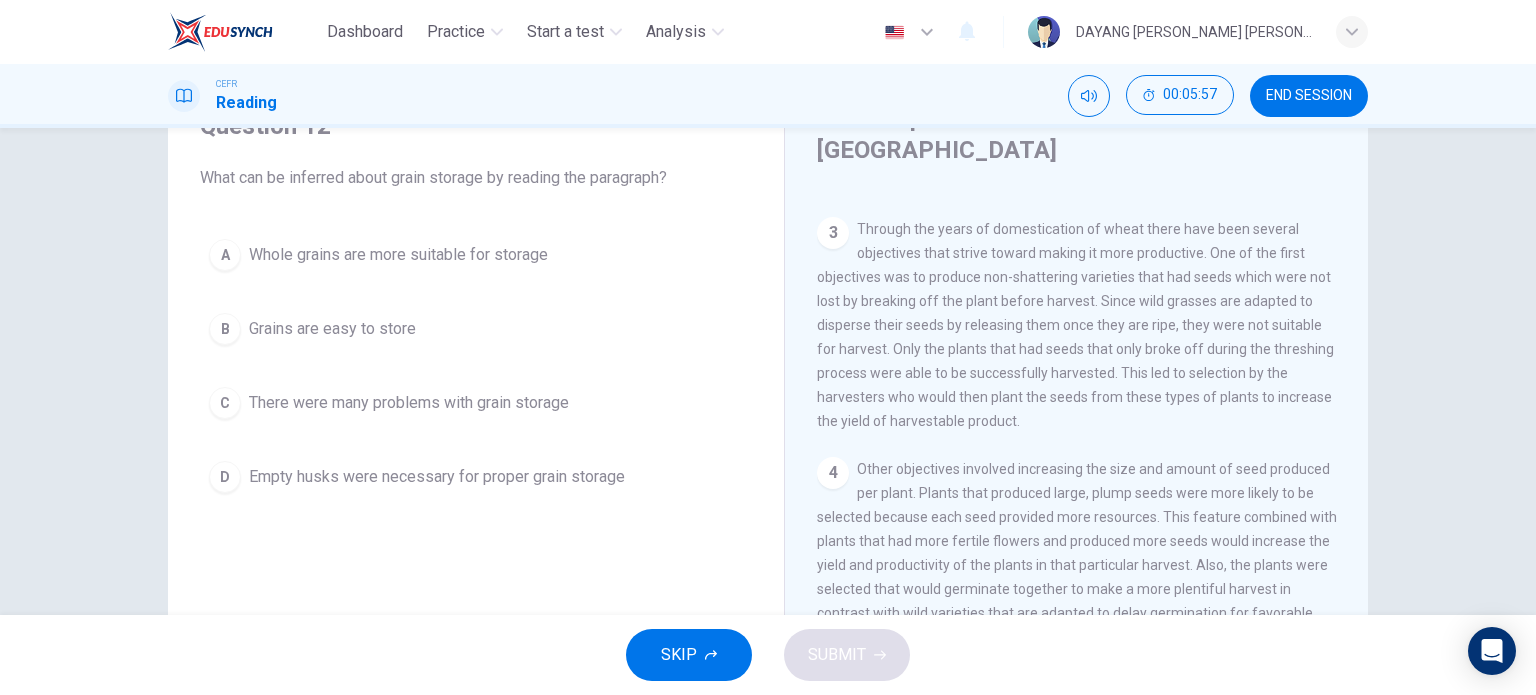 scroll, scrollTop: 96, scrollLeft: 0, axis: vertical 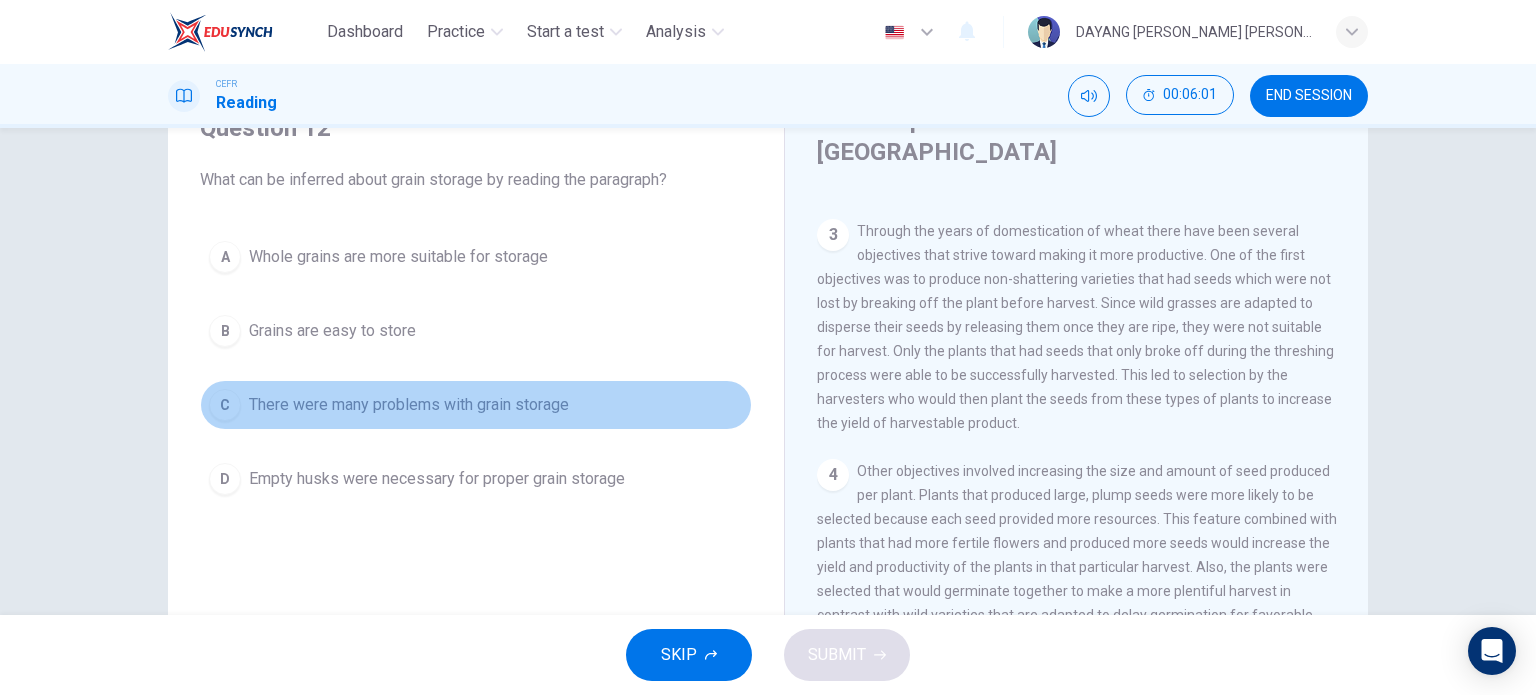 click on "There were many problems with grain storage" at bounding box center (409, 405) 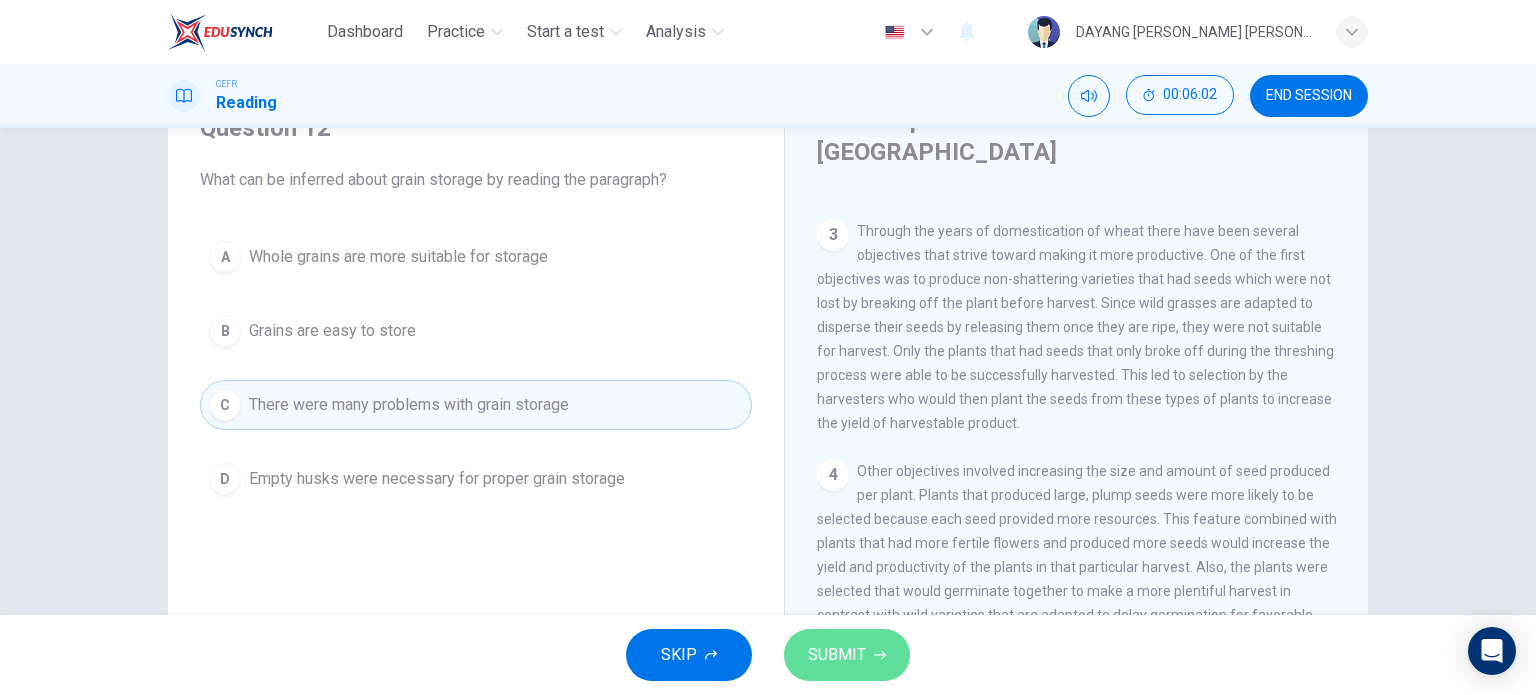 click on "SUBMIT" at bounding box center [837, 655] 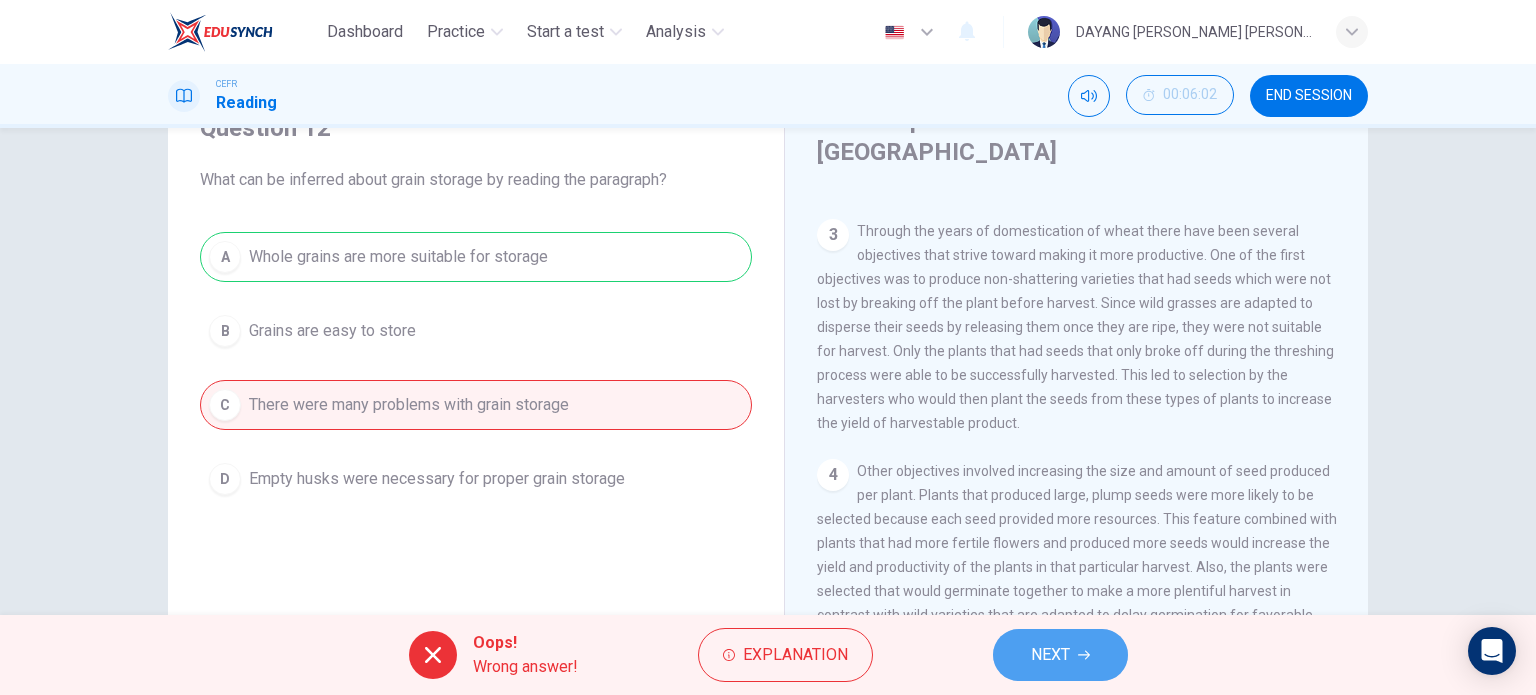 click on "NEXT" at bounding box center [1060, 655] 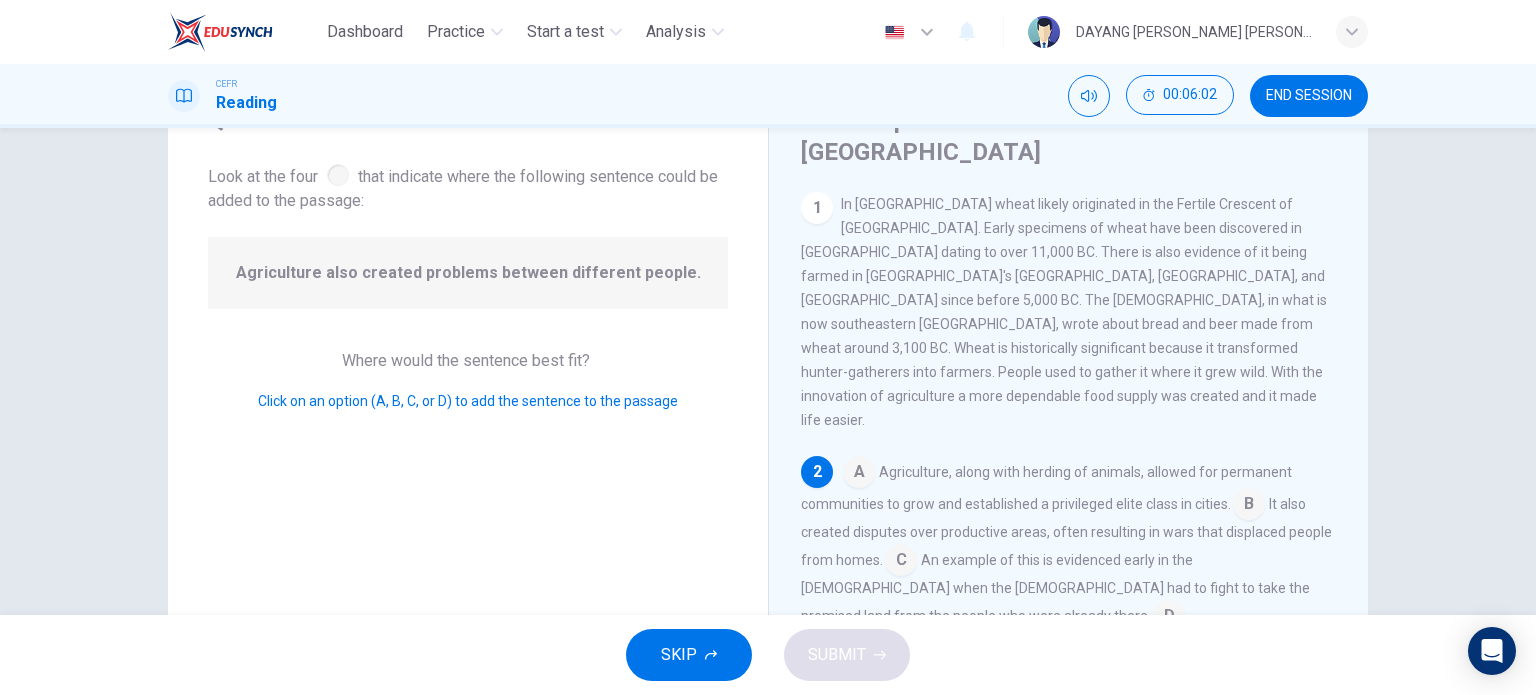 scroll, scrollTop: 23, scrollLeft: 0, axis: vertical 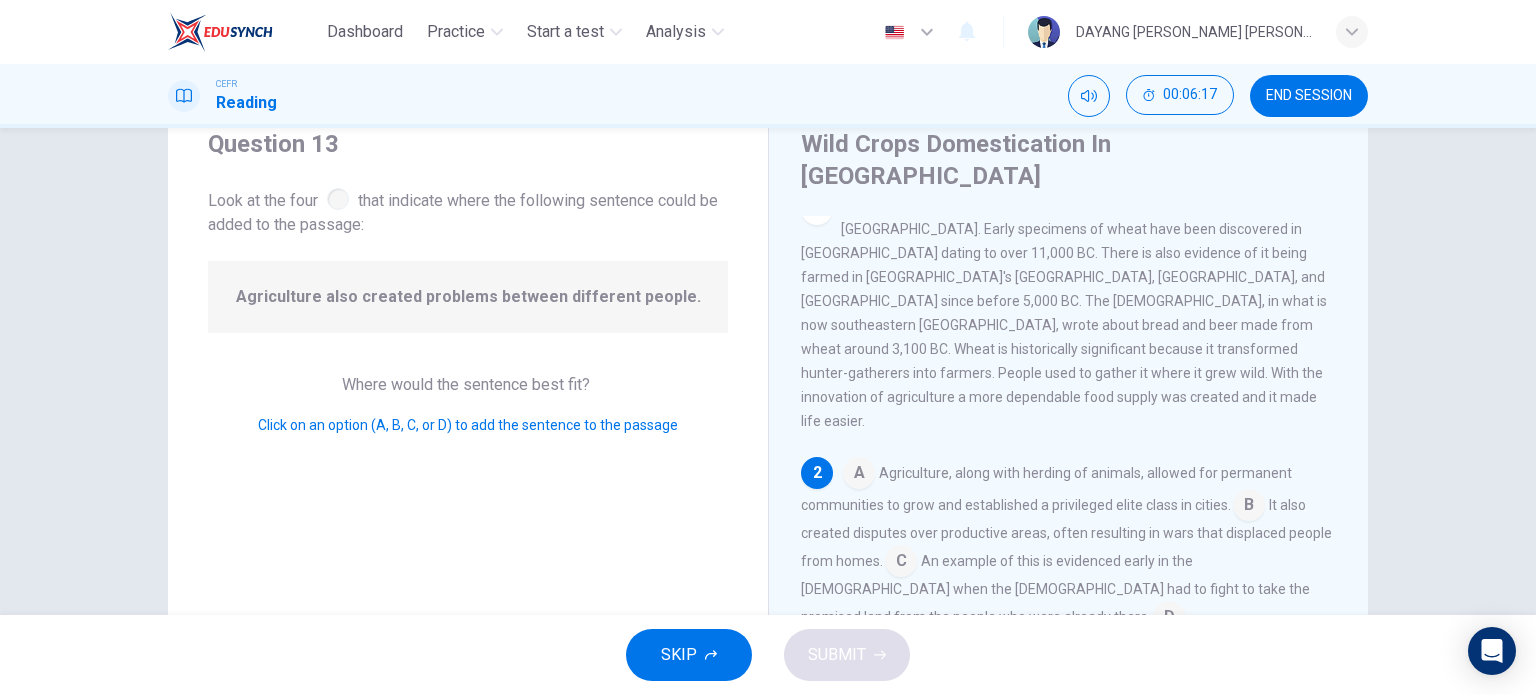 click at bounding box center (859, 475) 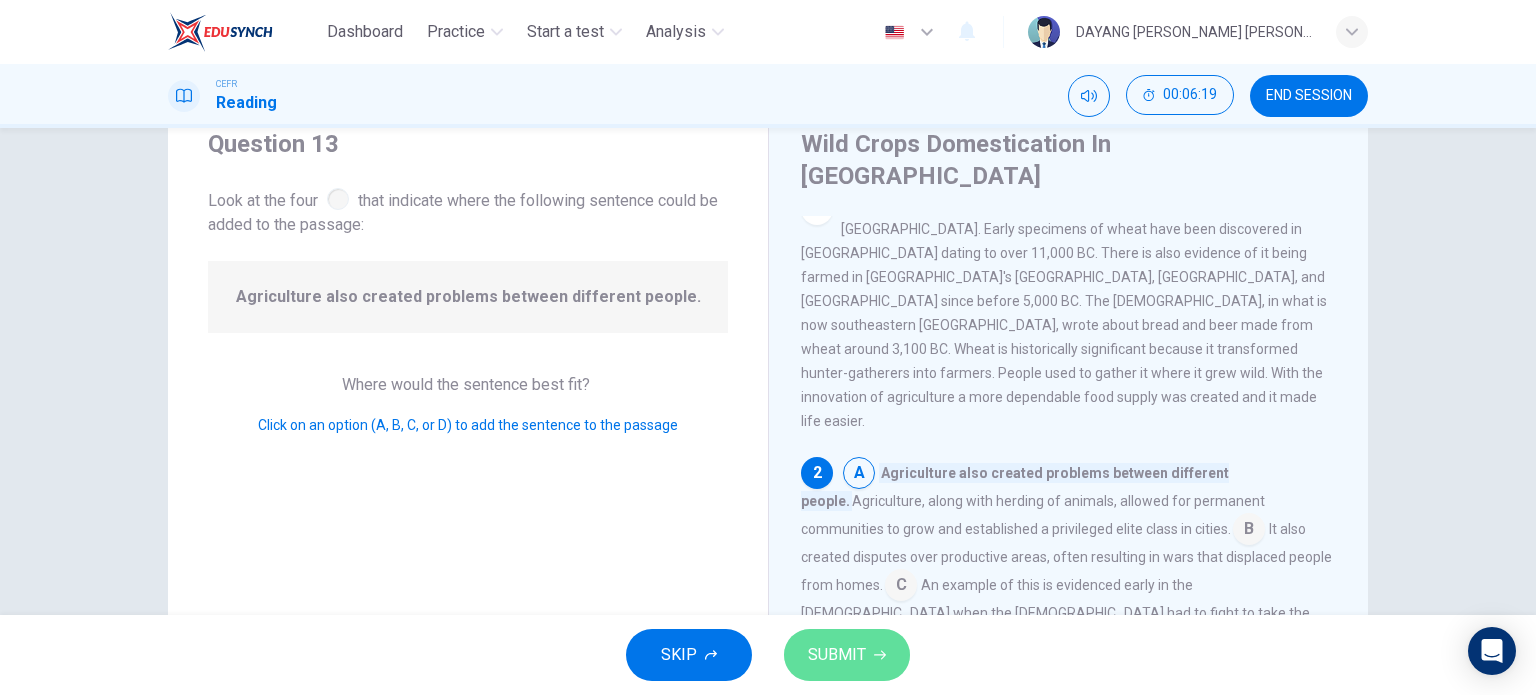 click on "SUBMIT" at bounding box center (837, 655) 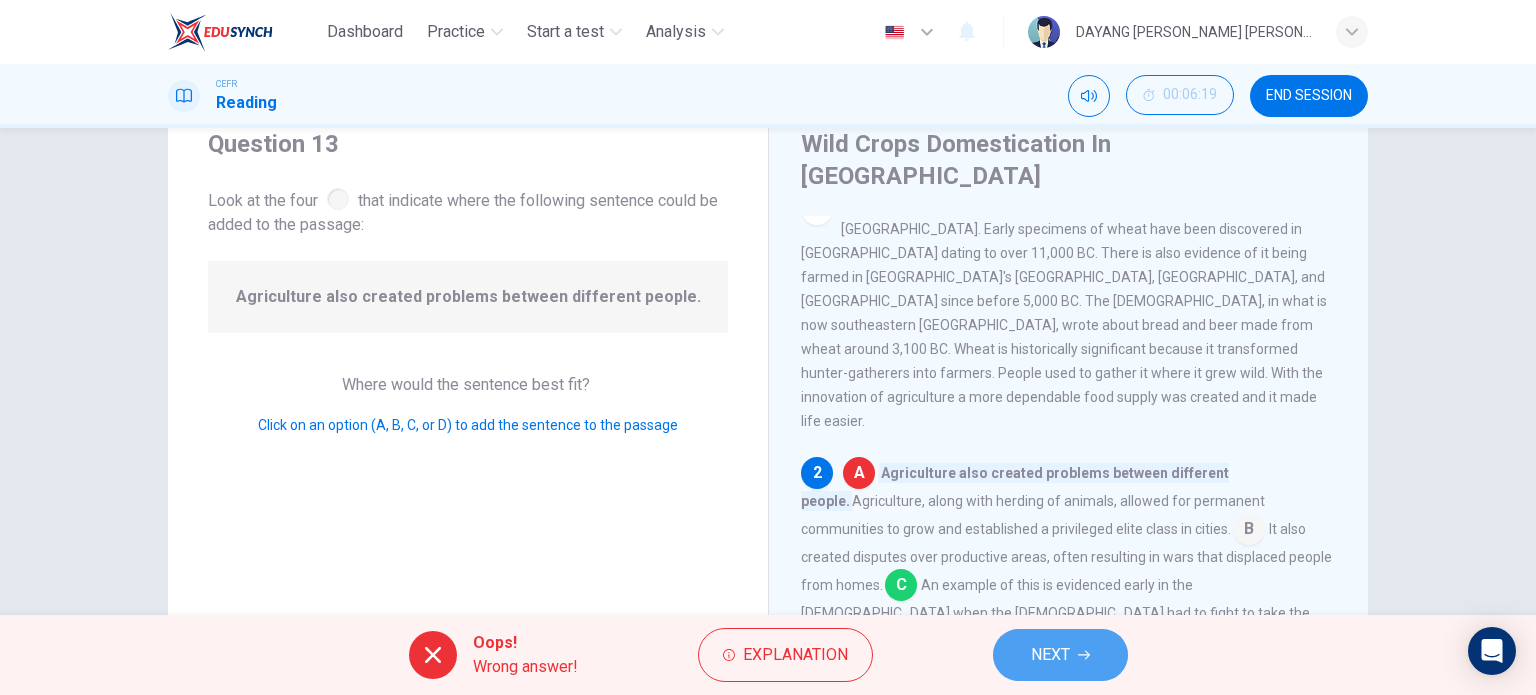click on "NEXT" at bounding box center (1060, 655) 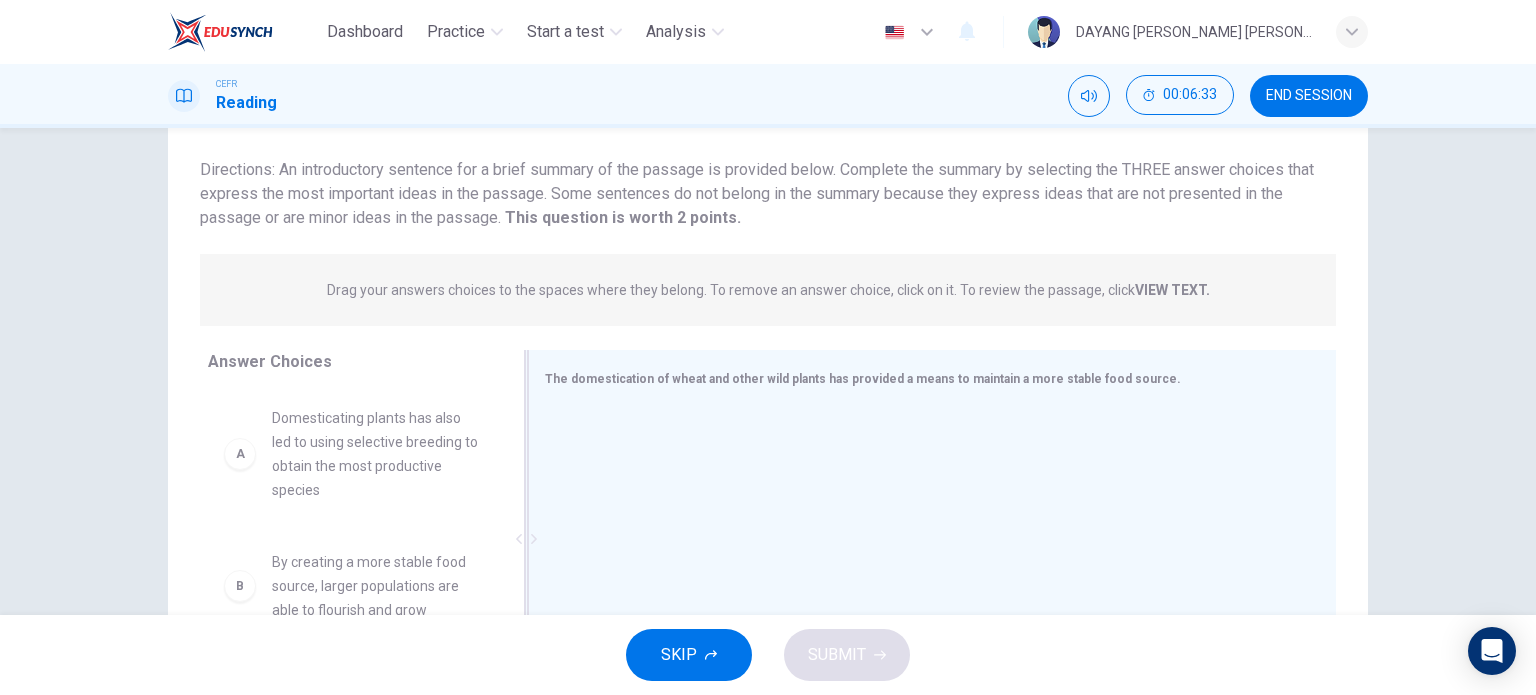 scroll, scrollTop: 128, scrollLeft: 0, axis: vertical 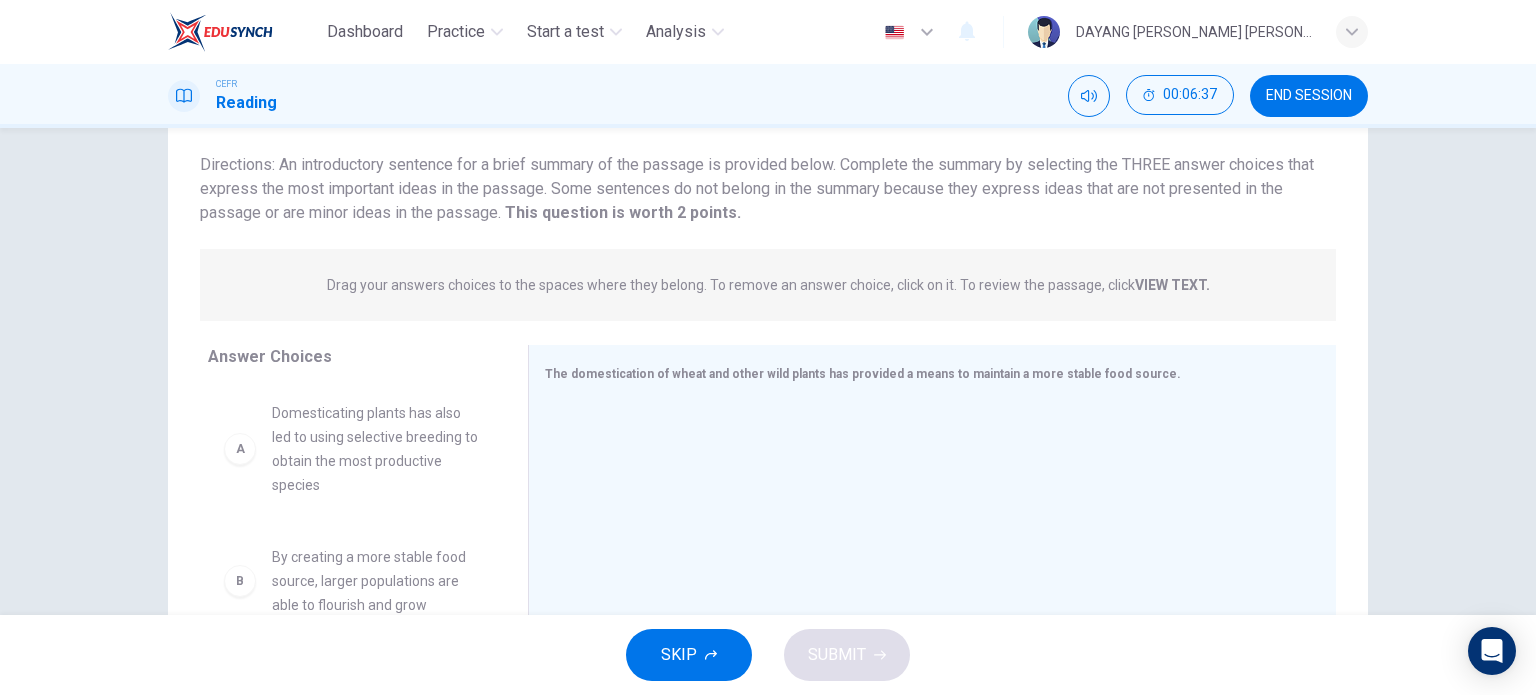 click on "VIEW TEXT." at bounding box center (1172, 285) 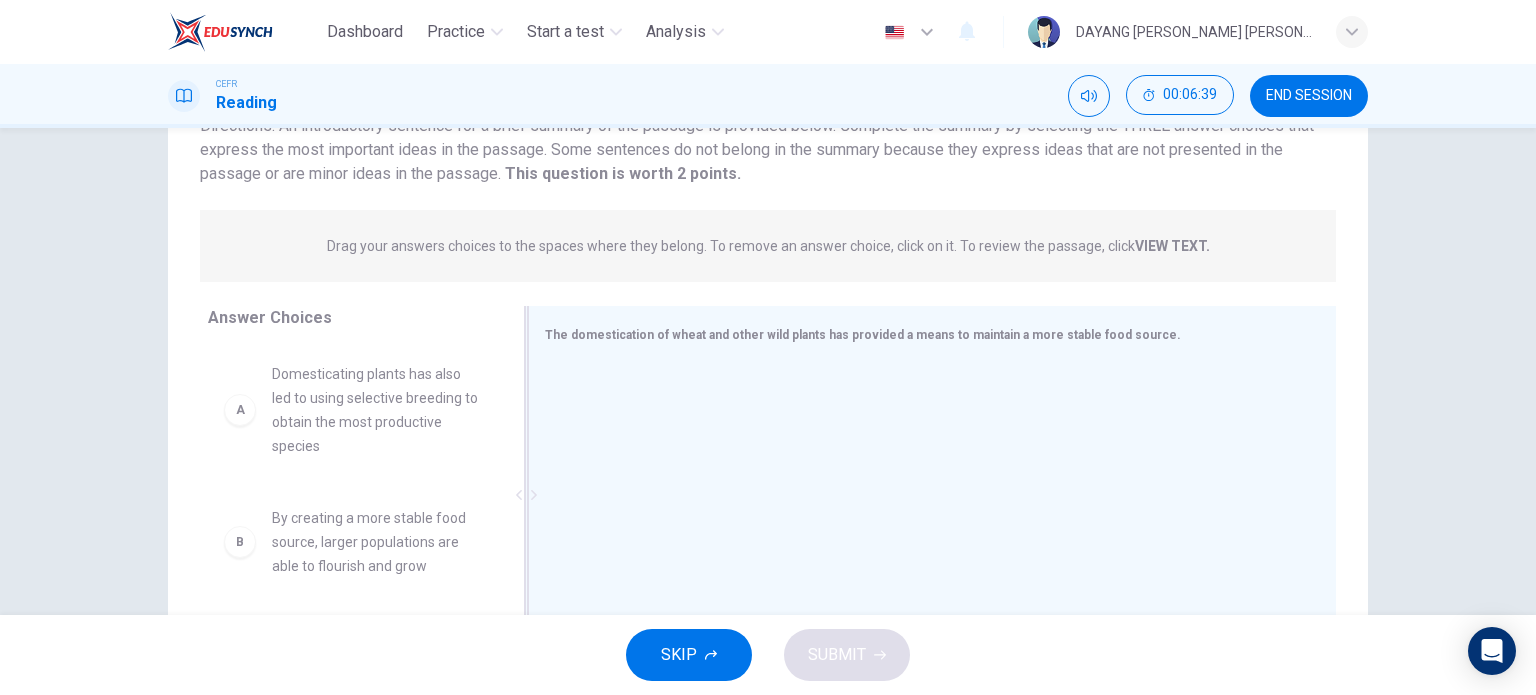 scroll, scrollTop: 160, scrollLeft: 0, axis: vertical 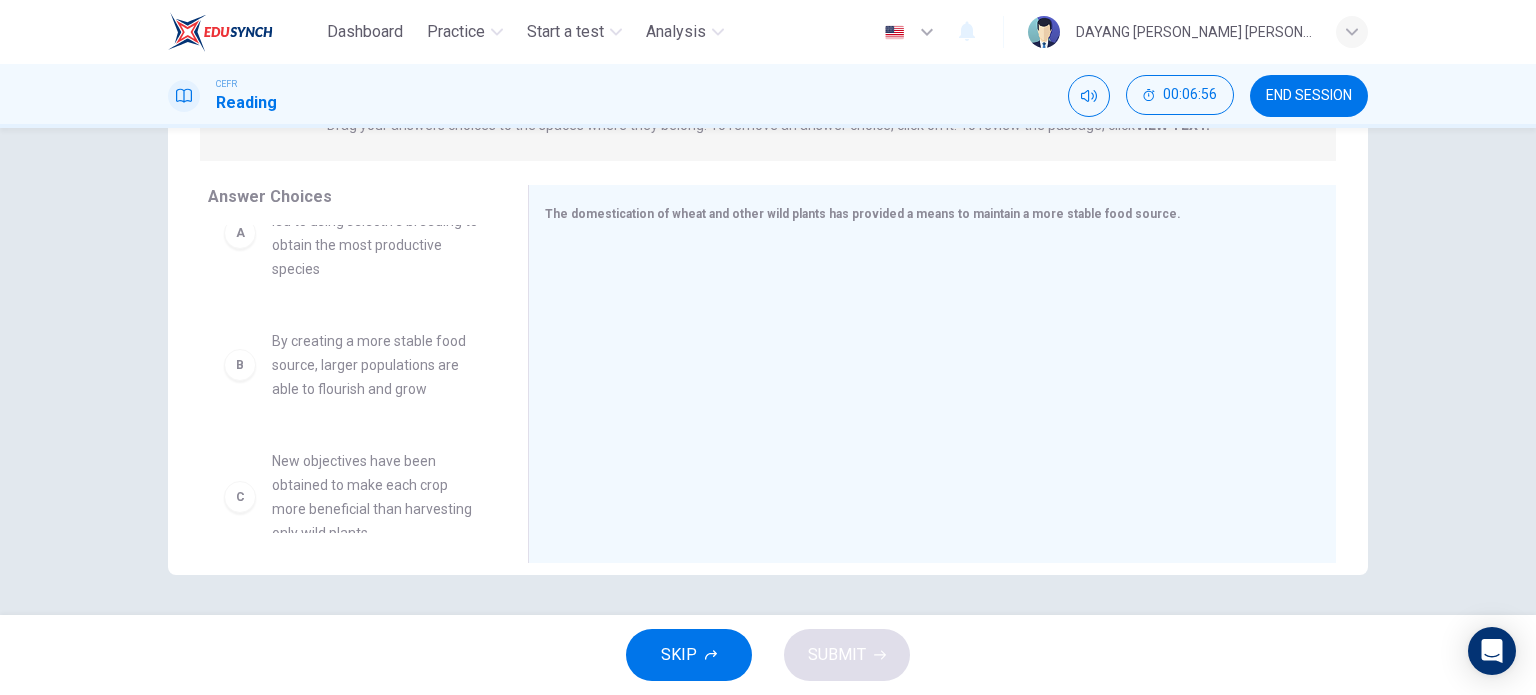 click on "B" at bounding box center [240, 365] 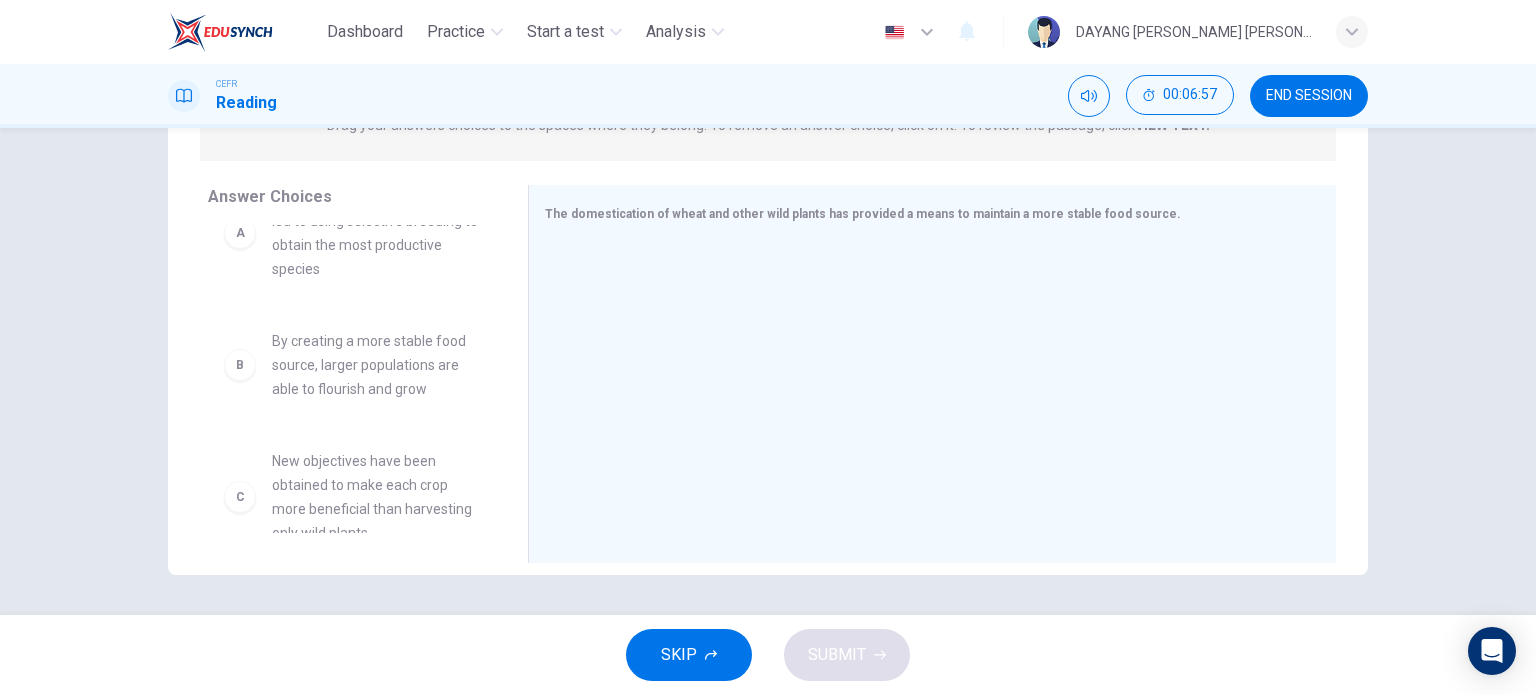 click on "B" at bounding box center [240, 365] 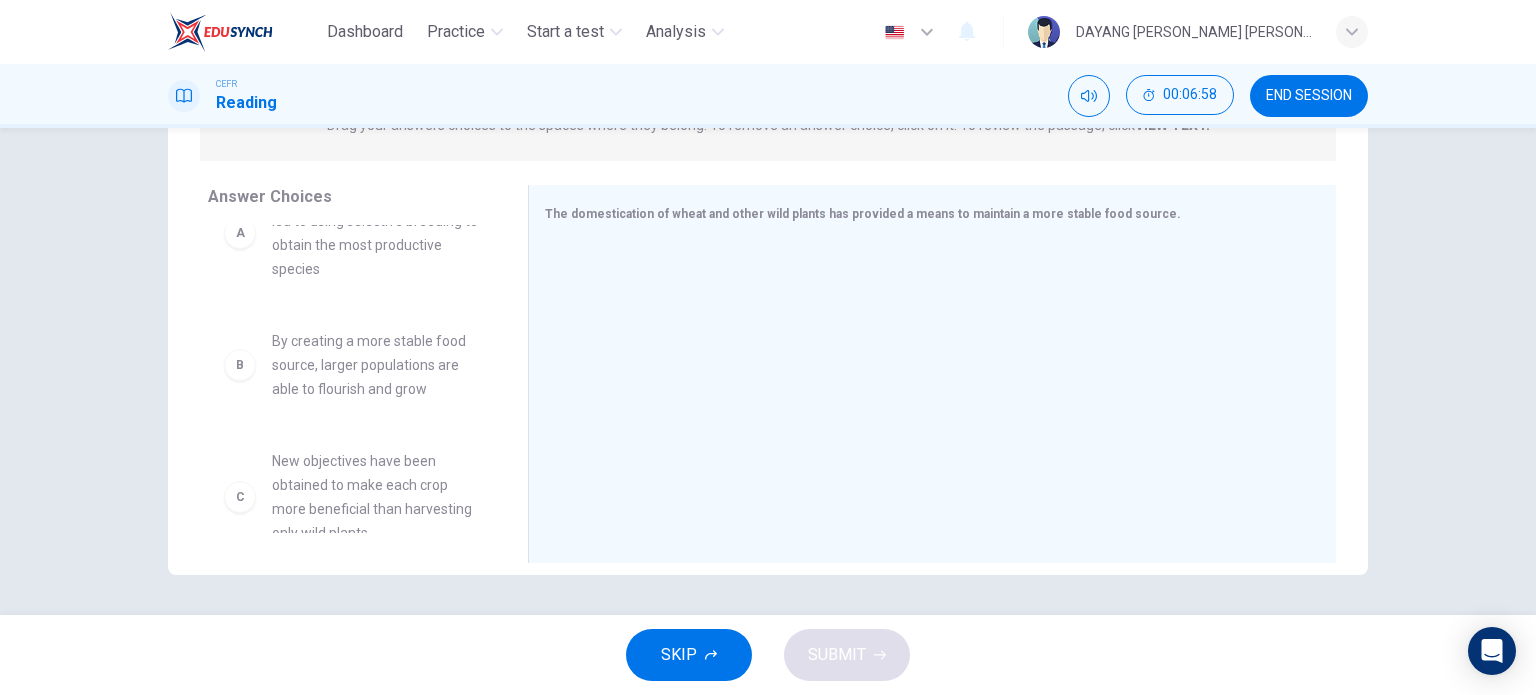 click on "By creating a more stable food source, larger populations are able to flourish and grow" at bounding box center (376, 365) 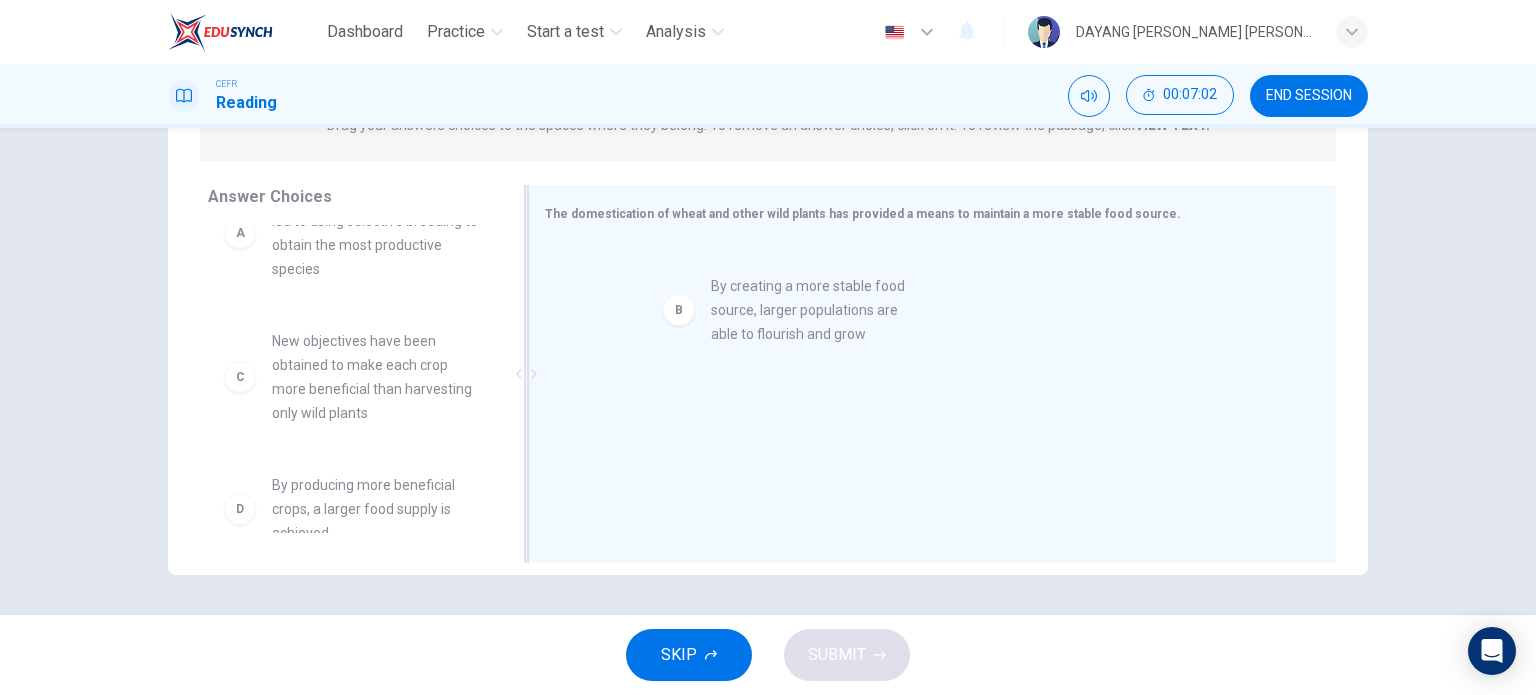 drag, startPoint x: 308, startPoint y: 367, endPoint x: 776, endPoint y: 307, distance: 471.83047 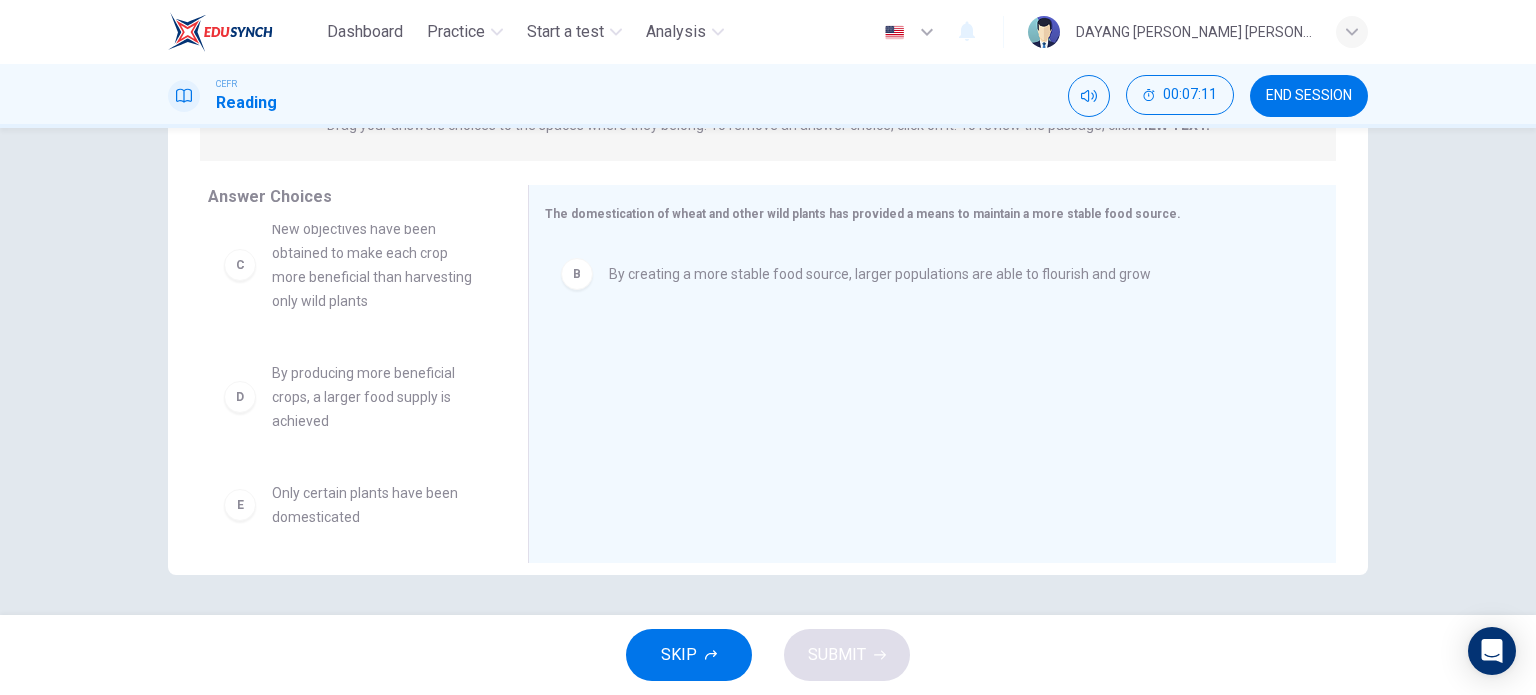 scroll, scrollTop: 168, scrollLeft: 0, axis: vertical 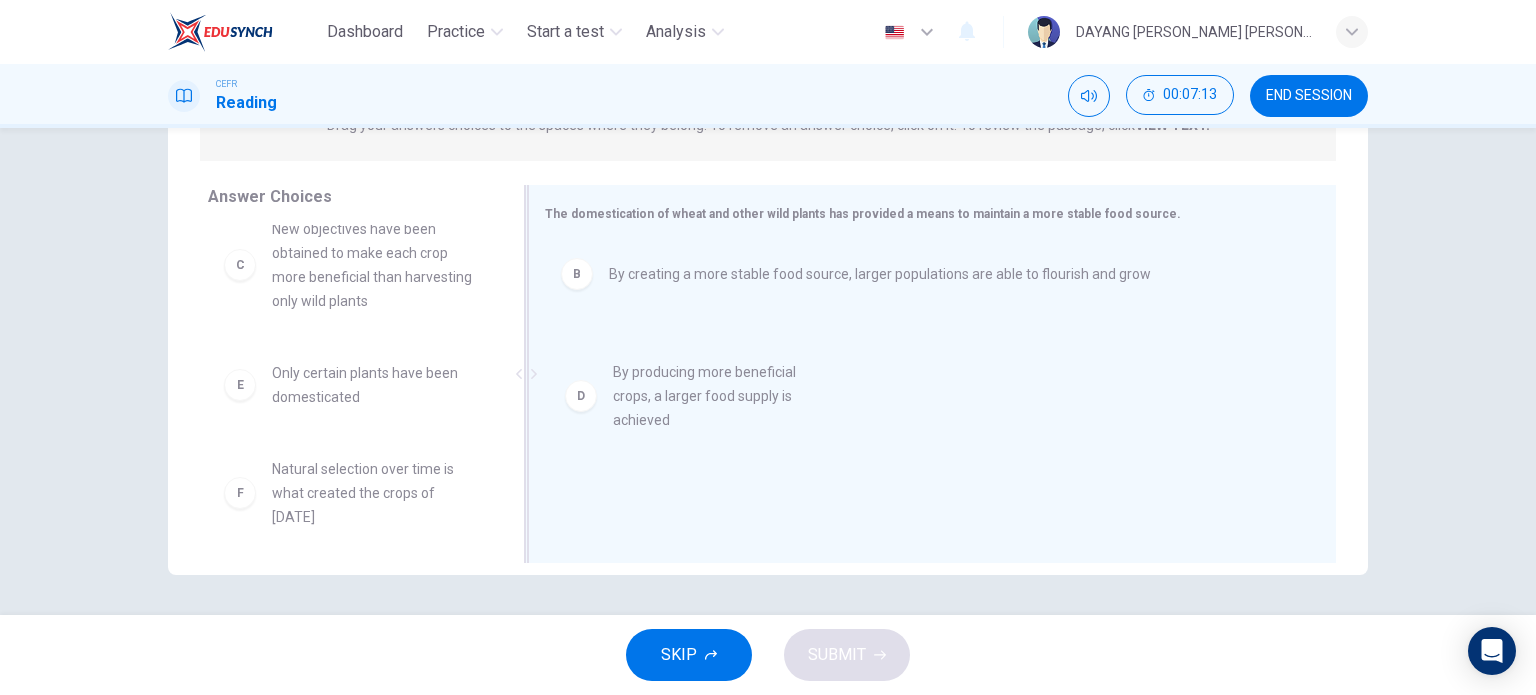 drag, startPoint x: 354, startPoint y: 395, endPoint x: 709, endPoint y: 391, distance: 355.02252 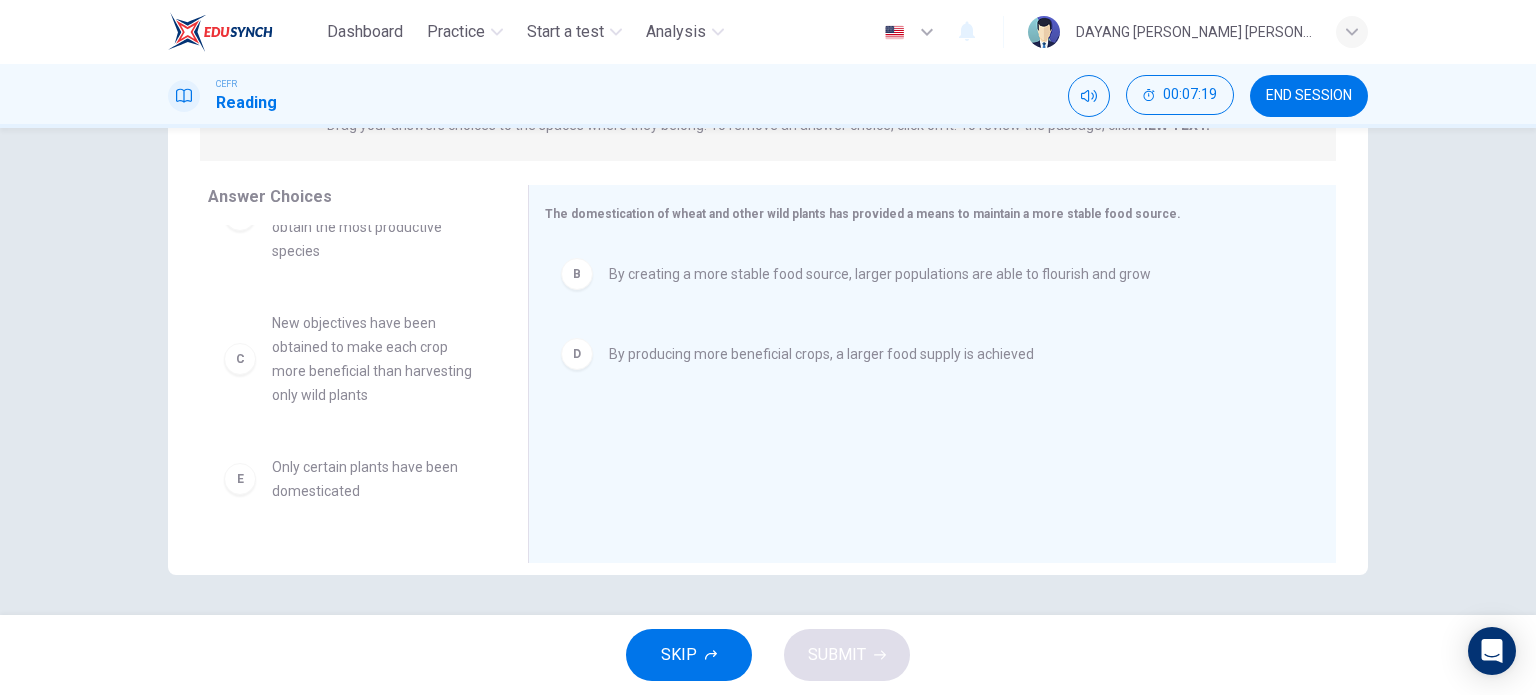 scroll, scrollTop: 66, scrollLeft: 0, axis: vertical 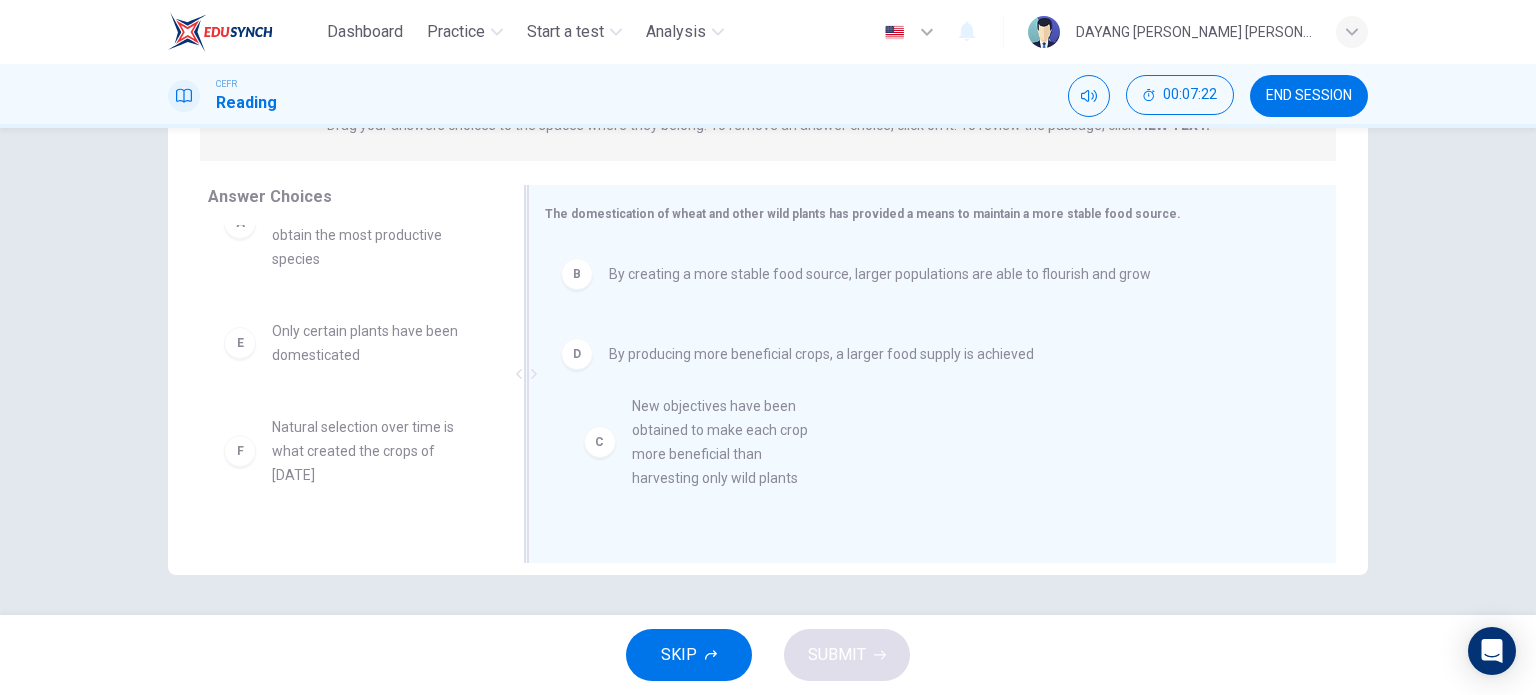 drag, startPoint x: 376, startPoint y: 369, endPoint x: 747, endPoint y: 444, distance: 378.50494 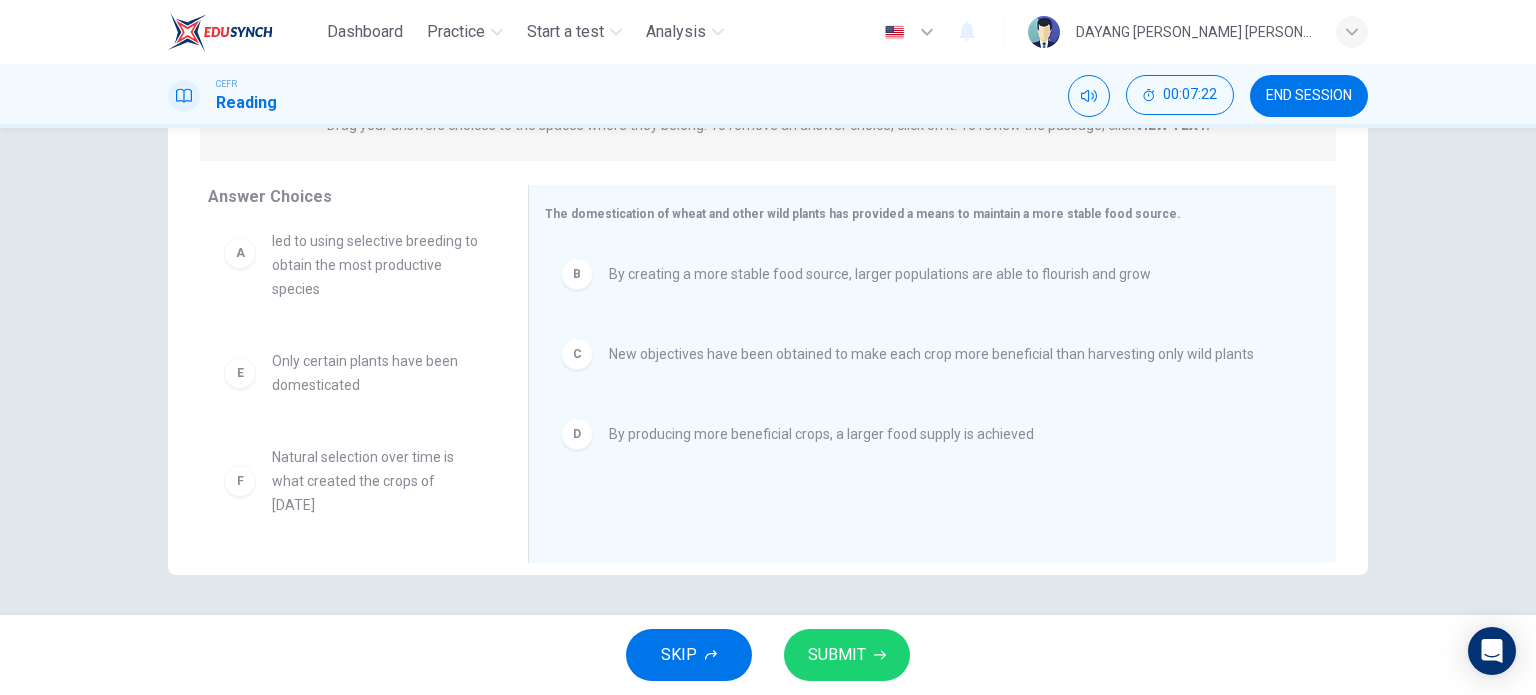 scroll, scrollTop: 12, scrollLeft: 0, axis: vertical 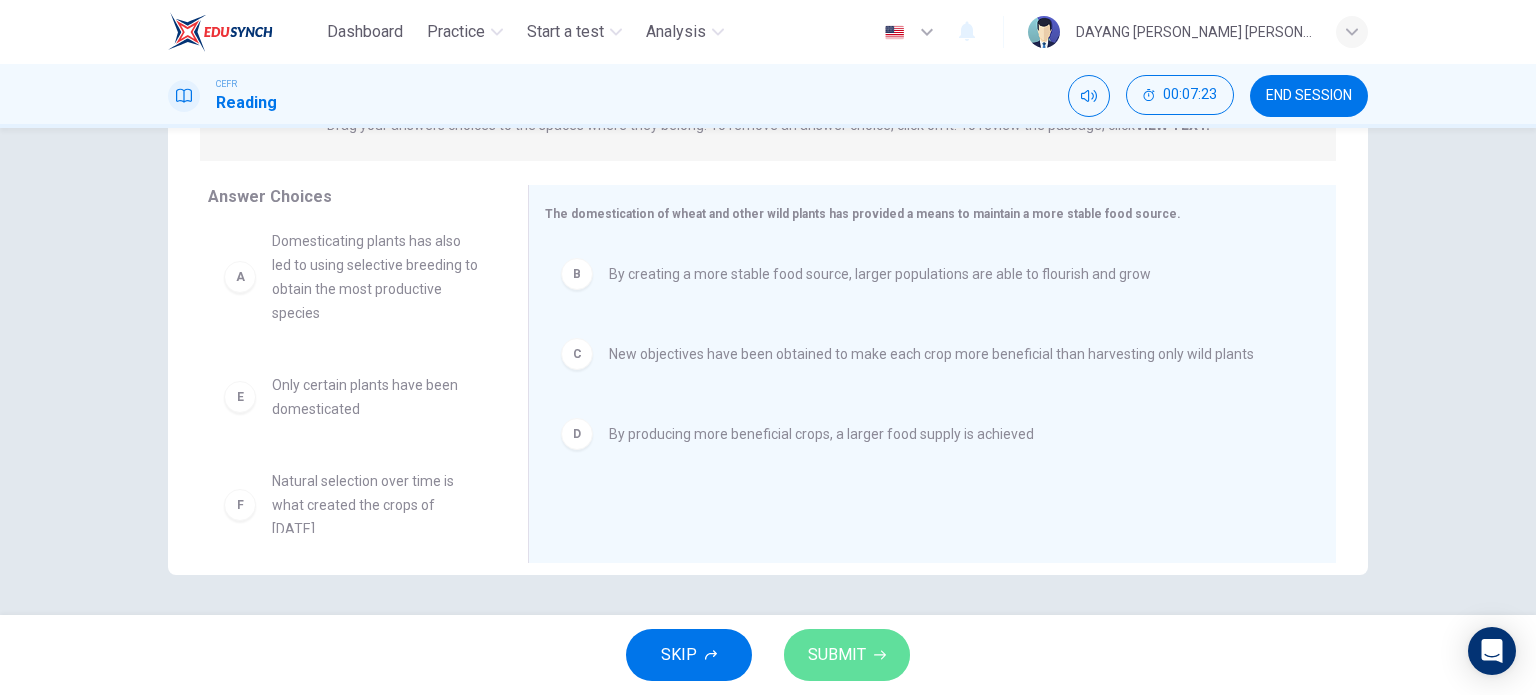 click on "SUBMIT" at bounding box center (837, 655) 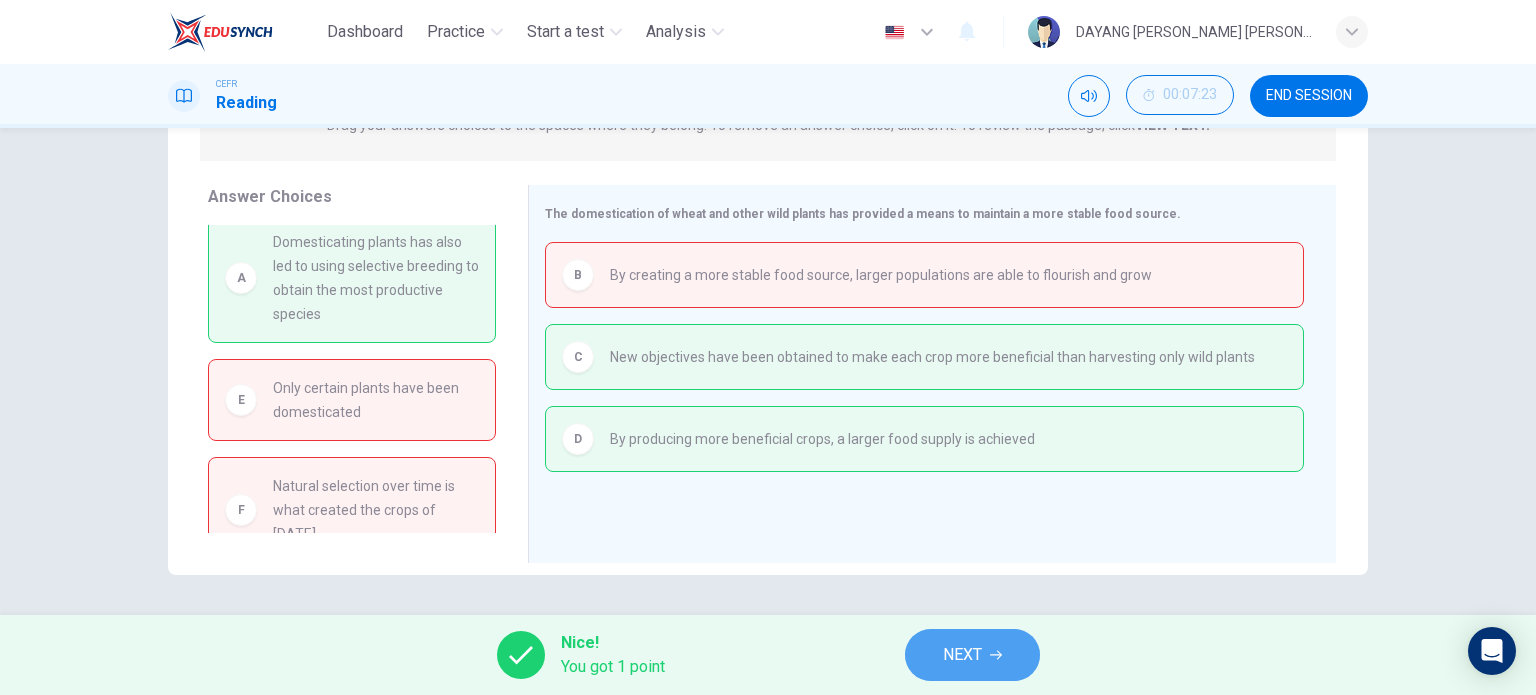 click 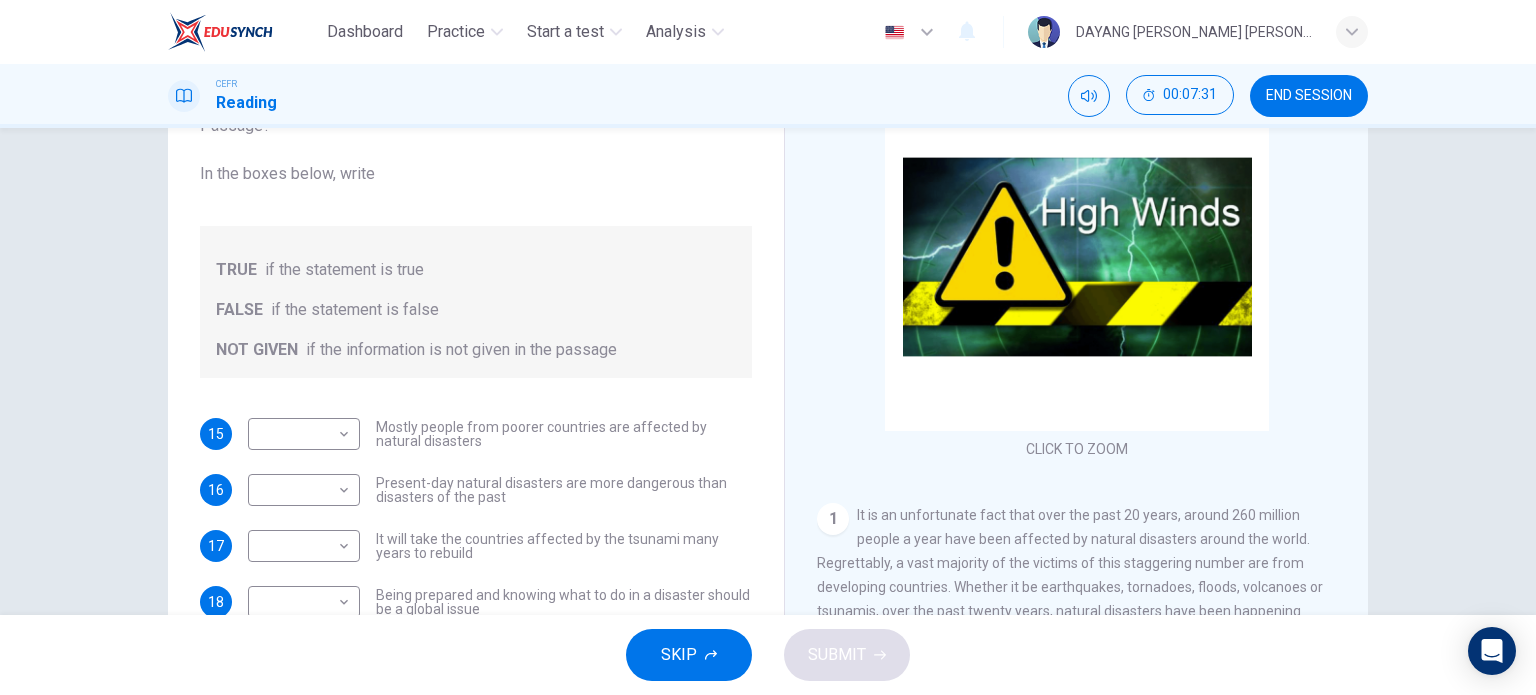 scroll, scrollTop: 0, scrollLeft: 0, axis: both 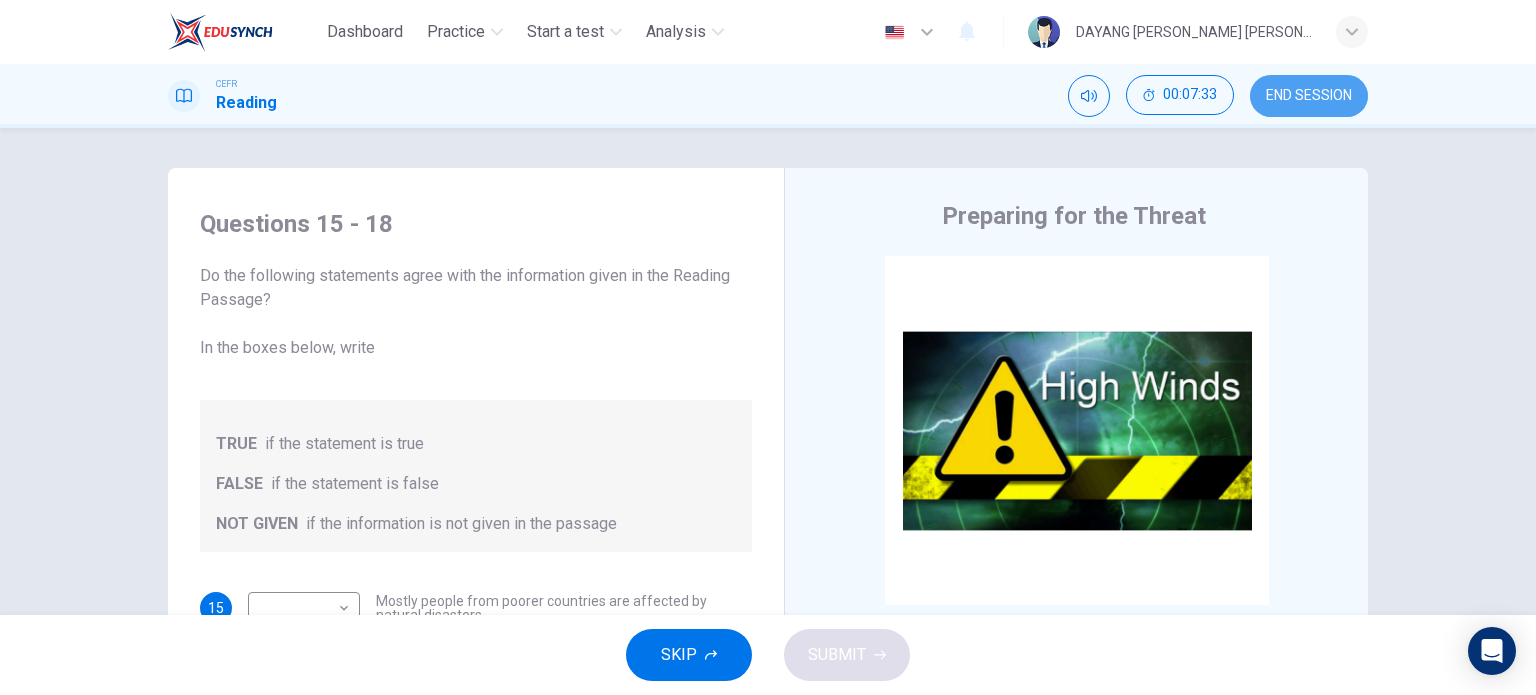 click on "END SESSION" at bounding box center [1309, 96] 